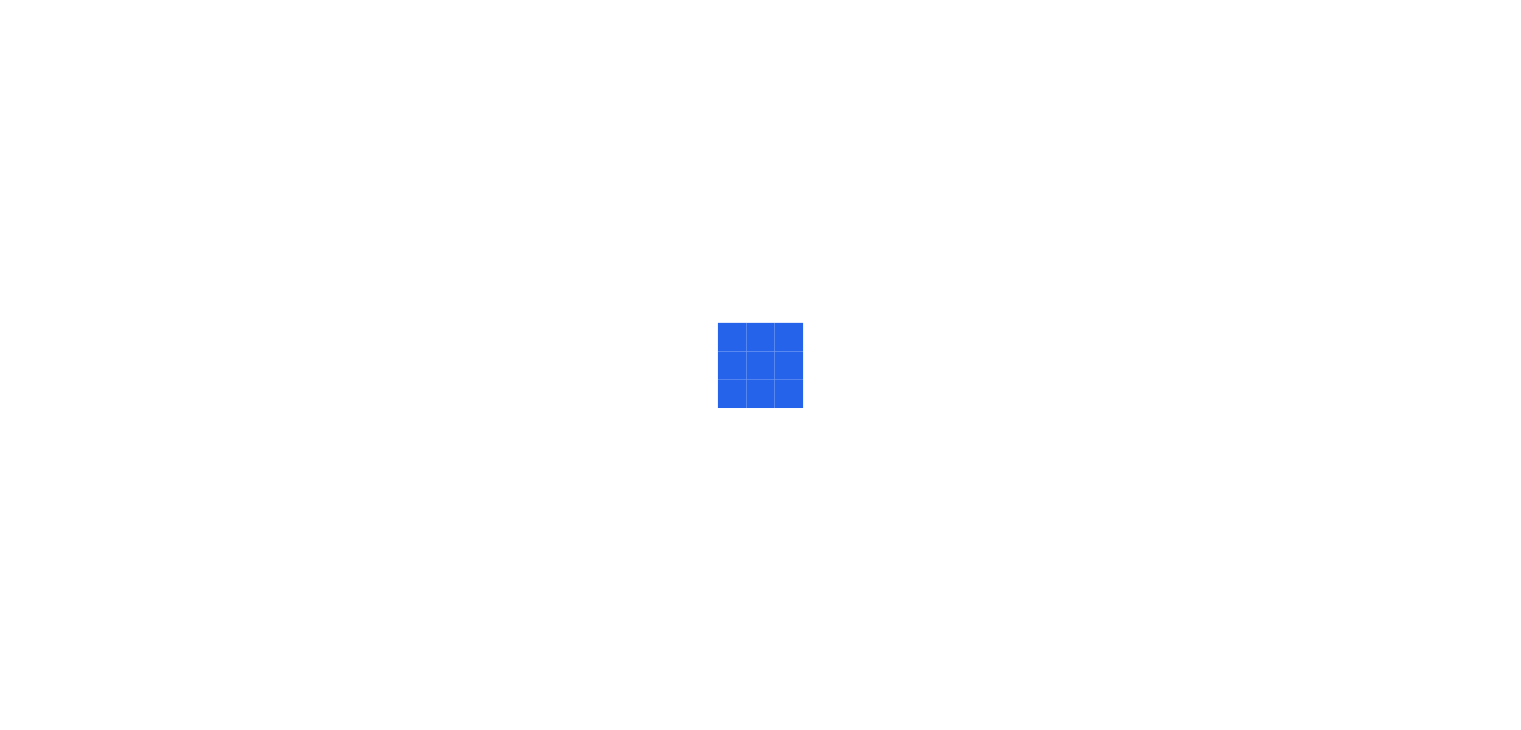 scroll, scrollTop: 0, scrollLeft: 0, axis: both 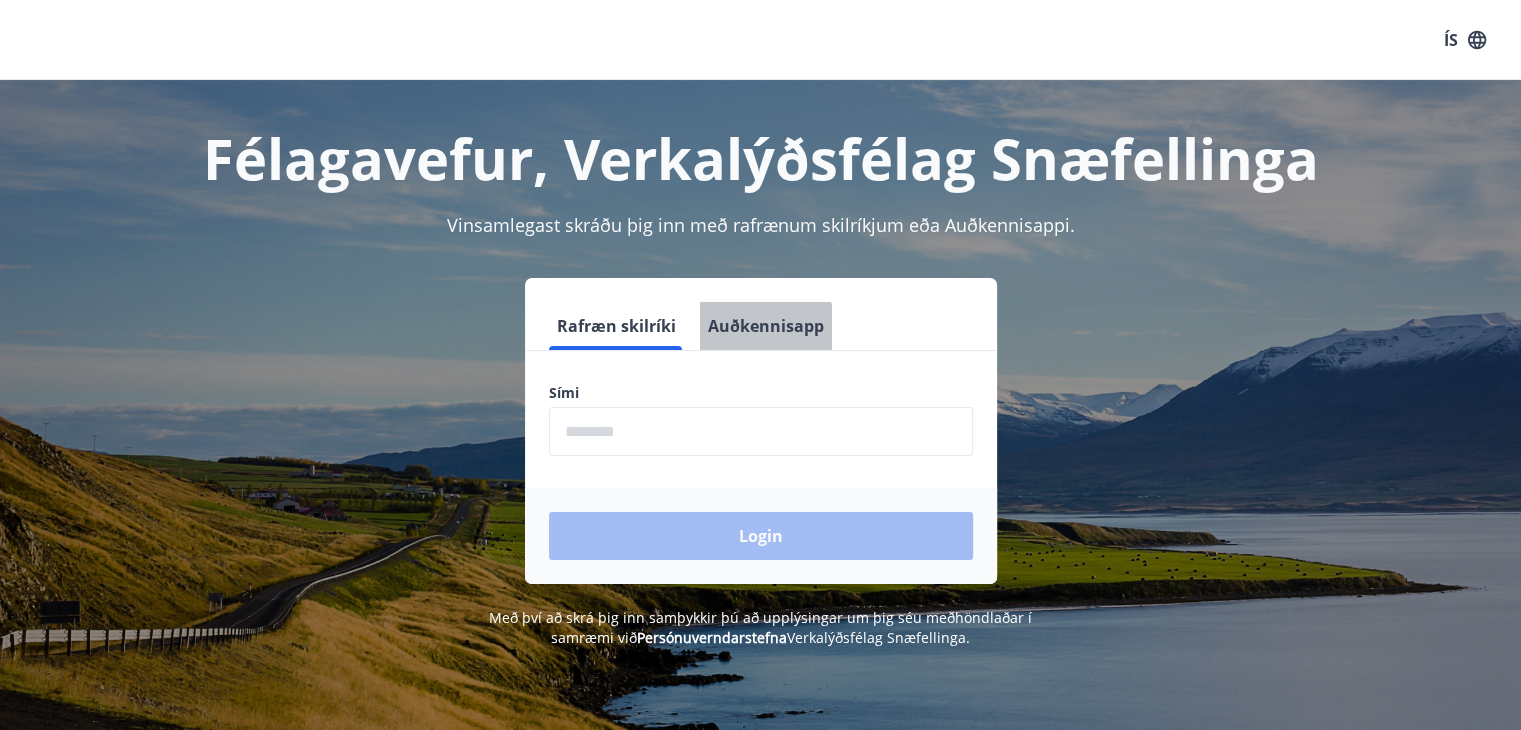 click on "Auðkennisapp" at bounding box center [766, 326] 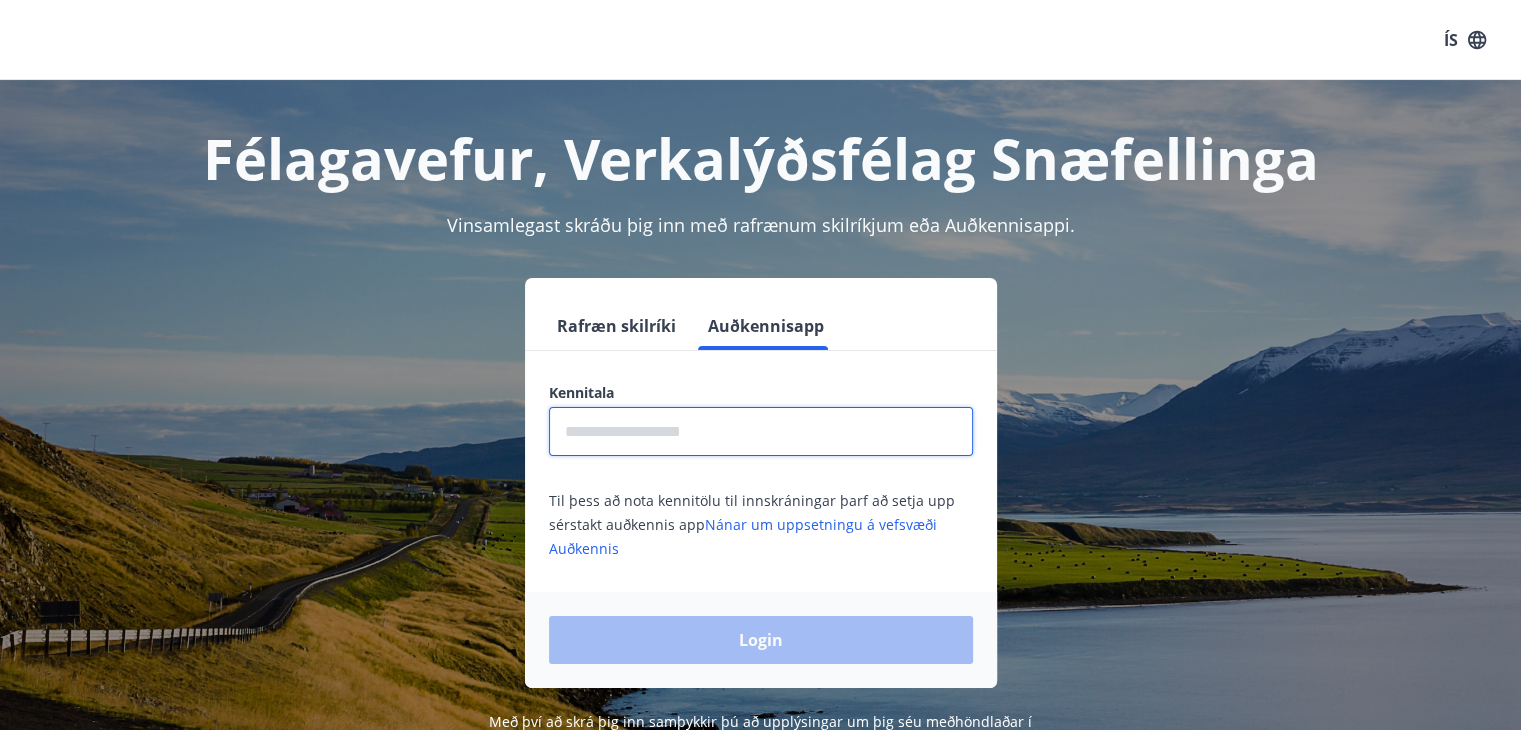 click at bounding box center [761, 431] 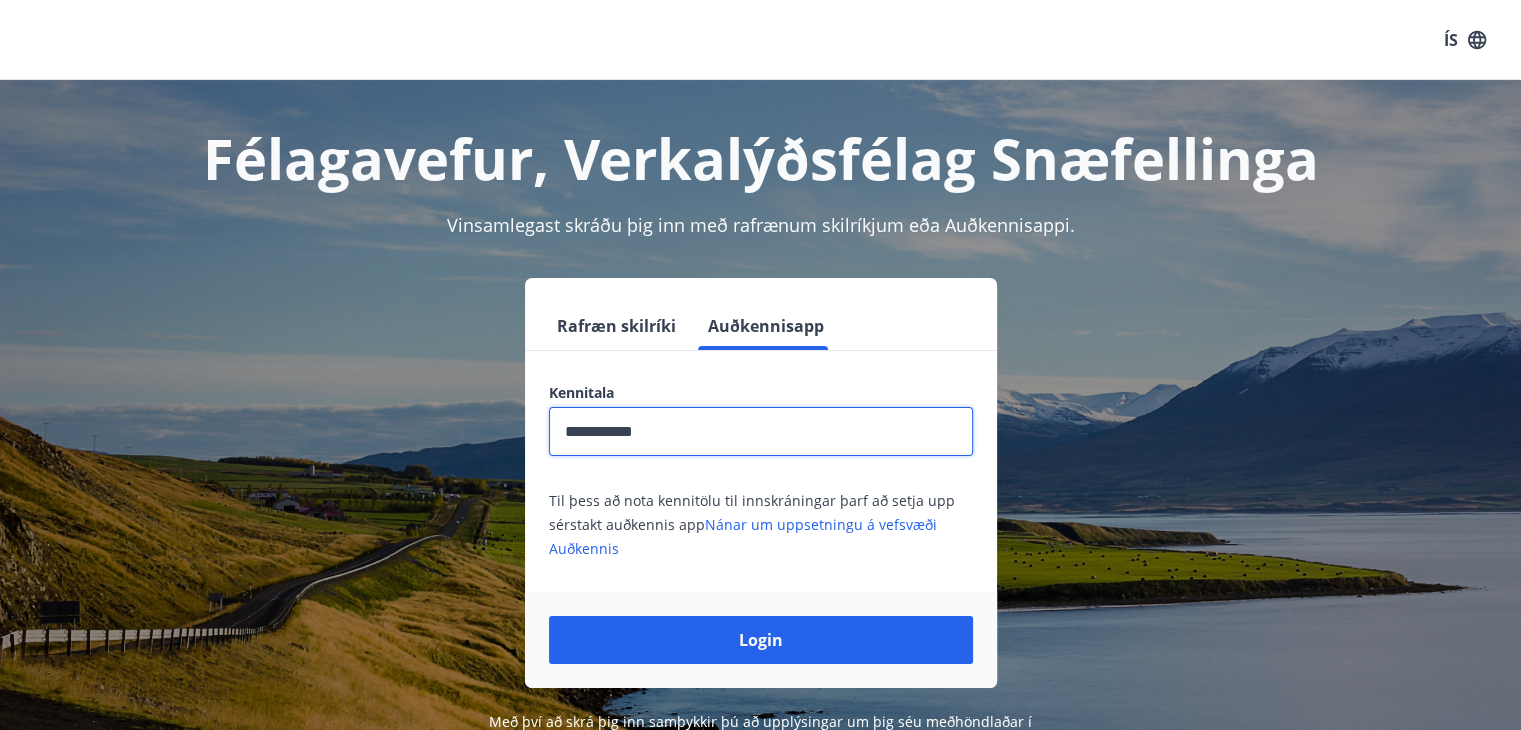 click on "Login" at bounding box center (761, 640) 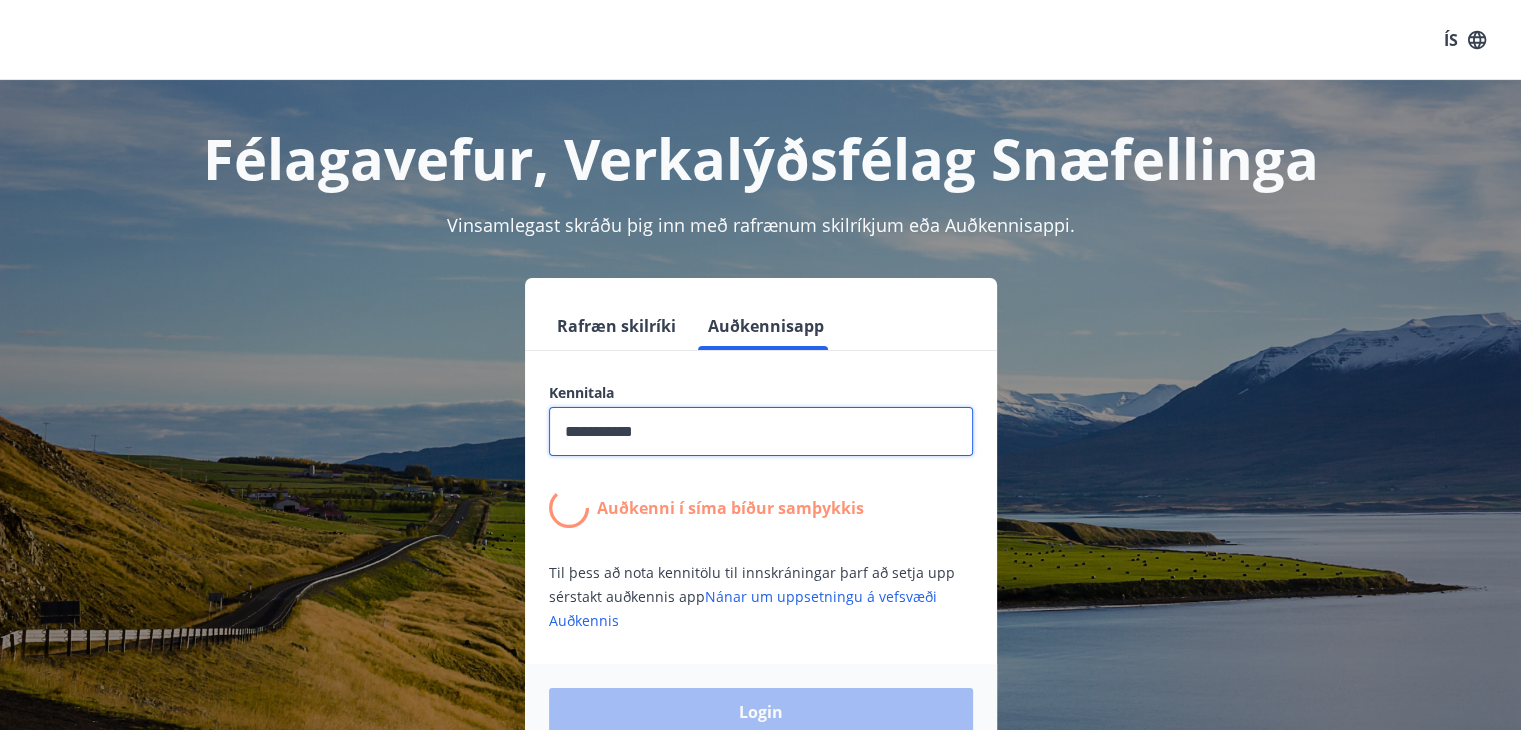 type on "**********" 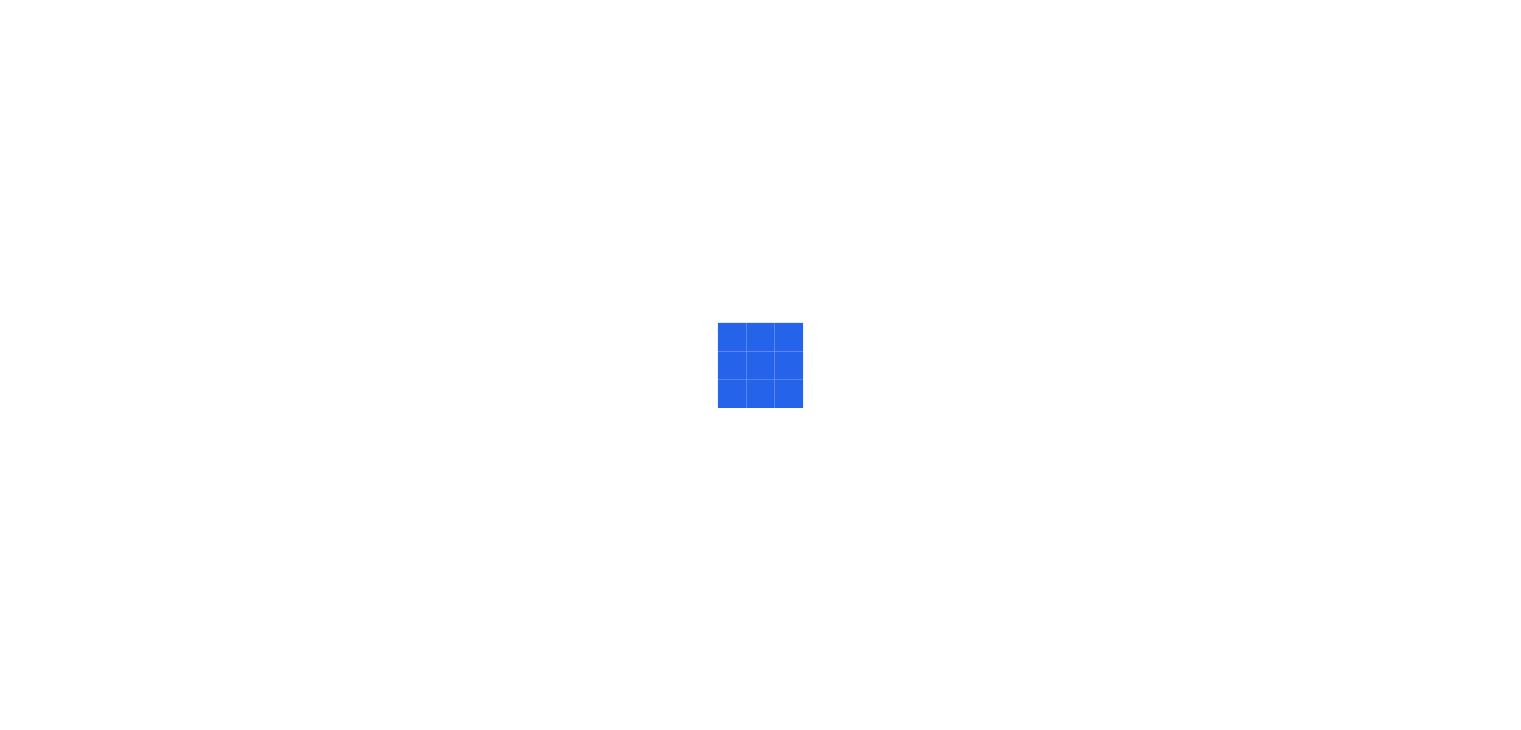 scroll, scrollTop: 0, scrollLeft: 0, axis: both 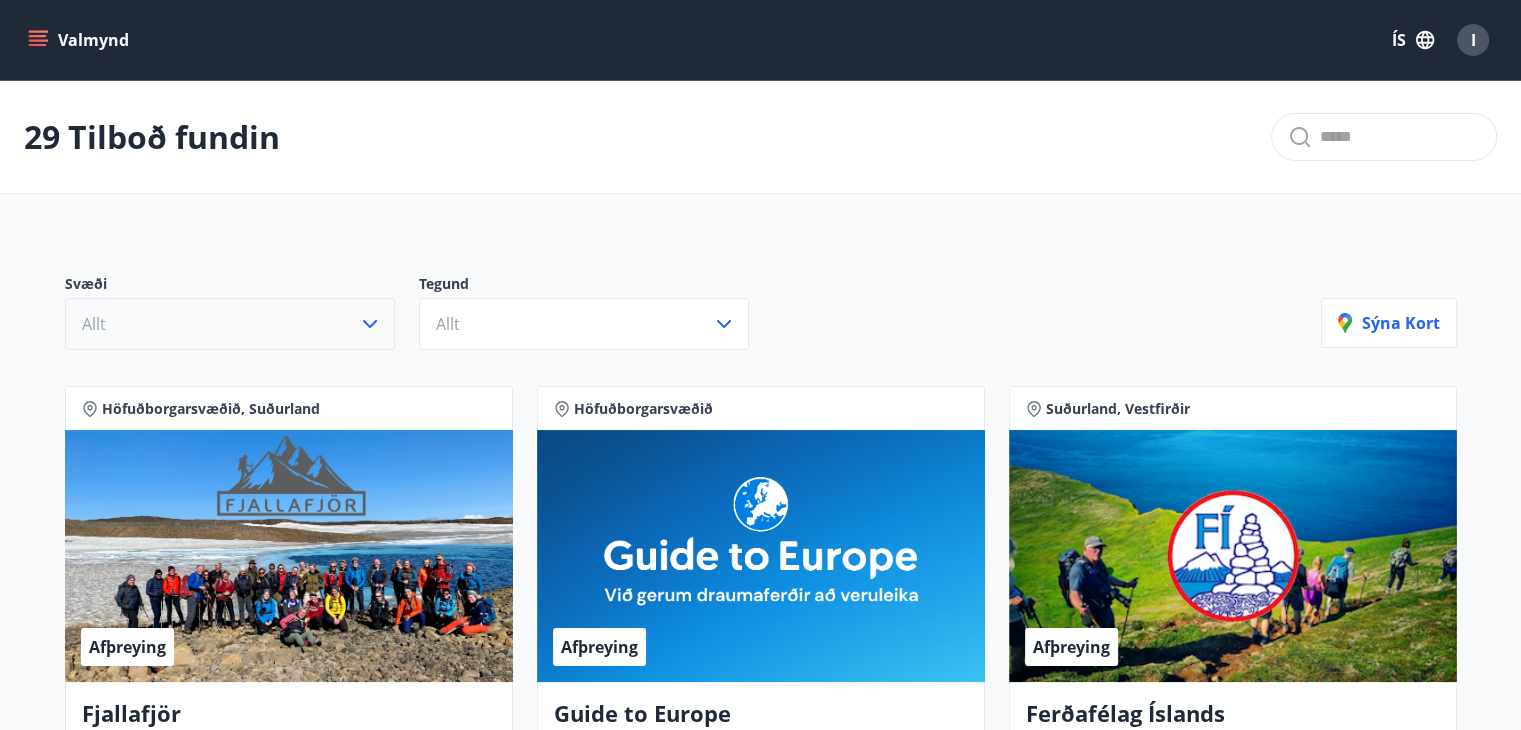click 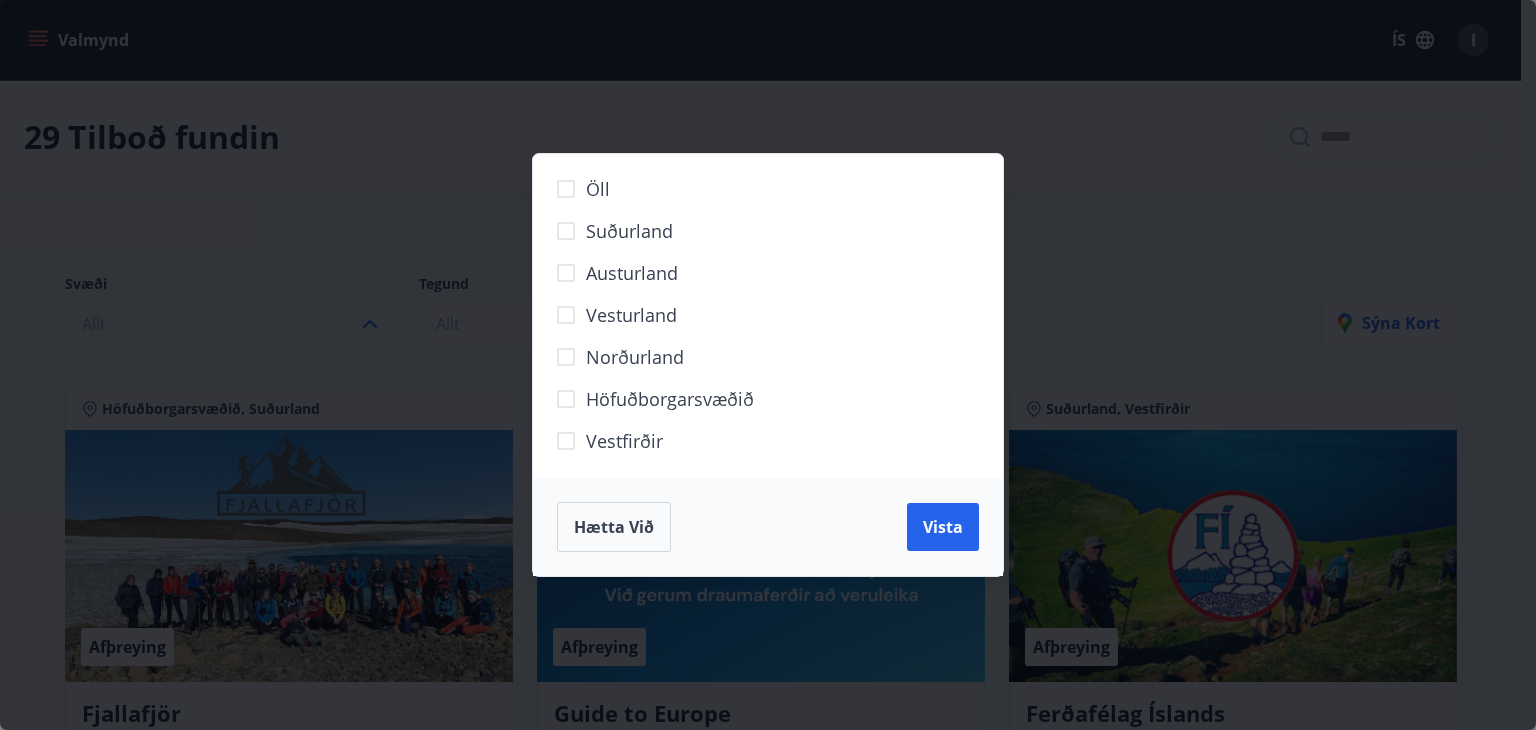 click on "Suðurland" at bounding box center [629, 231] 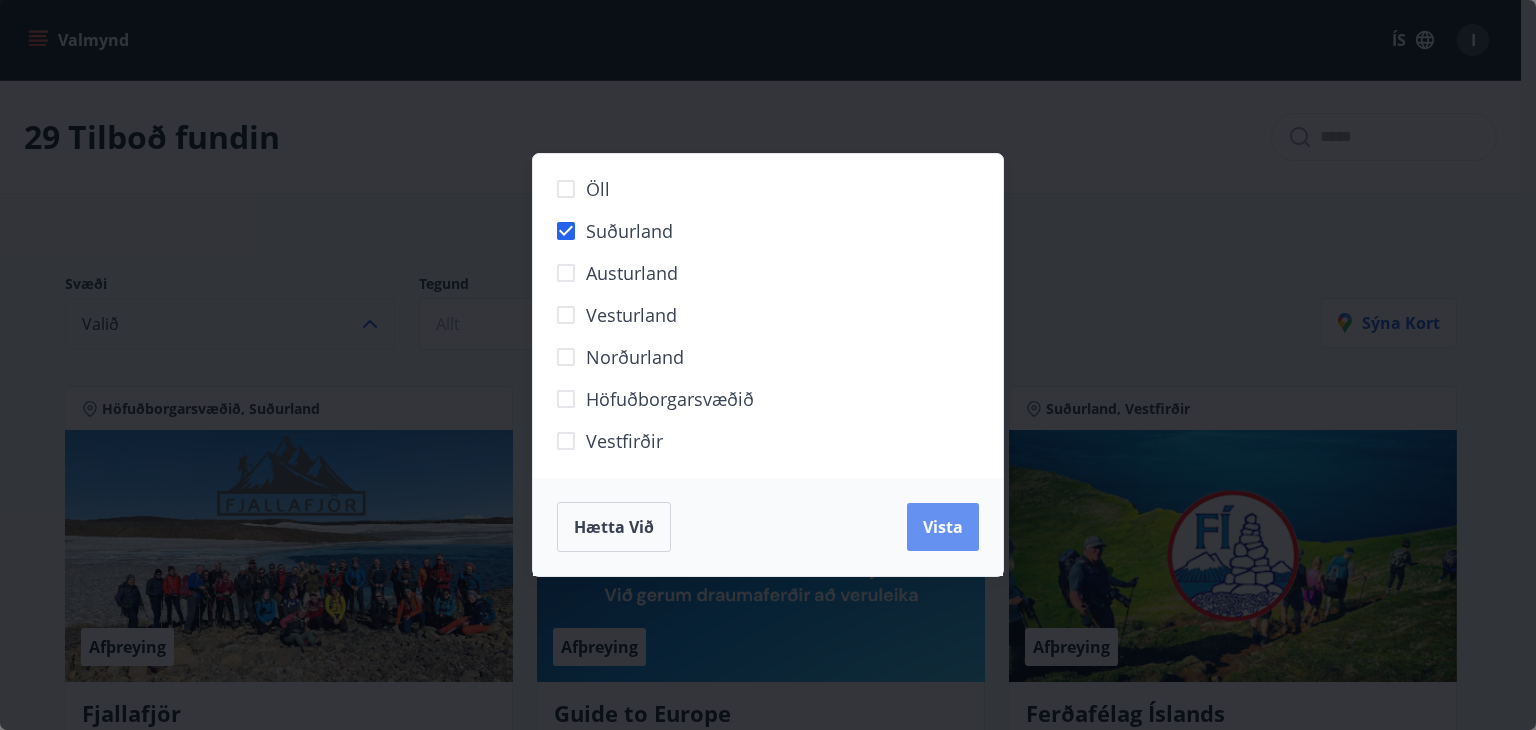 drag, startPoint x: 927, startPoint y: 529, endPoint x: 899, endPoint y: 509, distance: 34.4093 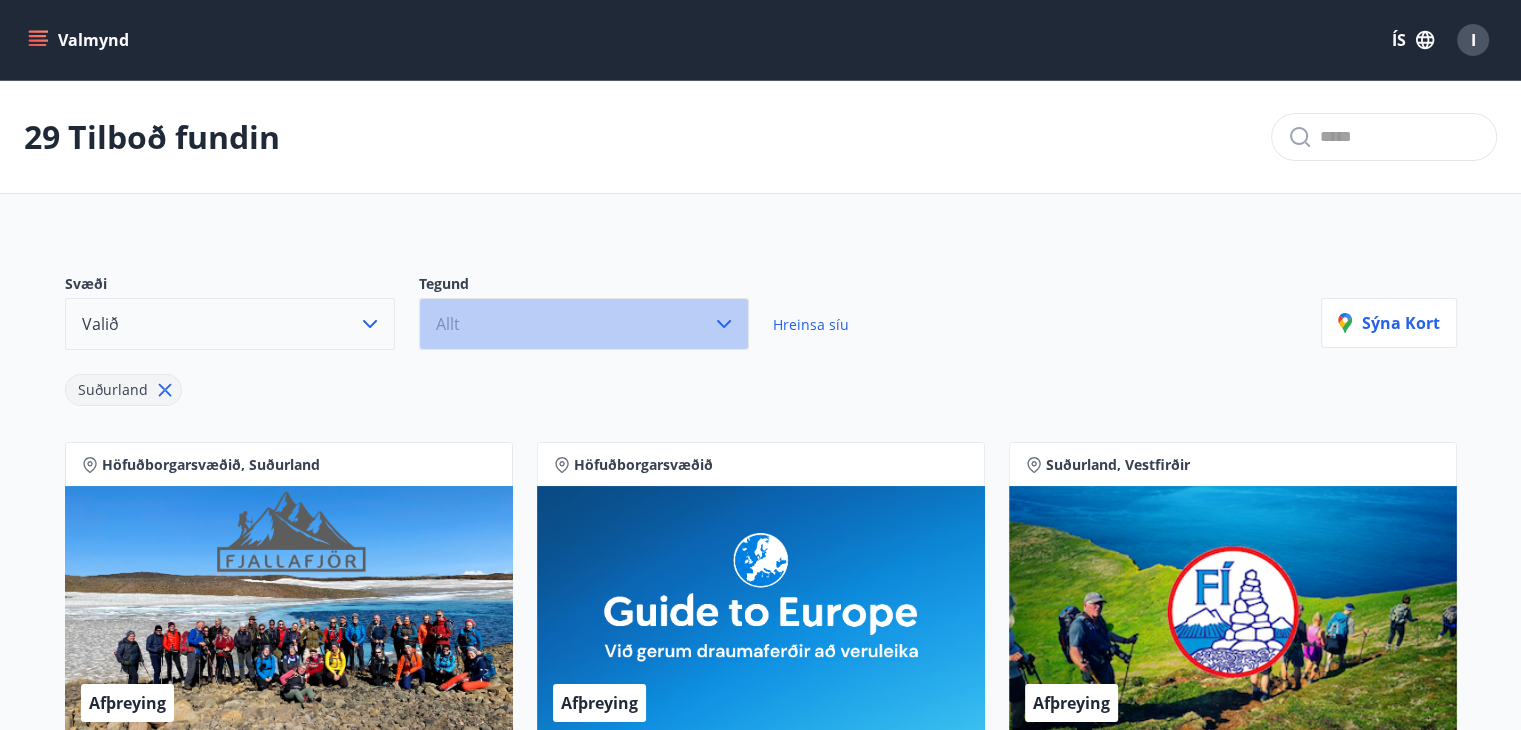 click on "Allt" at bounding box center (584, 324) 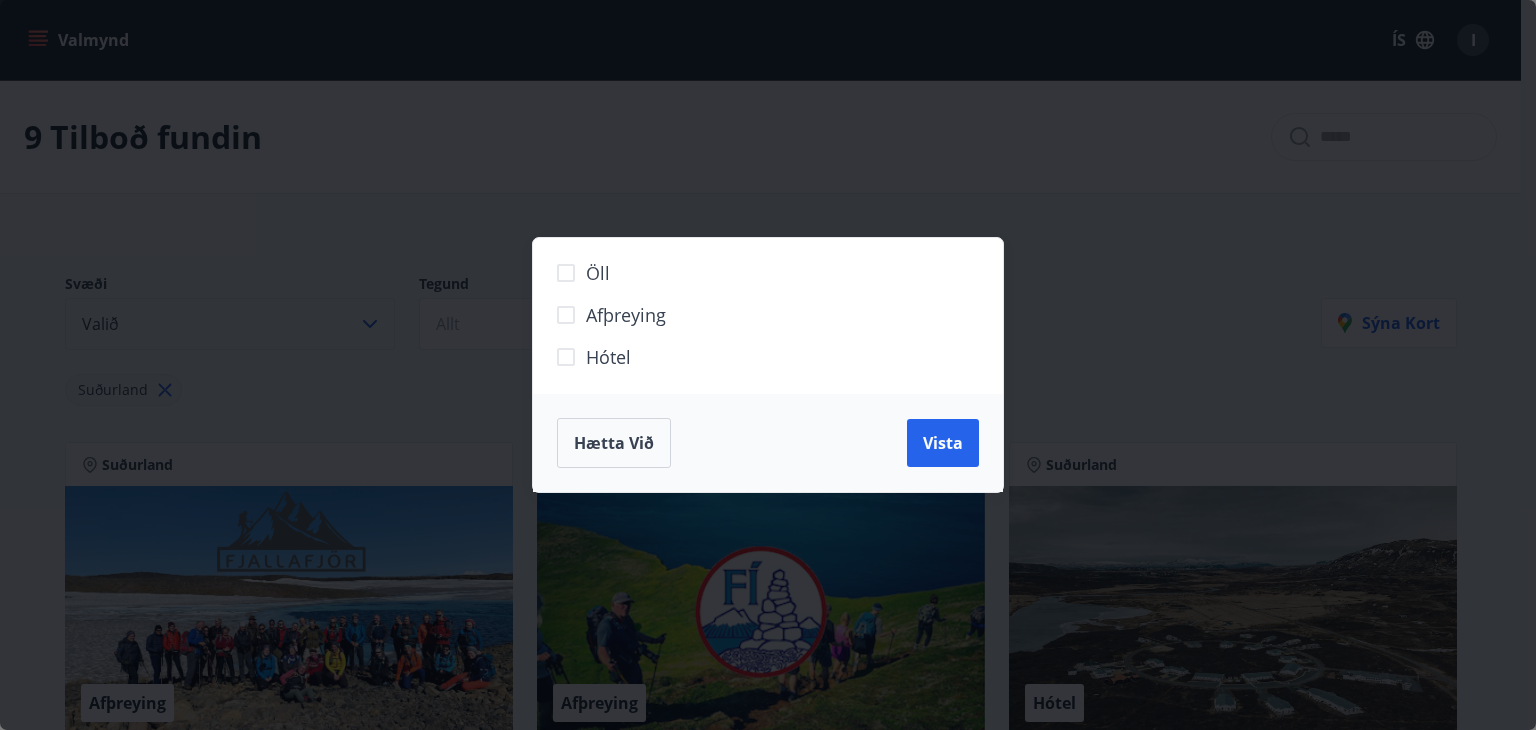 click on "Hótel" at bounding box center (608, 357) 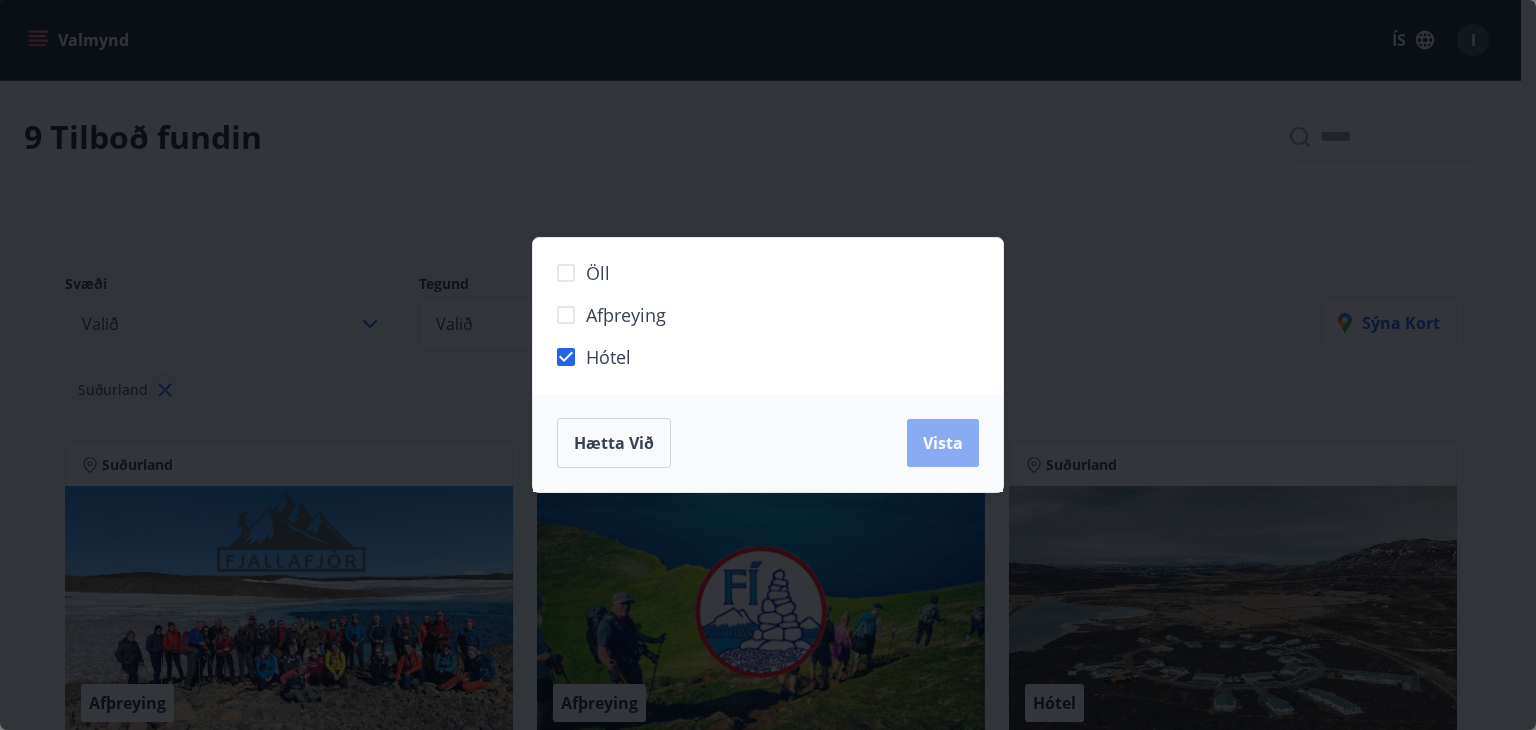 click on "Vista" at bounding box center (943, 443) 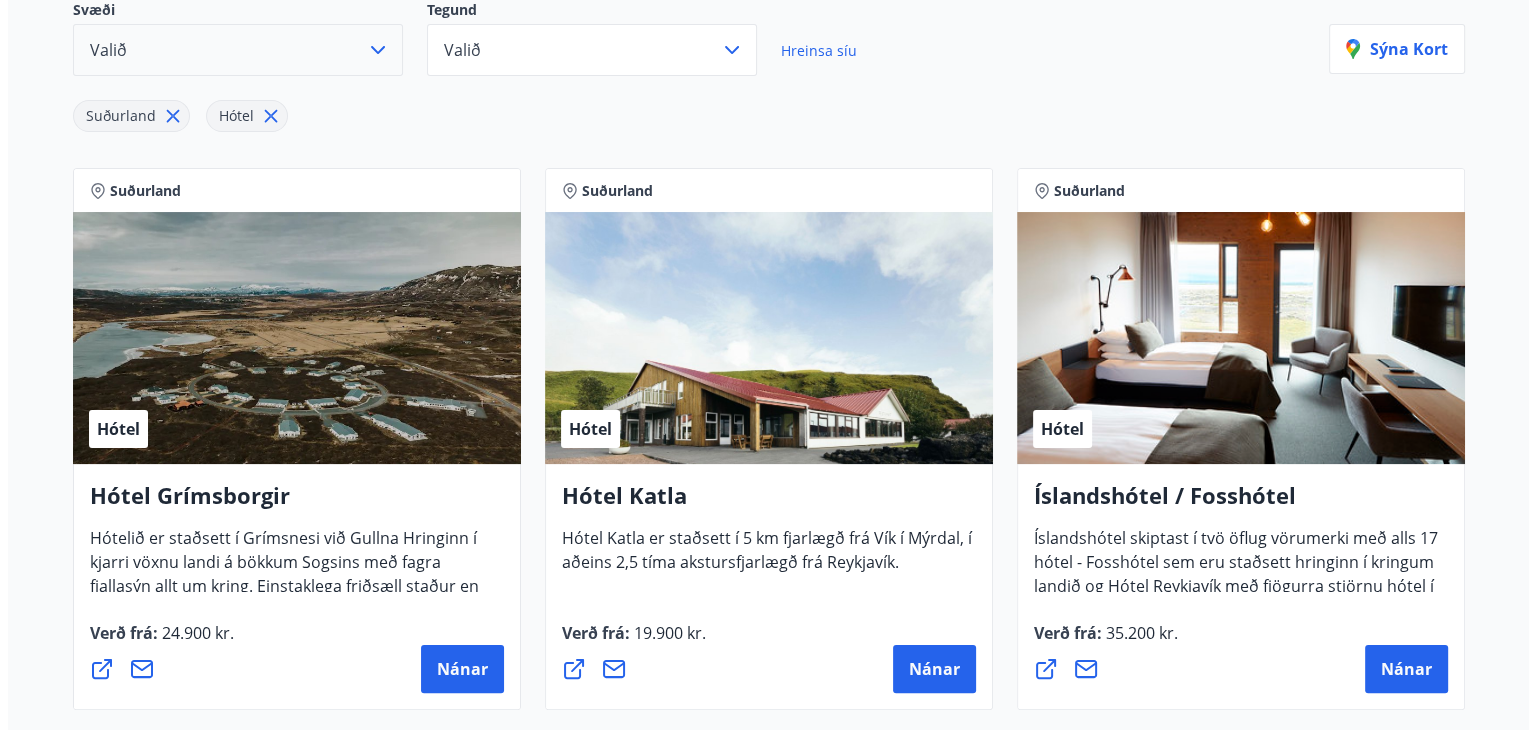scroll, scrollTop: 300, scrollLeft: 0, axis: vertical 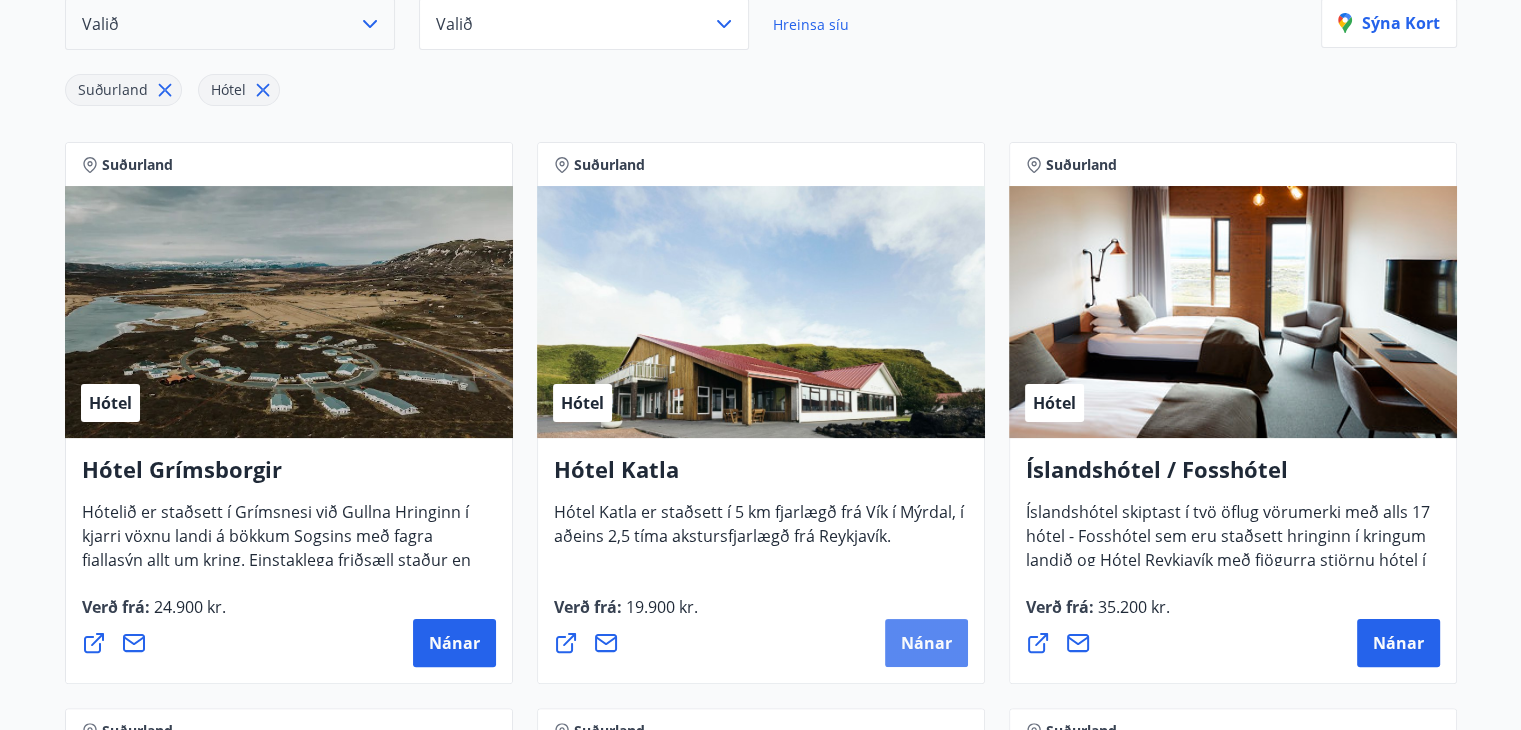 click on "Nánar" at bounding box center (926, 643) 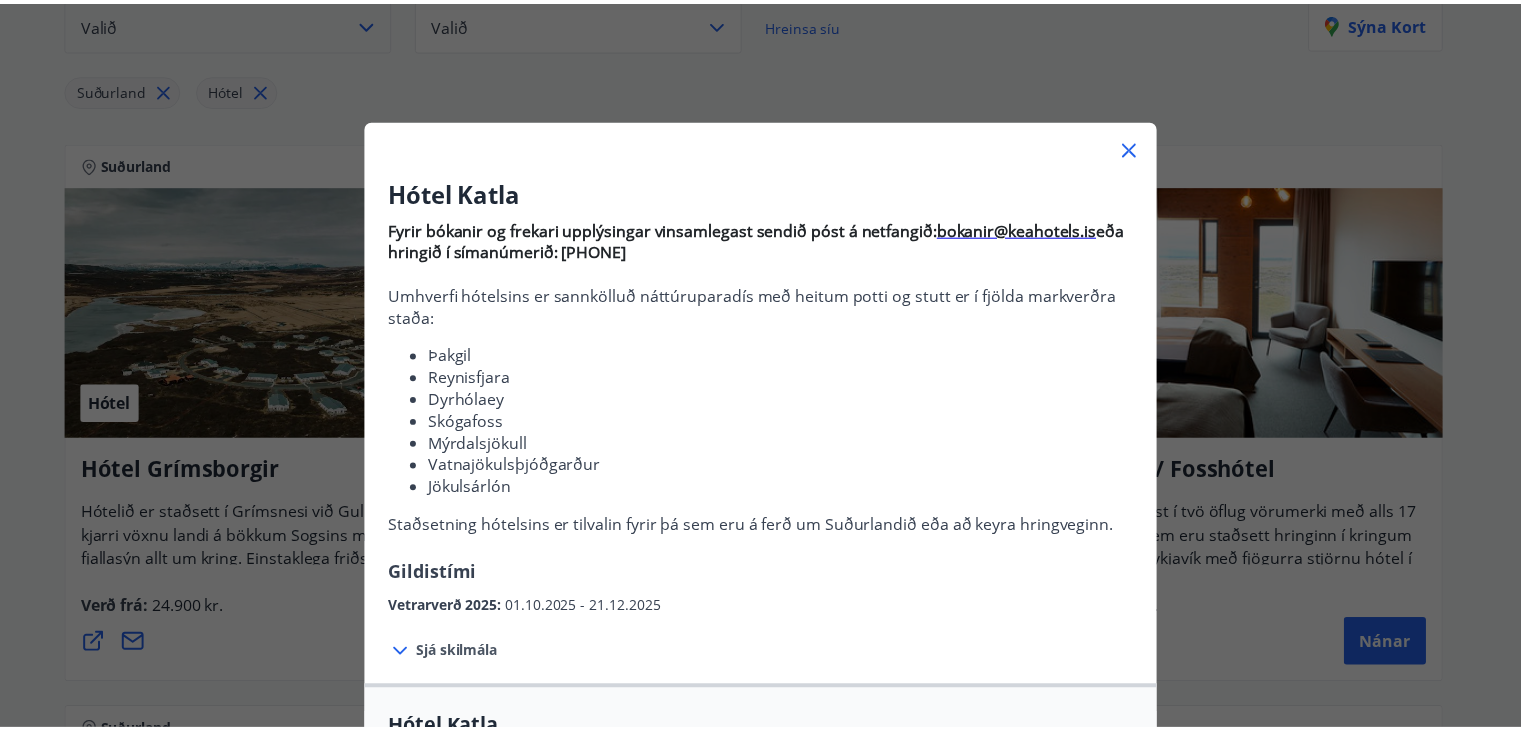 scroll, scrollTop: 100, scrollLeft: 0, axis: vertical 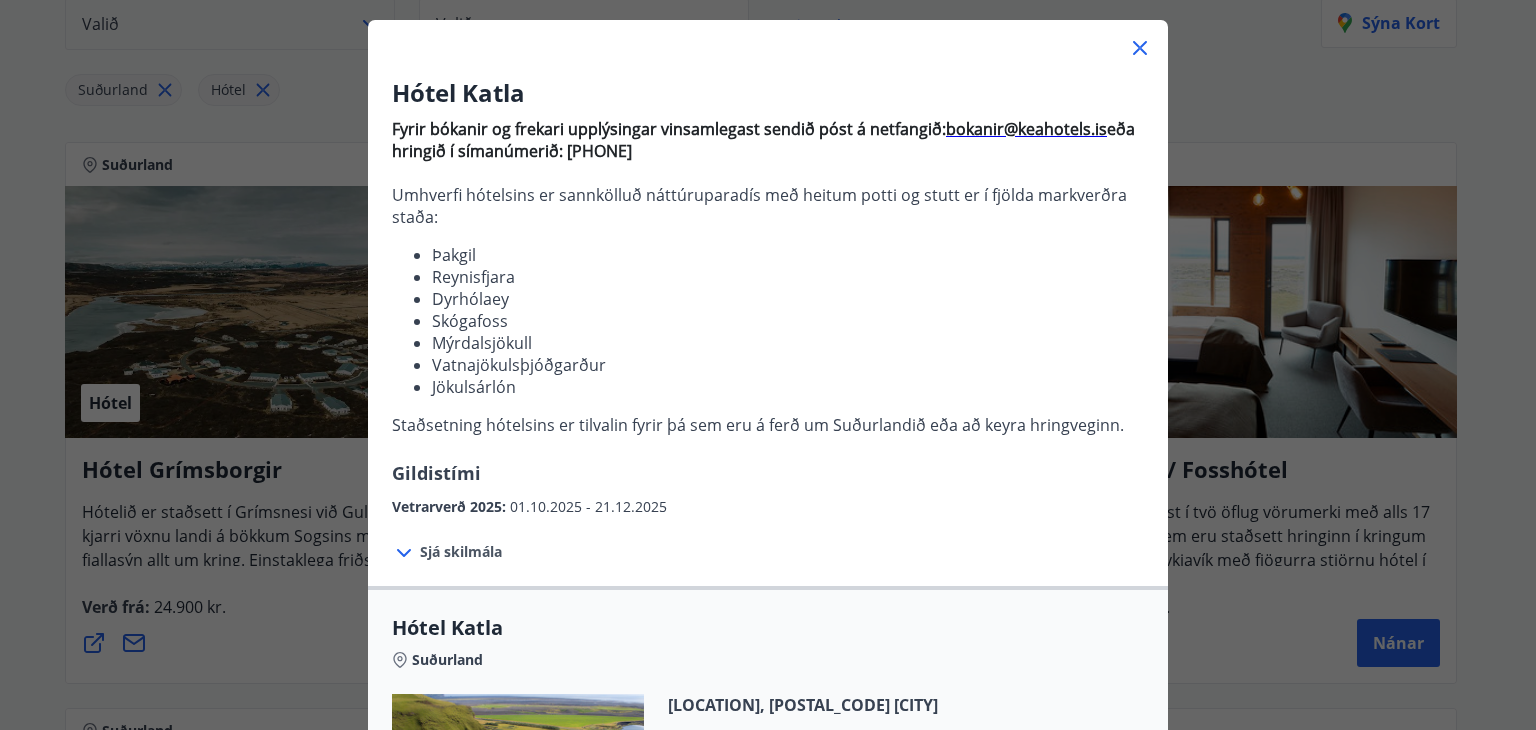 click 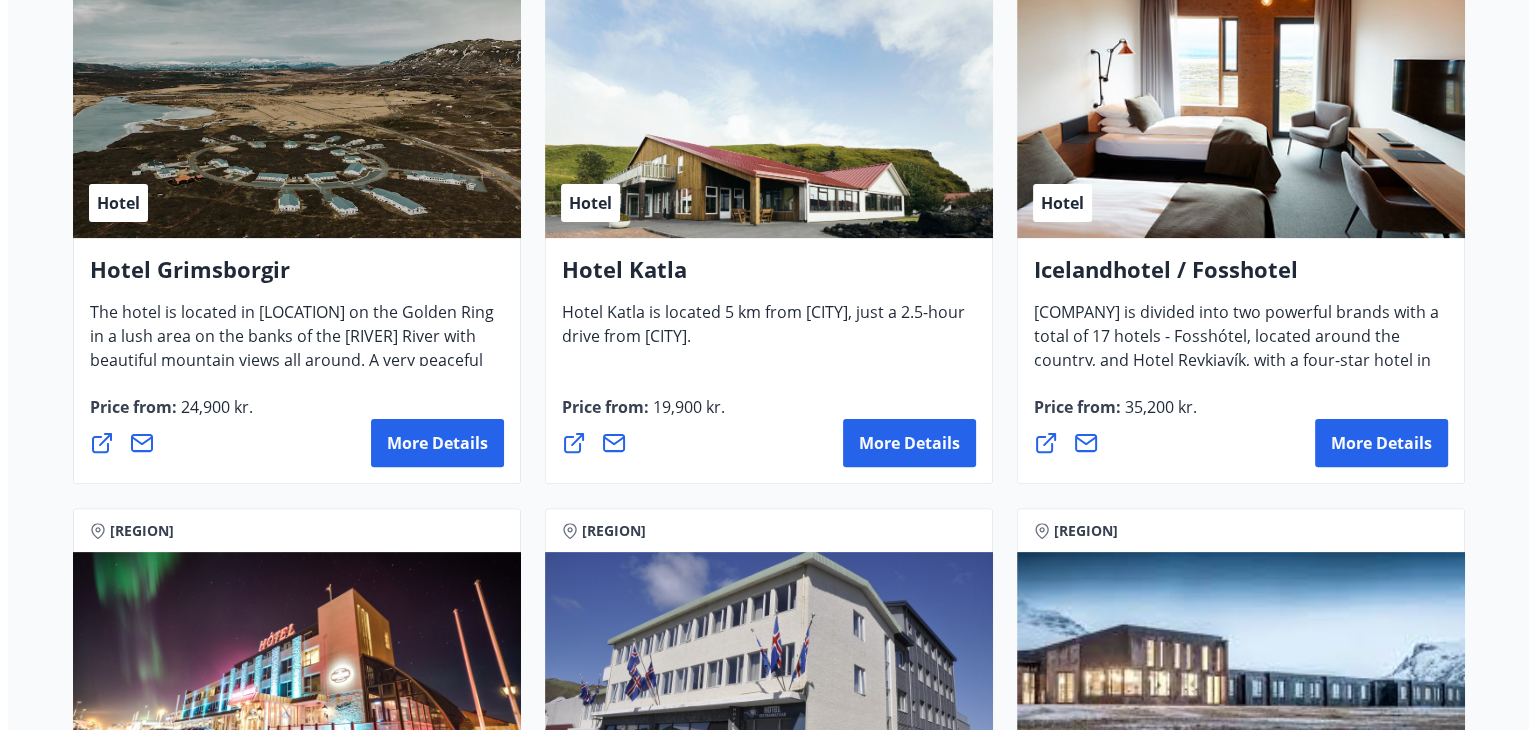 scroll, scrollTop: 400, scrollLeft: 0, axis: vertical 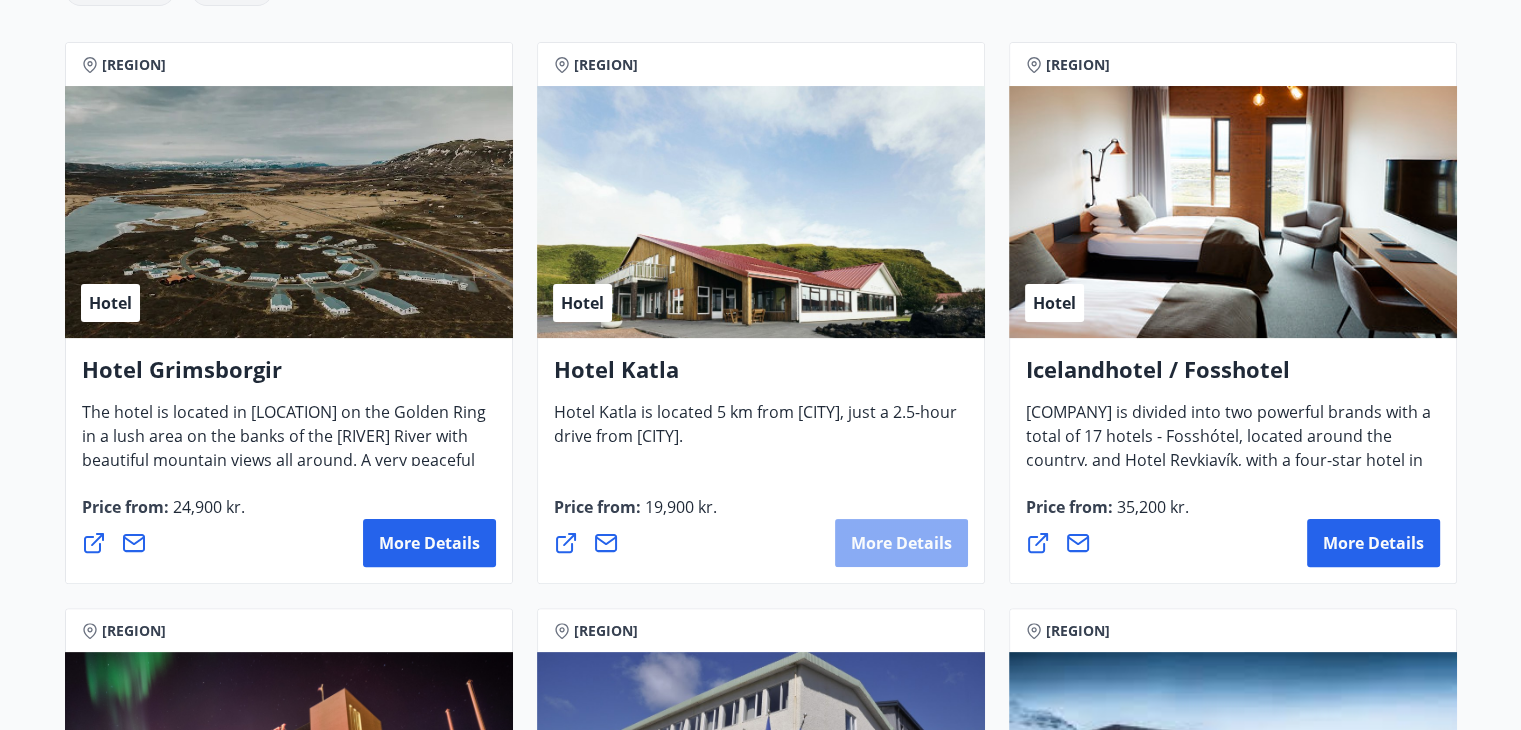 click on "More details" at bounding box center [901, 543] 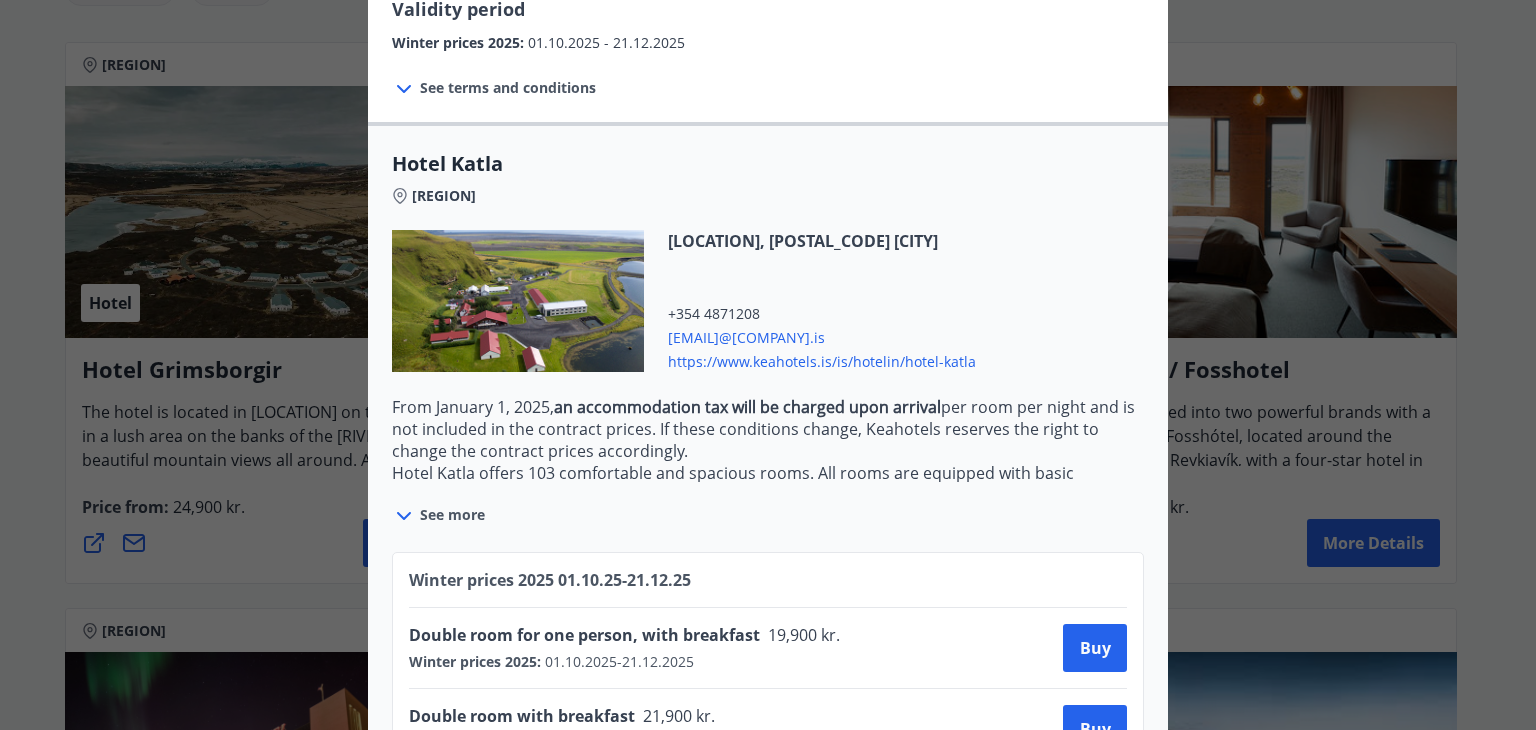 scroll, scrollTop: 642, scrollLeft: 0, axis: vertical 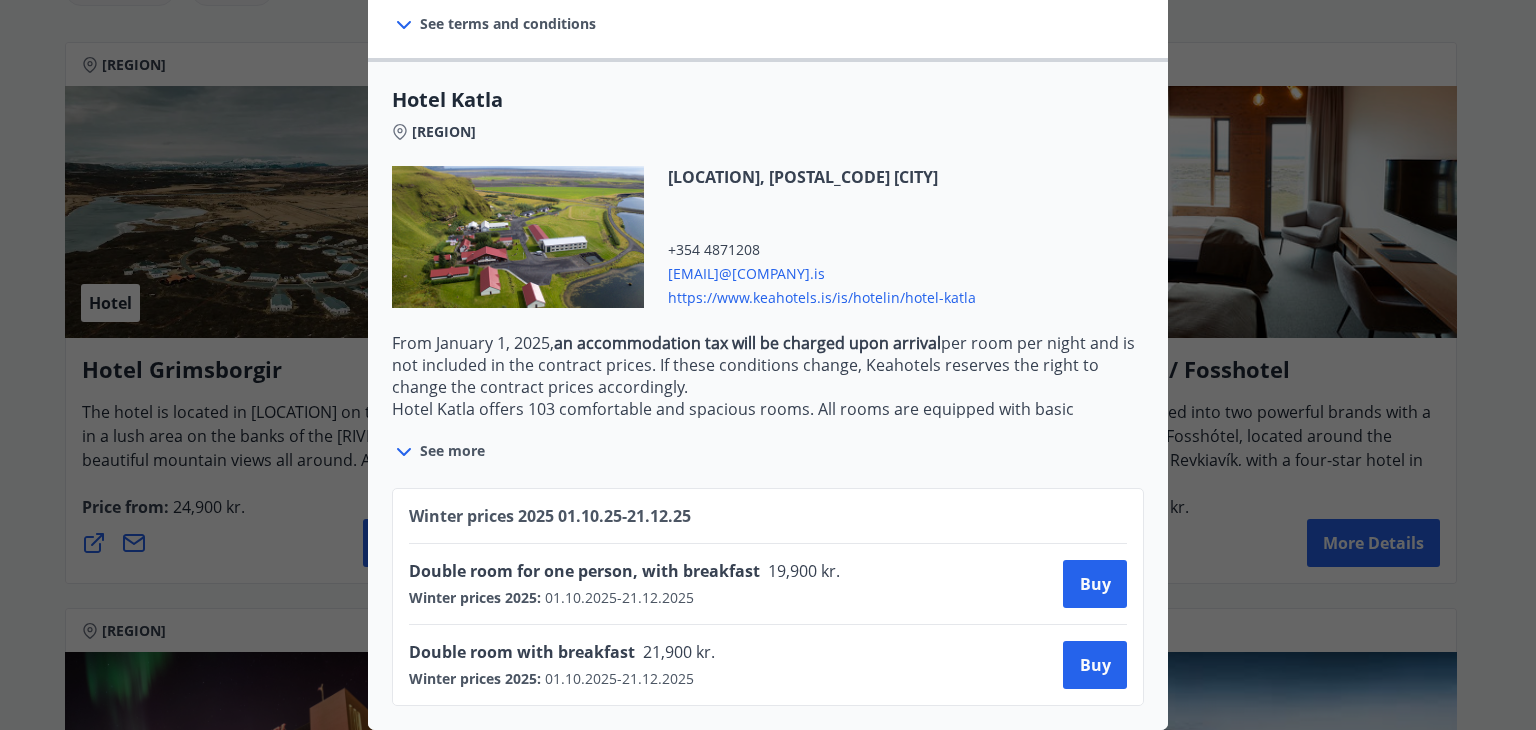 click 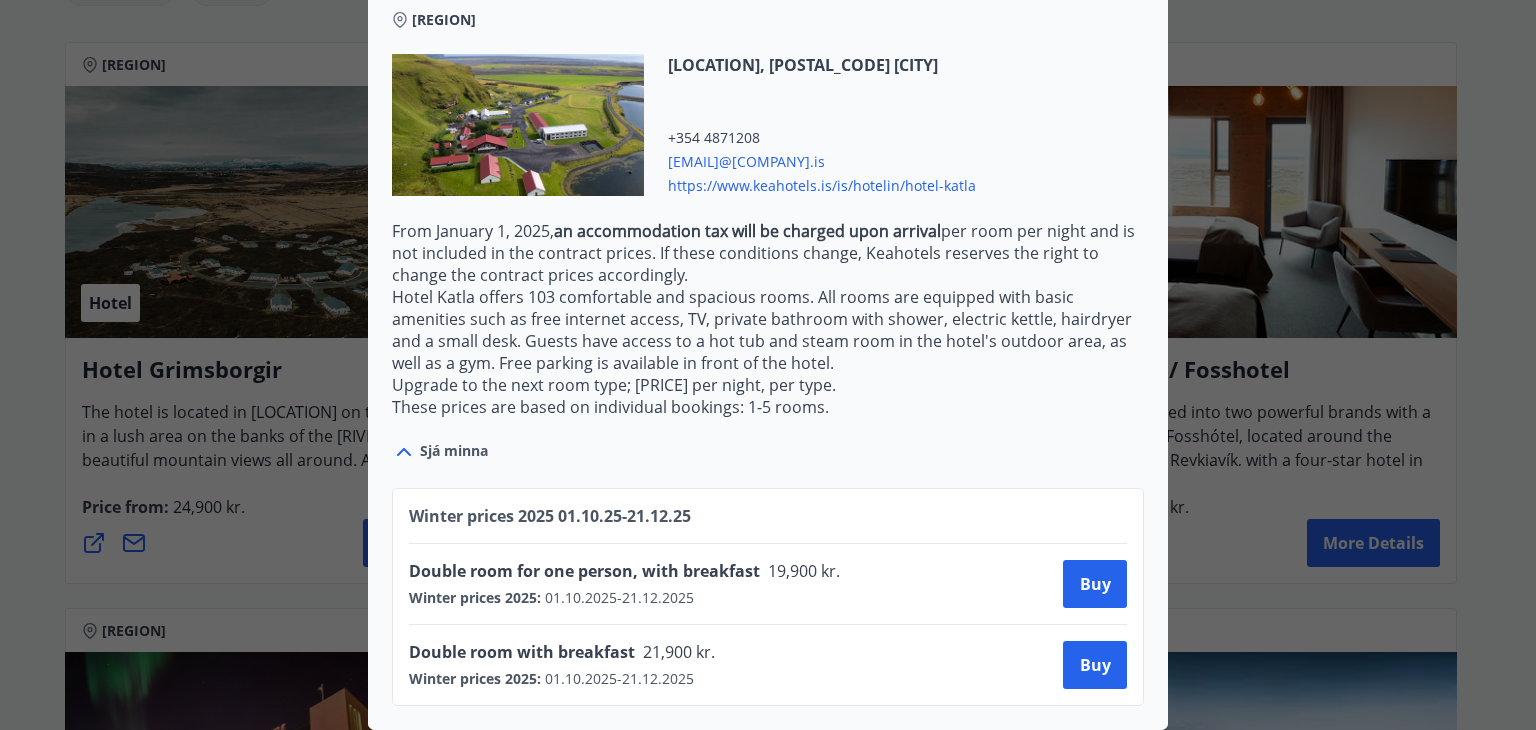 scroll, scrollTop: 754, scrollLeft: 0, axis: vertical 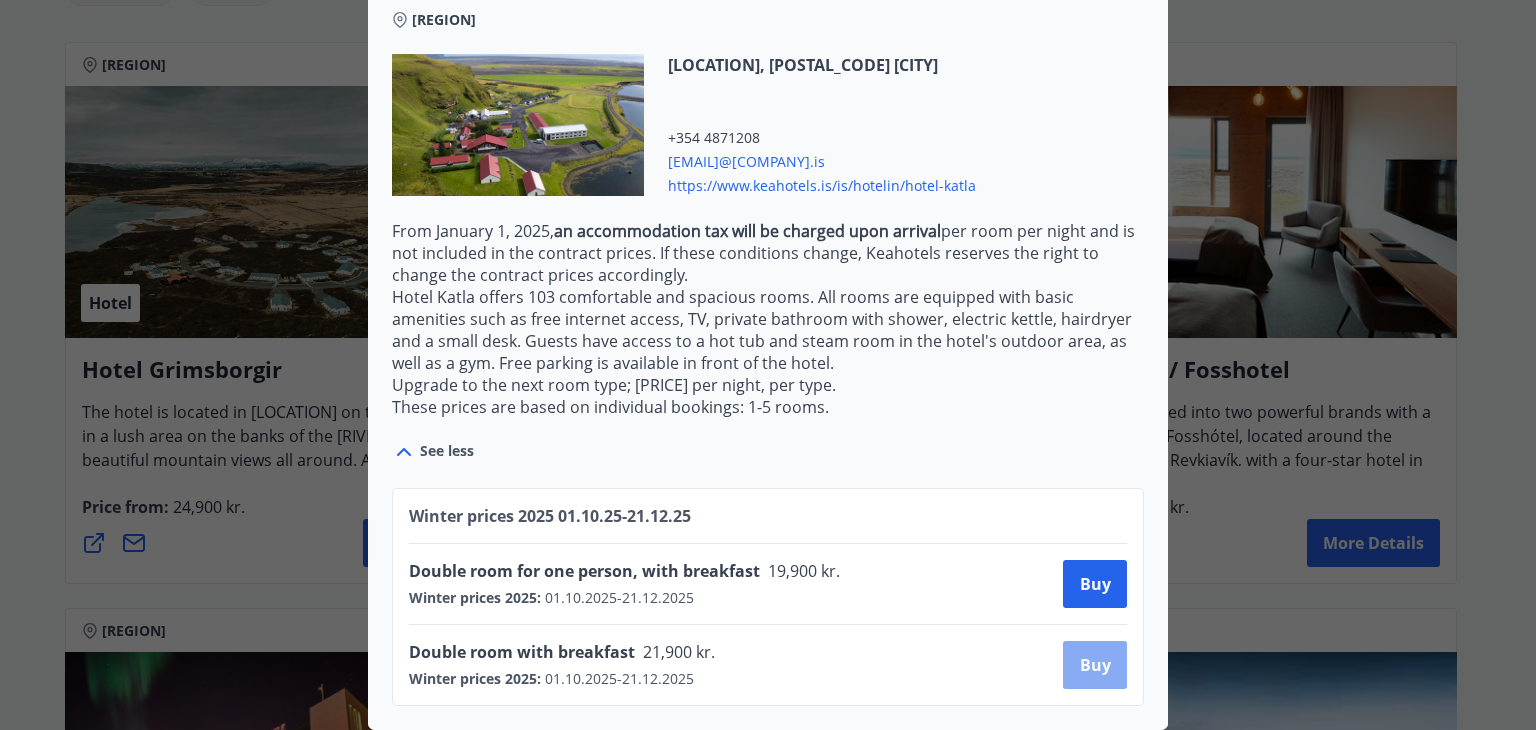 click on "Buy" at bounding box center (1095, 665) 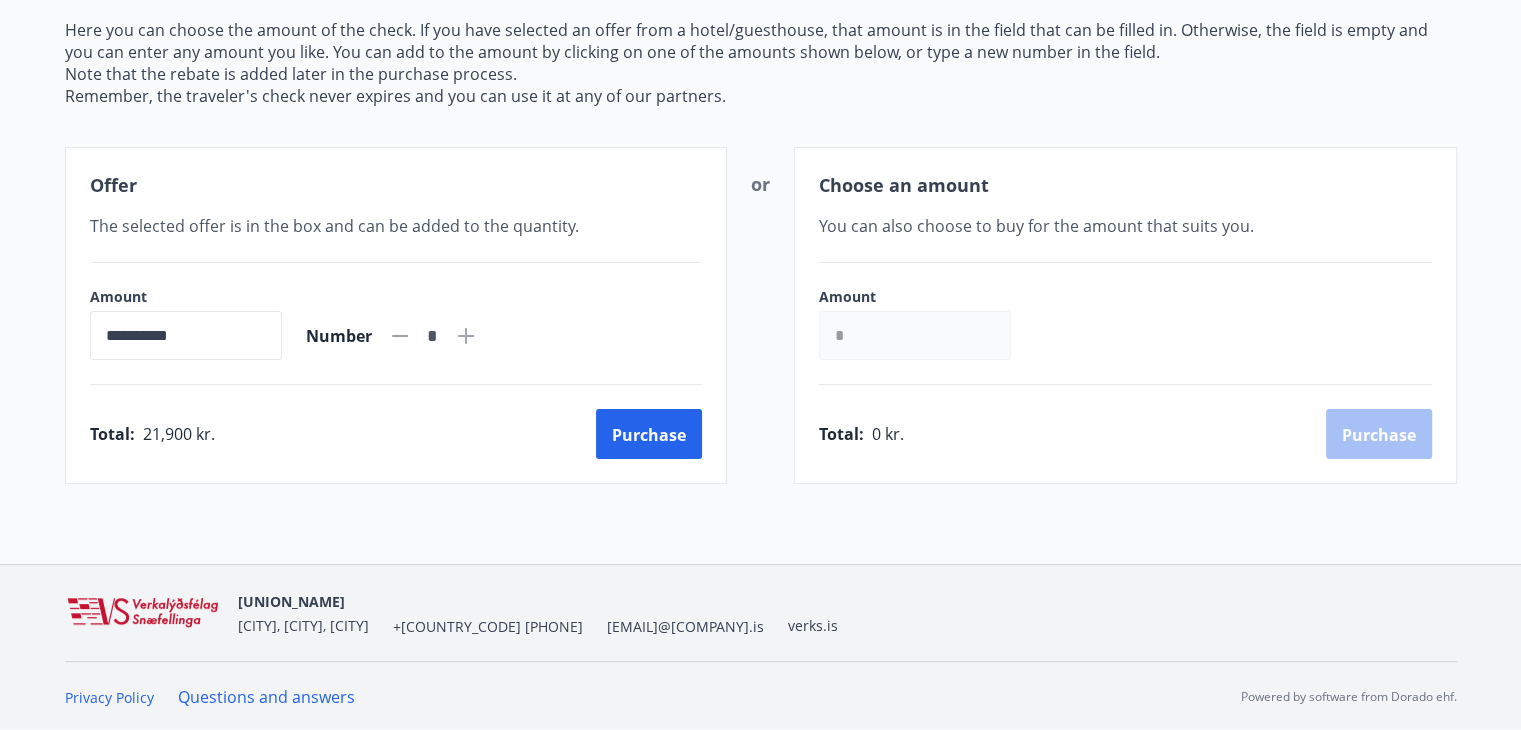 scroll, scrollTop: 159, scrollLeft: 0, axis: vertical 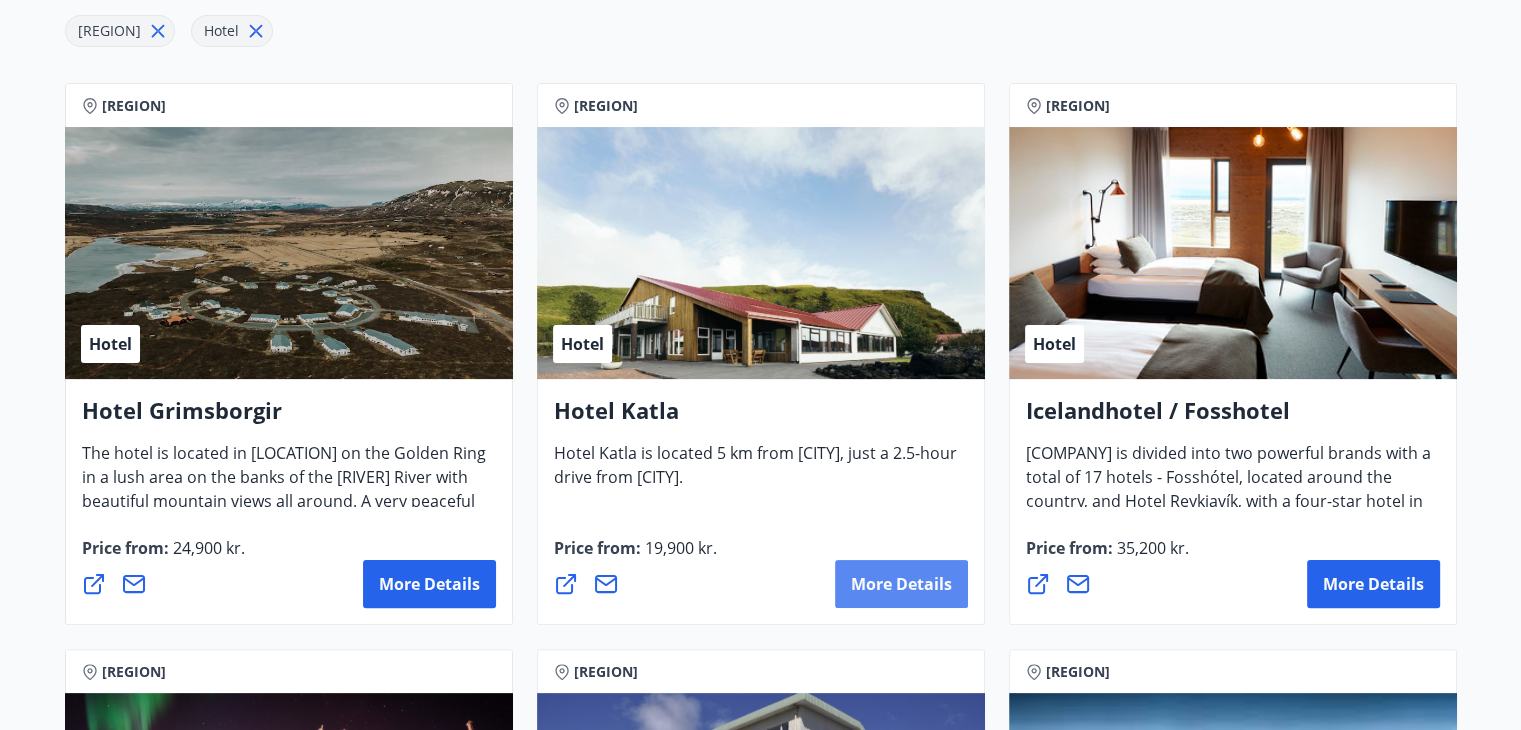 click on "More details" at bounding box center (901, 584) 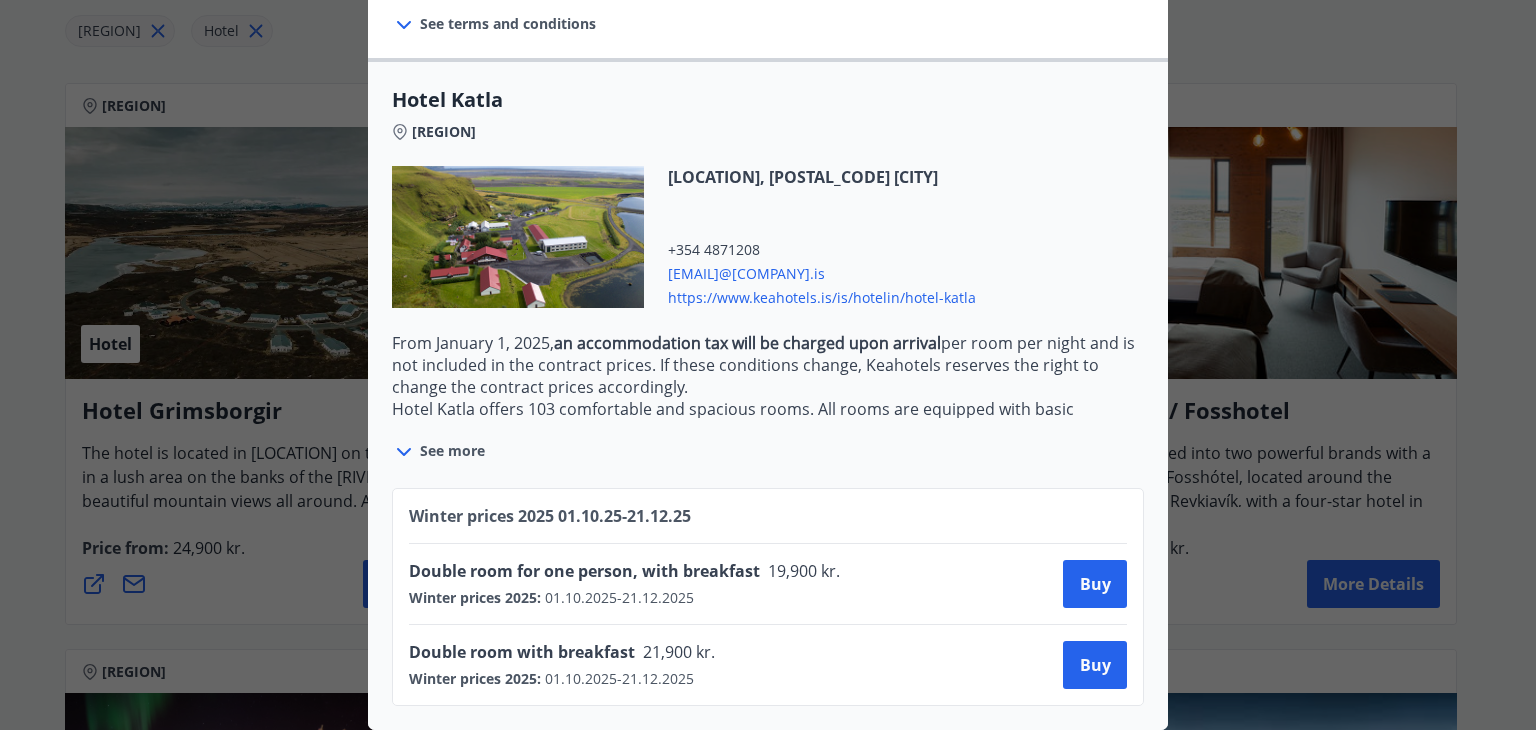 scroll, scrollTop: 642, scrollLeft: 0, axis: vertical 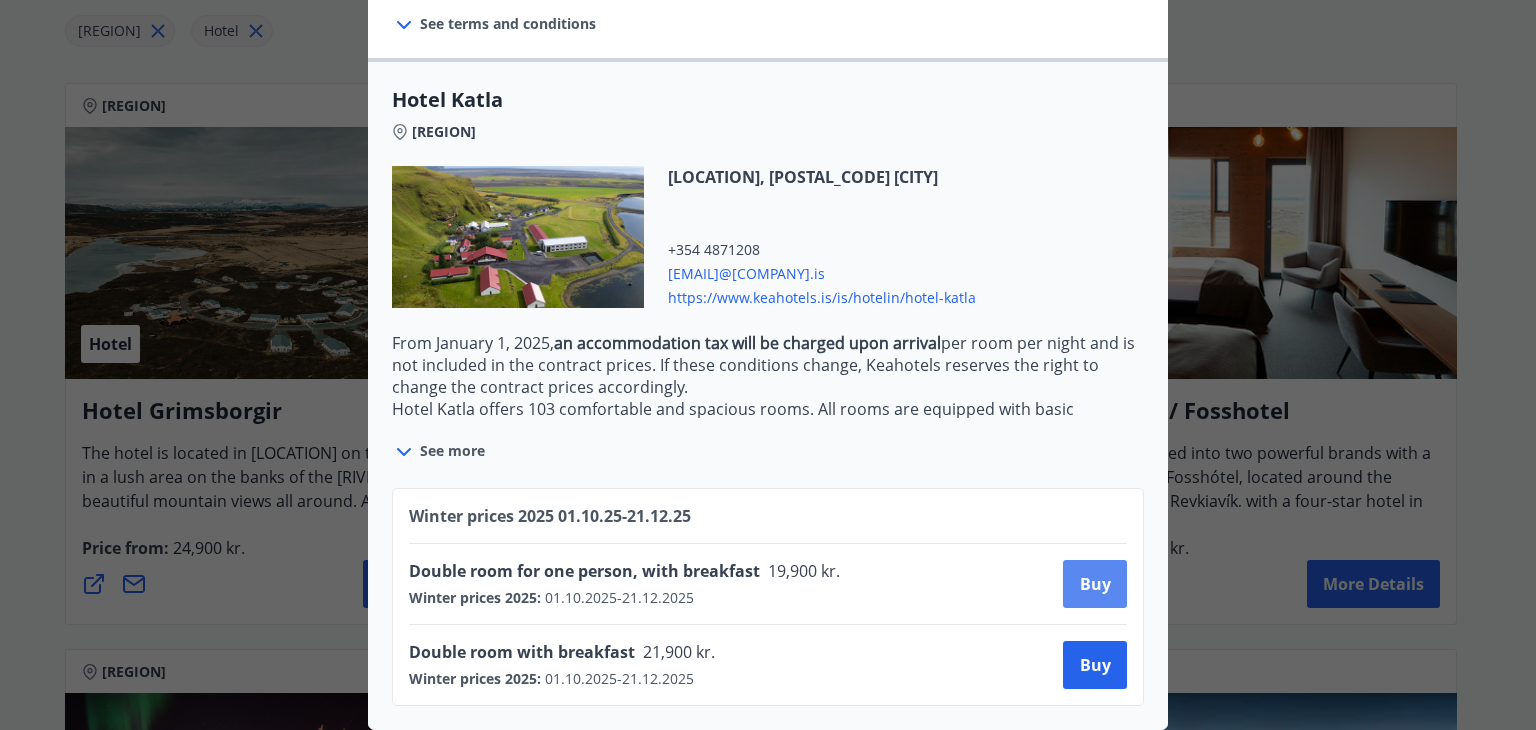 click on "Buy" at bounding box center [1095, 584] 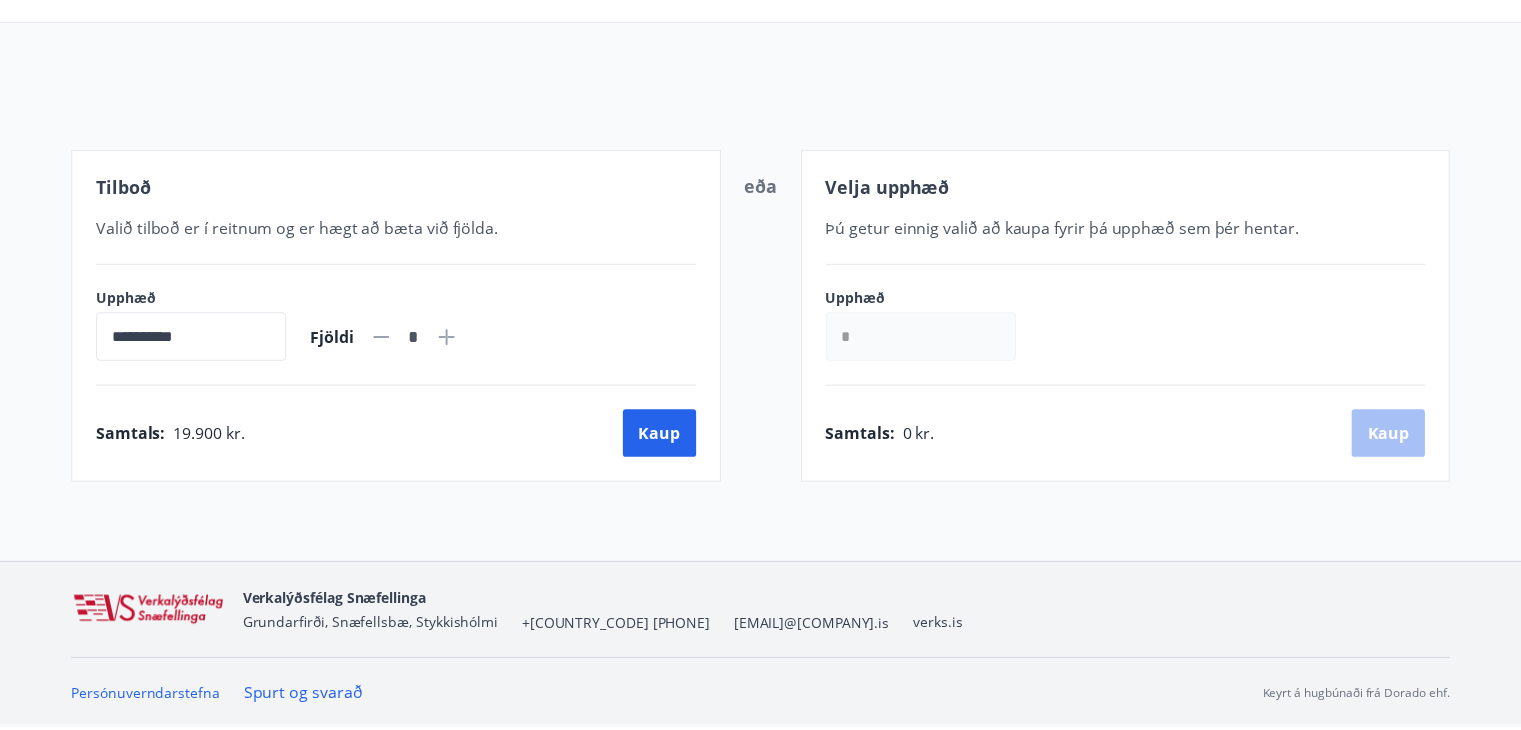 scroll, scrollTop: 169, scrollLeft: 0, axis: vertical 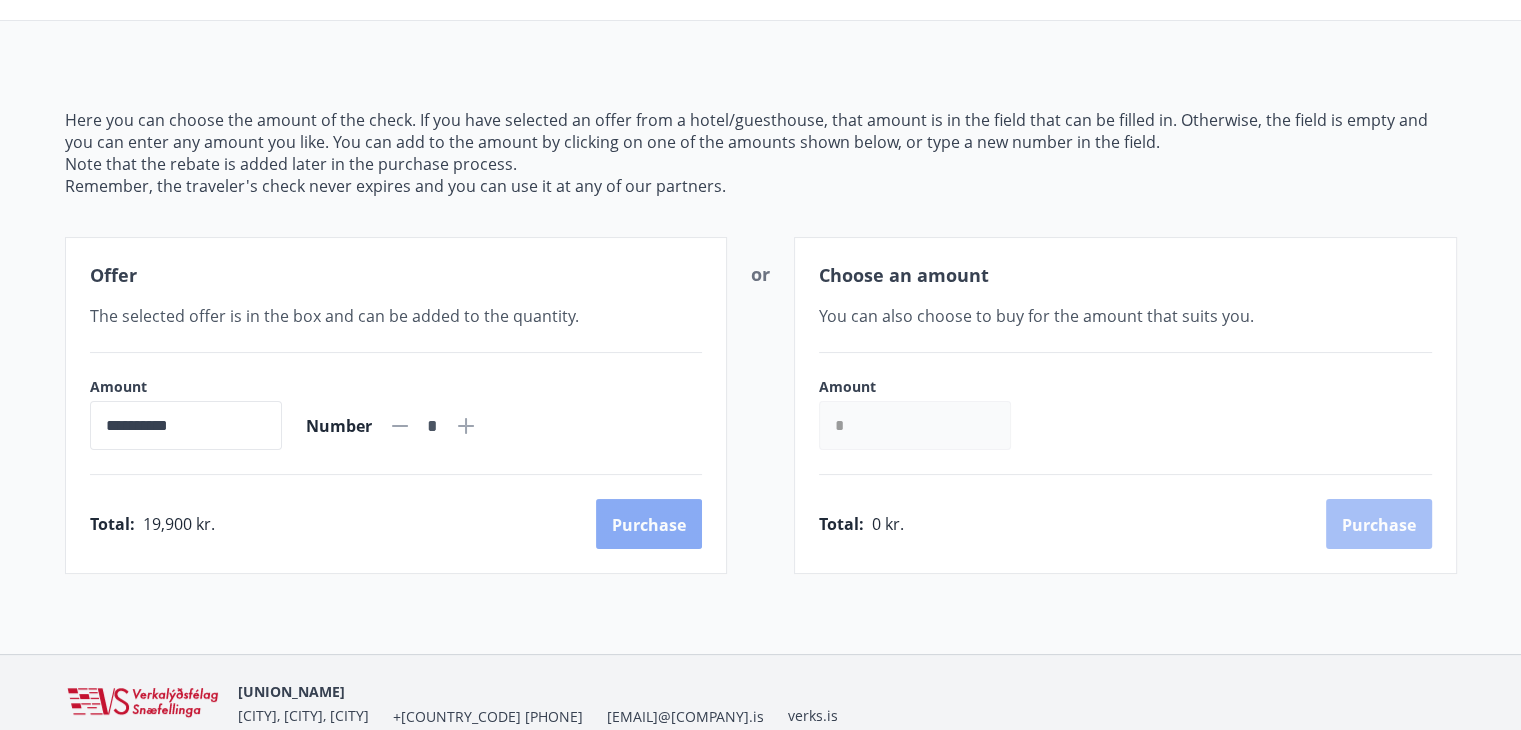 click on "Purchase" at bounding box center (649, 525) 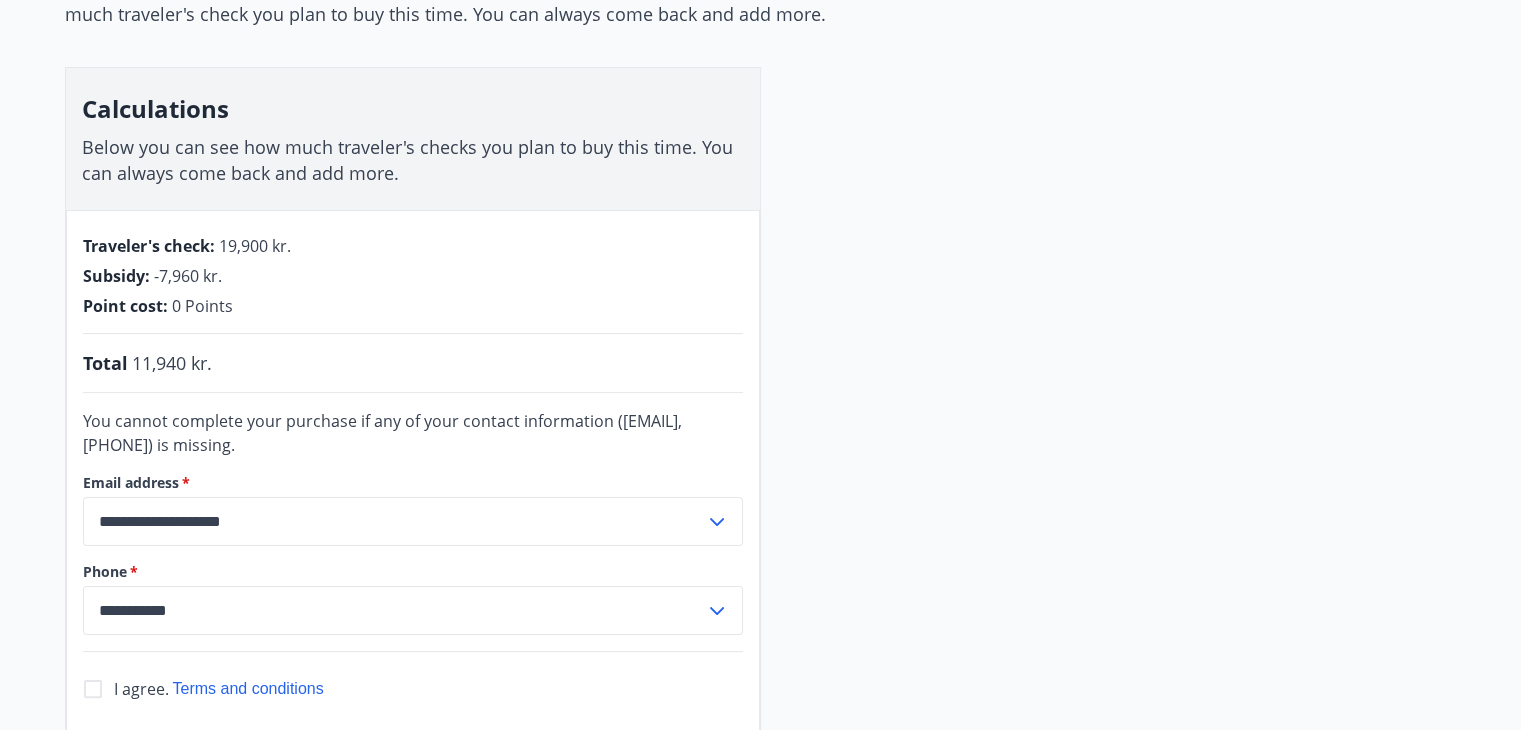 scroll, scrollTop: 596, scrollLeft: 0, axis: vertical 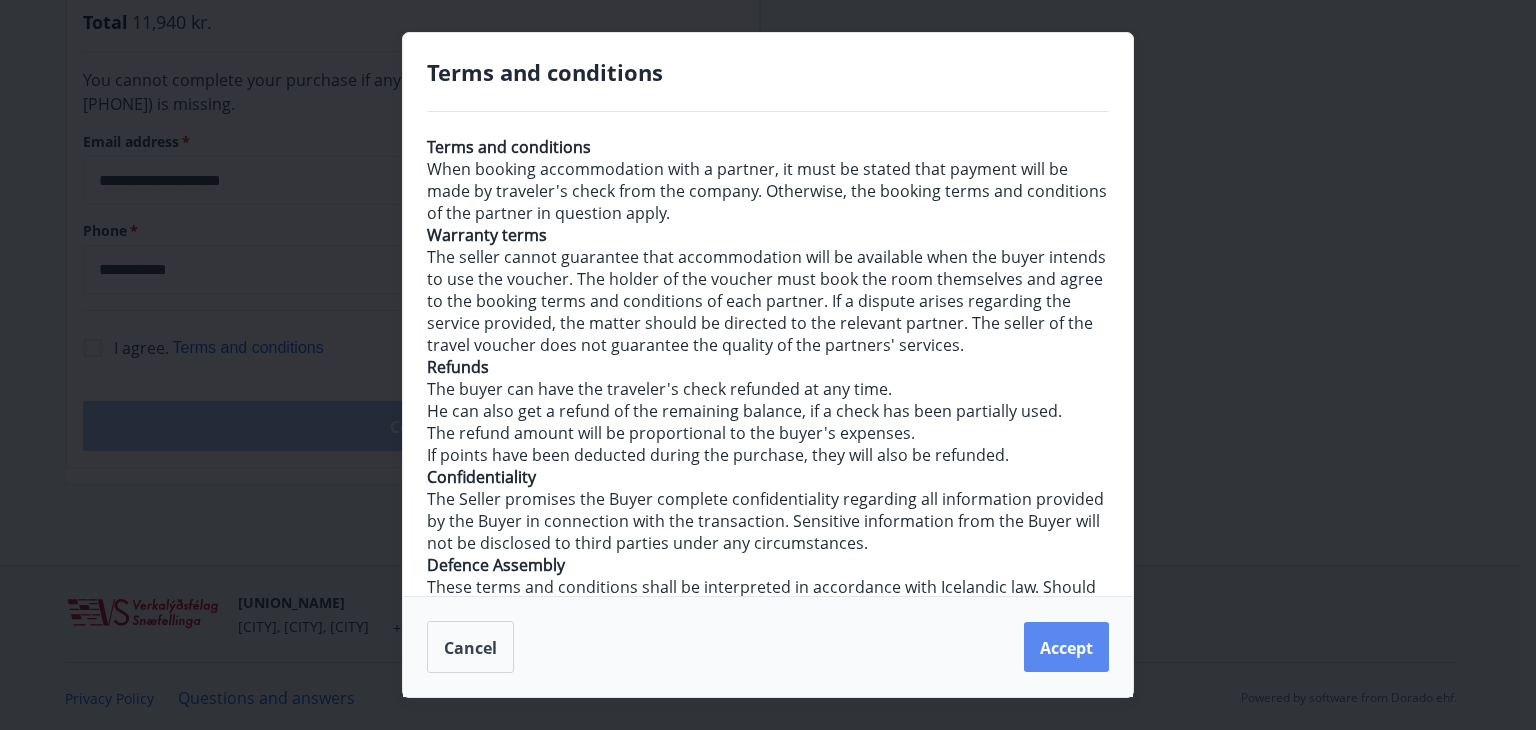 click on "Accept" at bounding box center [1066, 647] 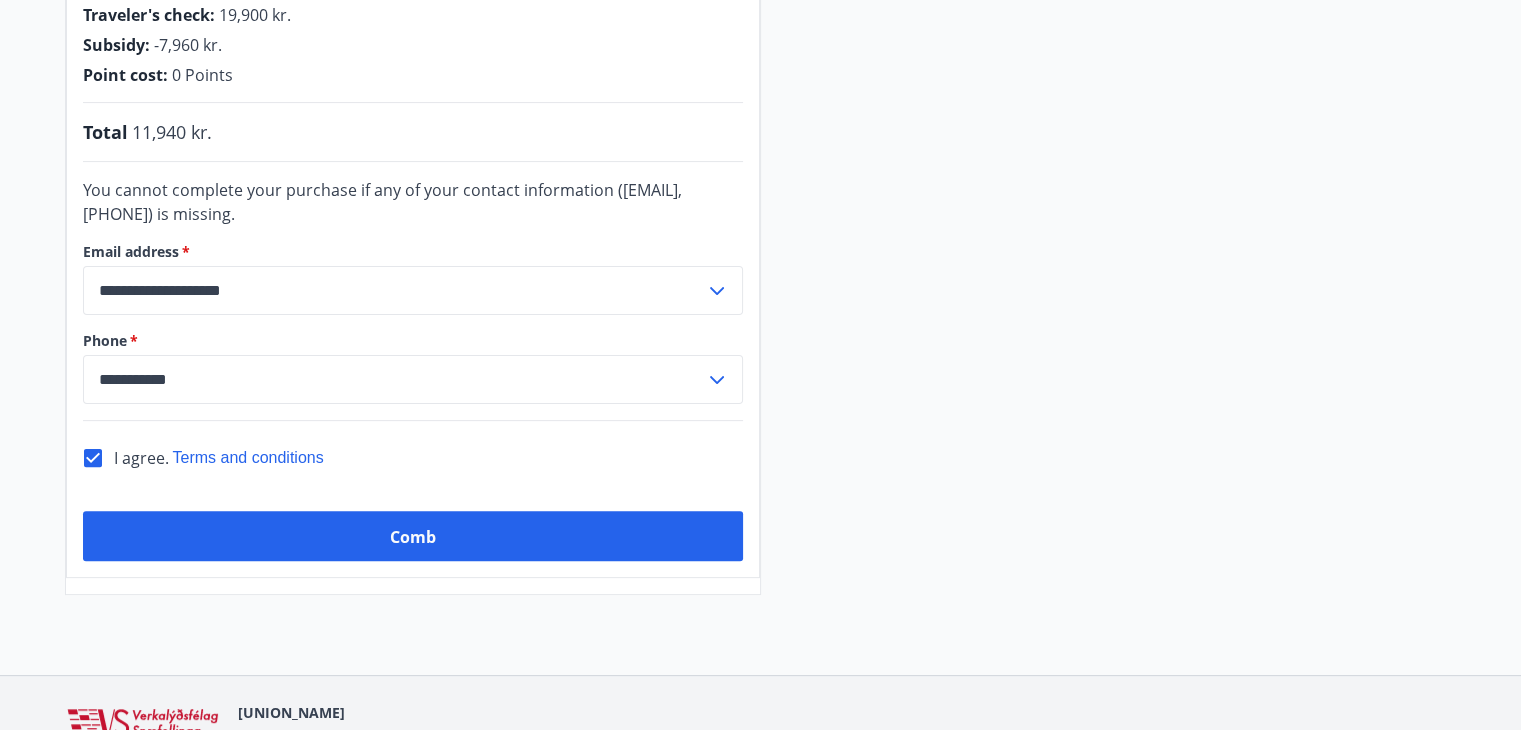 scroll, scrollTop: 596, scrollLeft: 0, axis: vertical 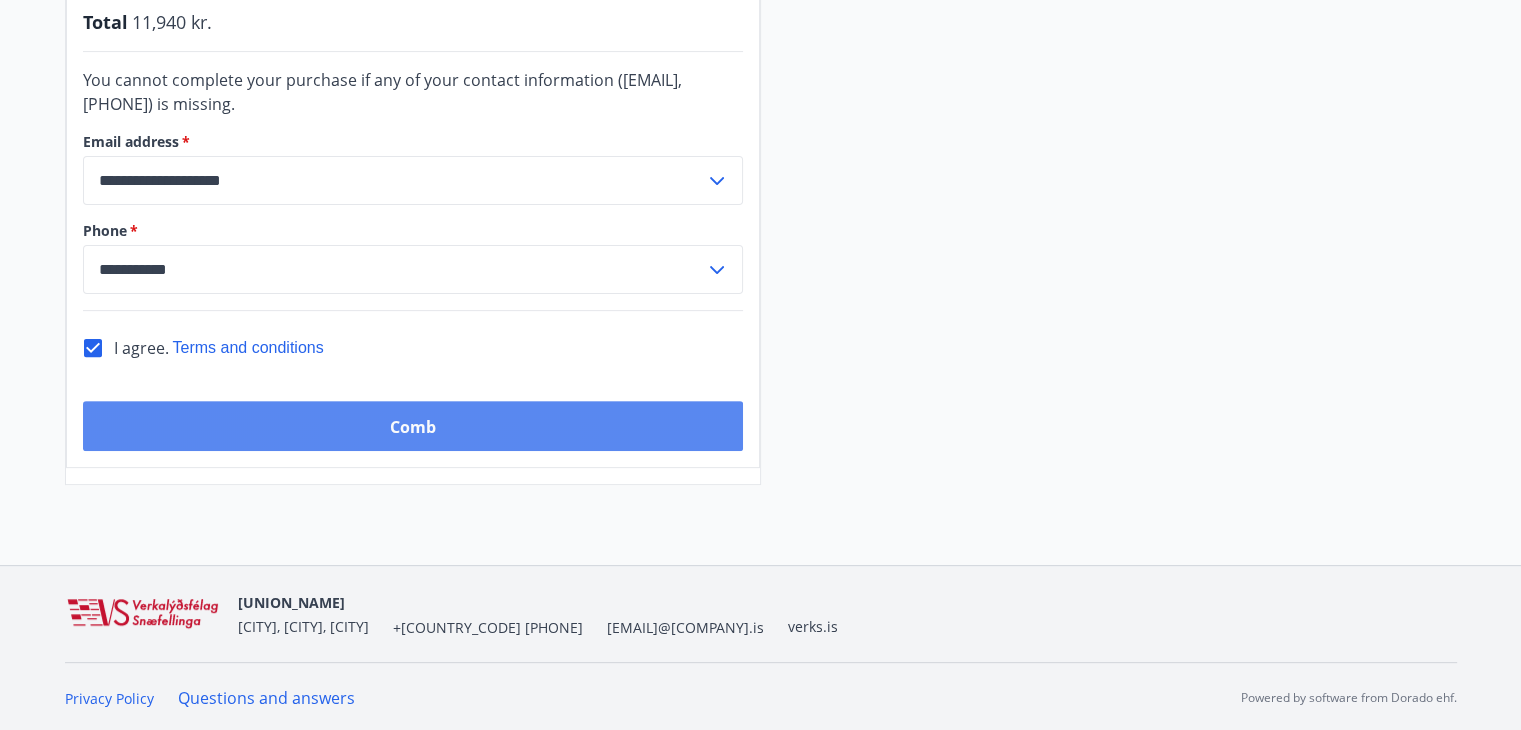 click on "Comb" at bounding box center (413, 426) 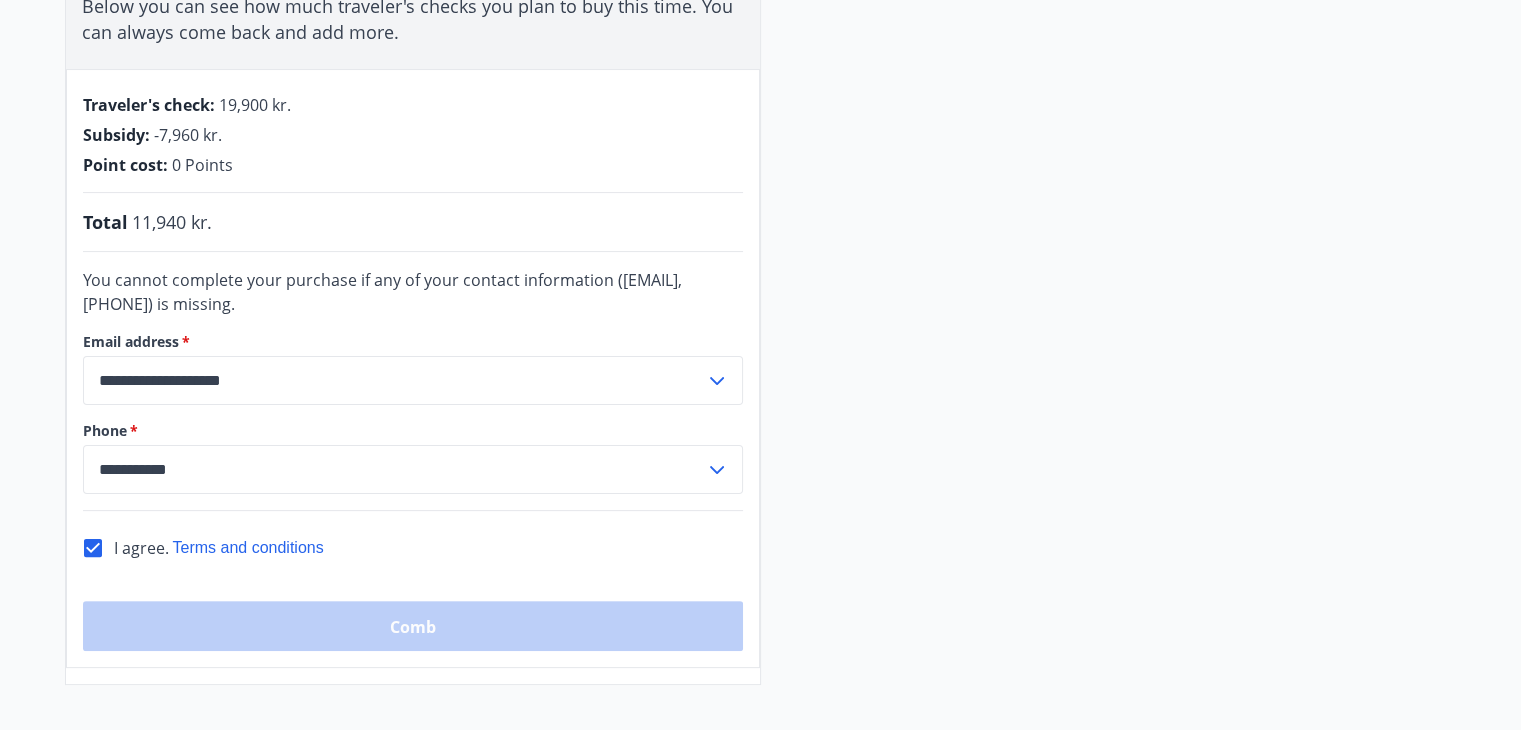 scroll, scrollTop: 296, scrollLeft: 0, axis: vertical 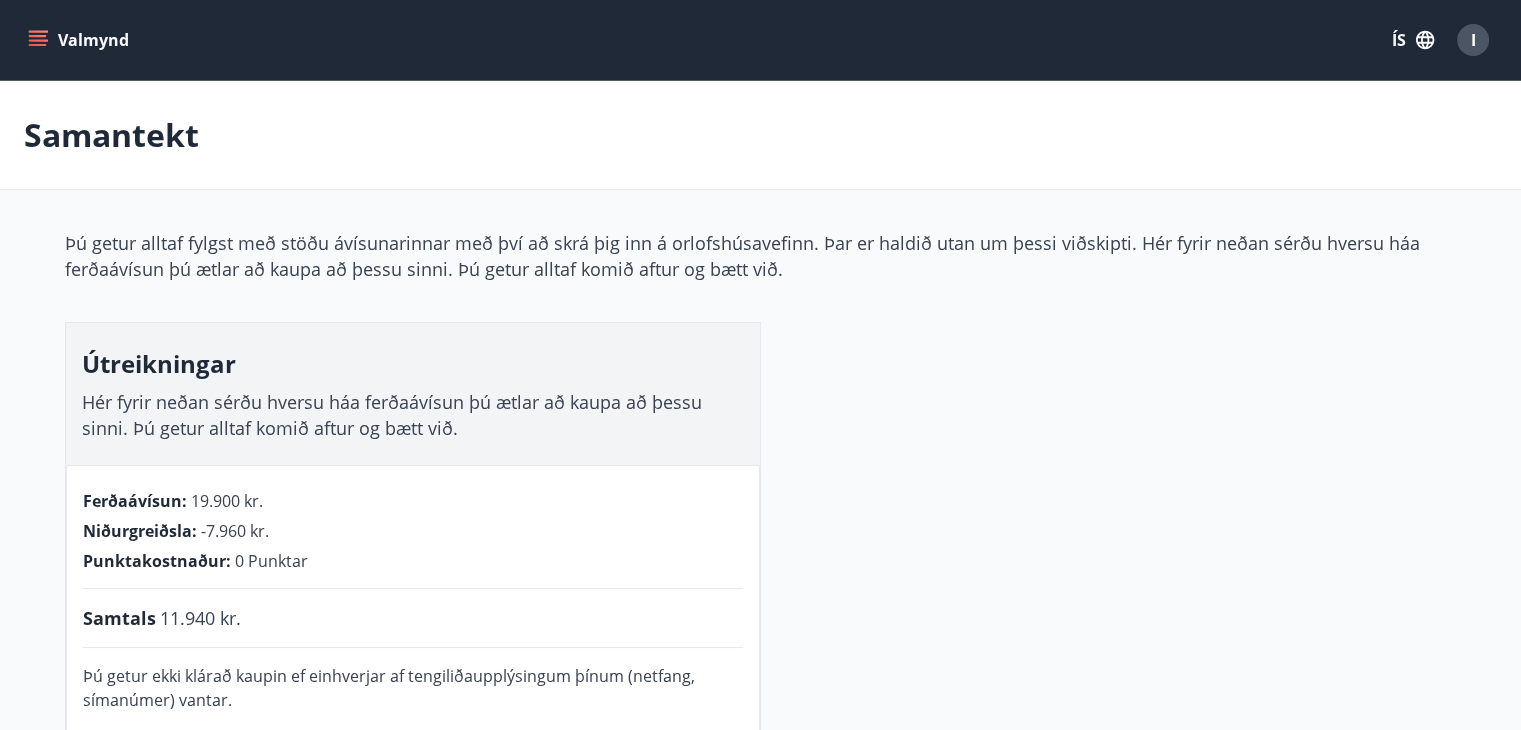 click 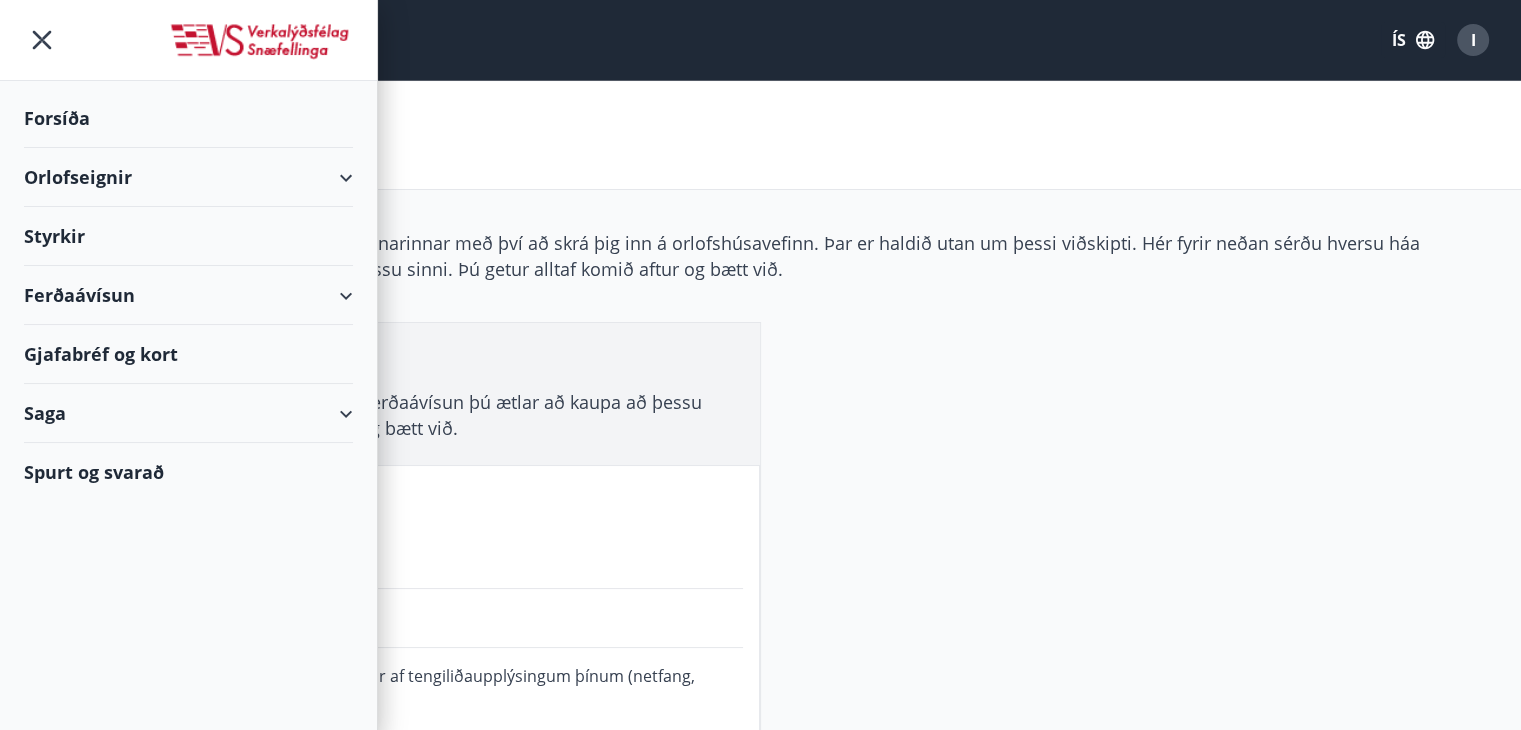 click 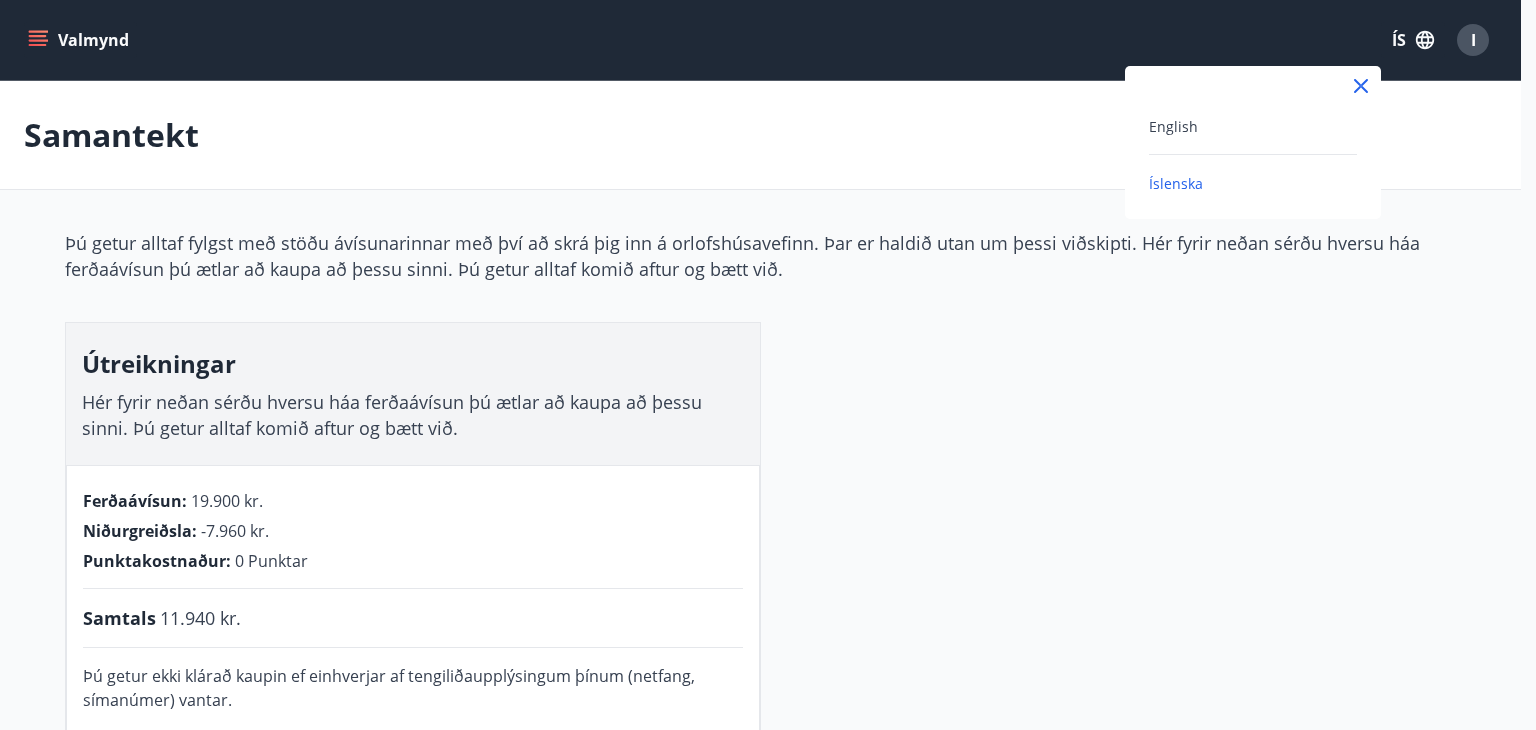 drag, startPoint x: 1181, startPoint y: 125, endPoint x: 759, endPoint y: 125, distance: 422 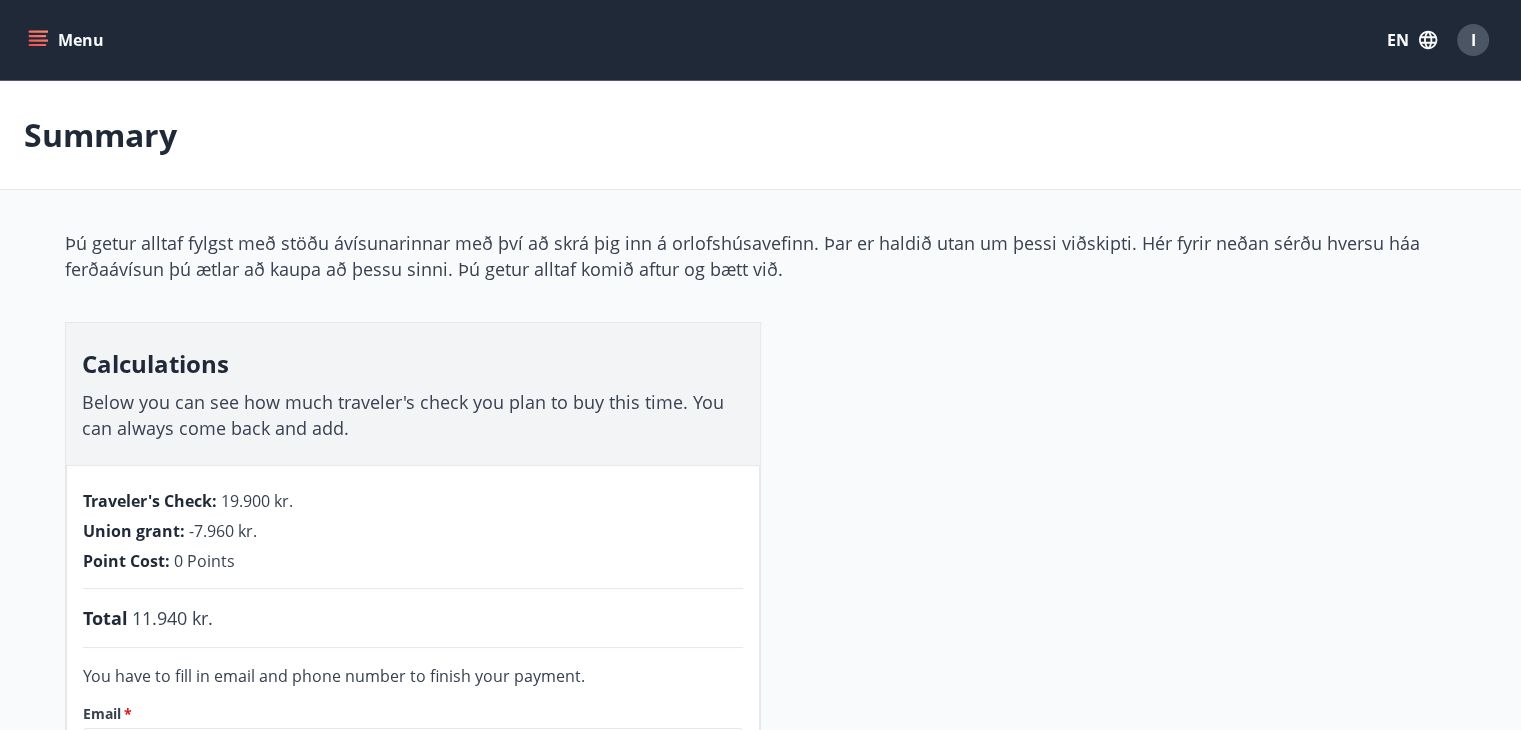 click on "Menu" at bounding box center (68, 40) 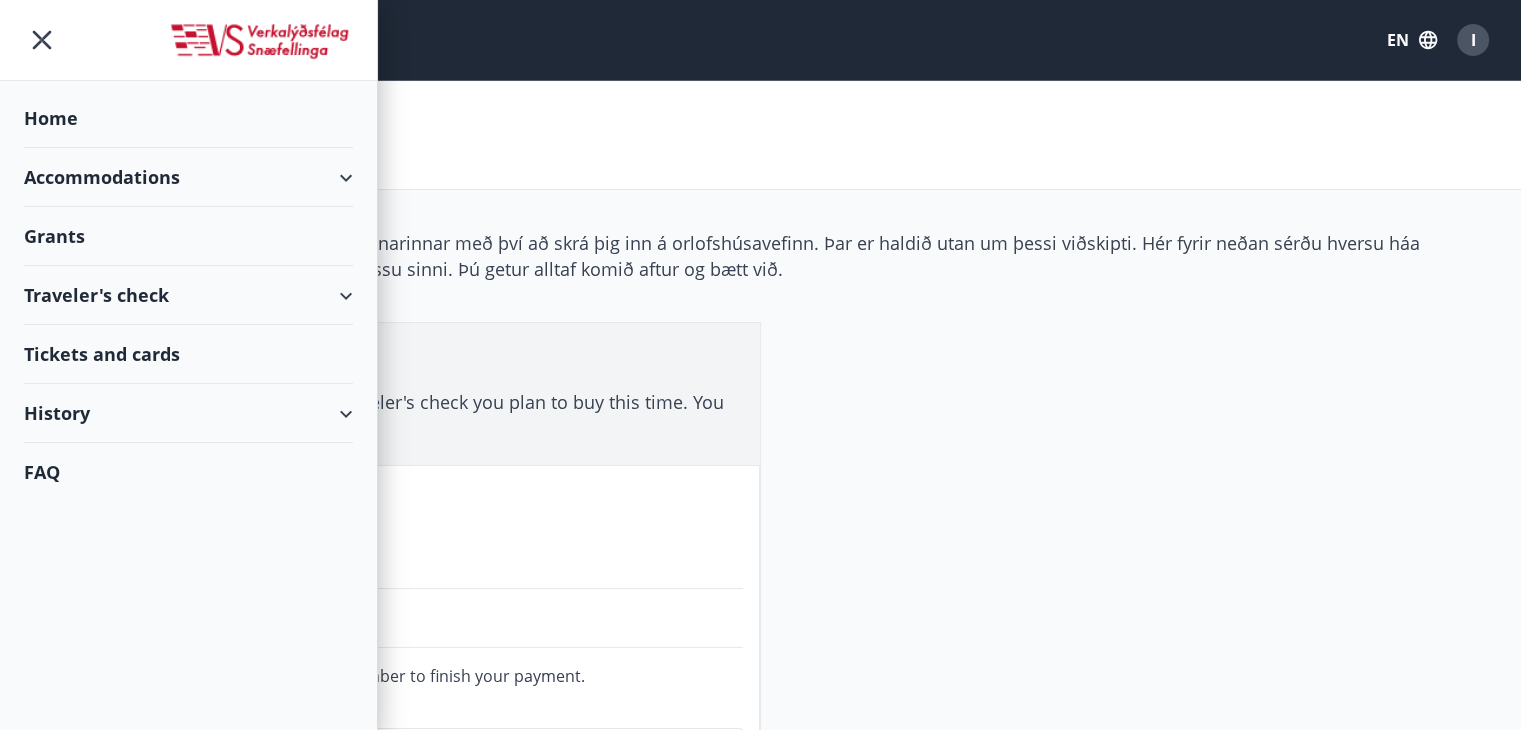 click on "Accommodations" at bounding box center [188, 177] 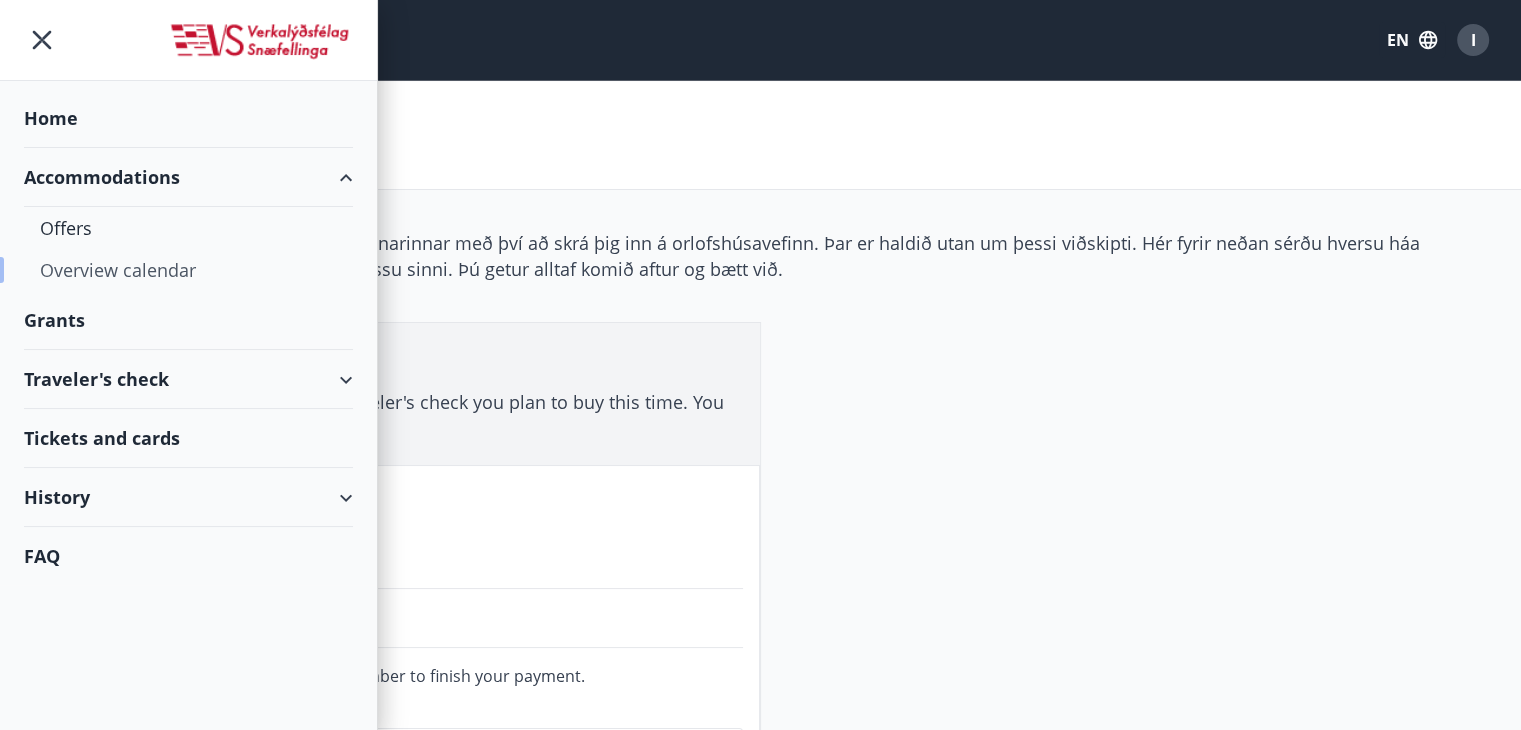 click on "Overview calendar" at bounding box center (188, 270) 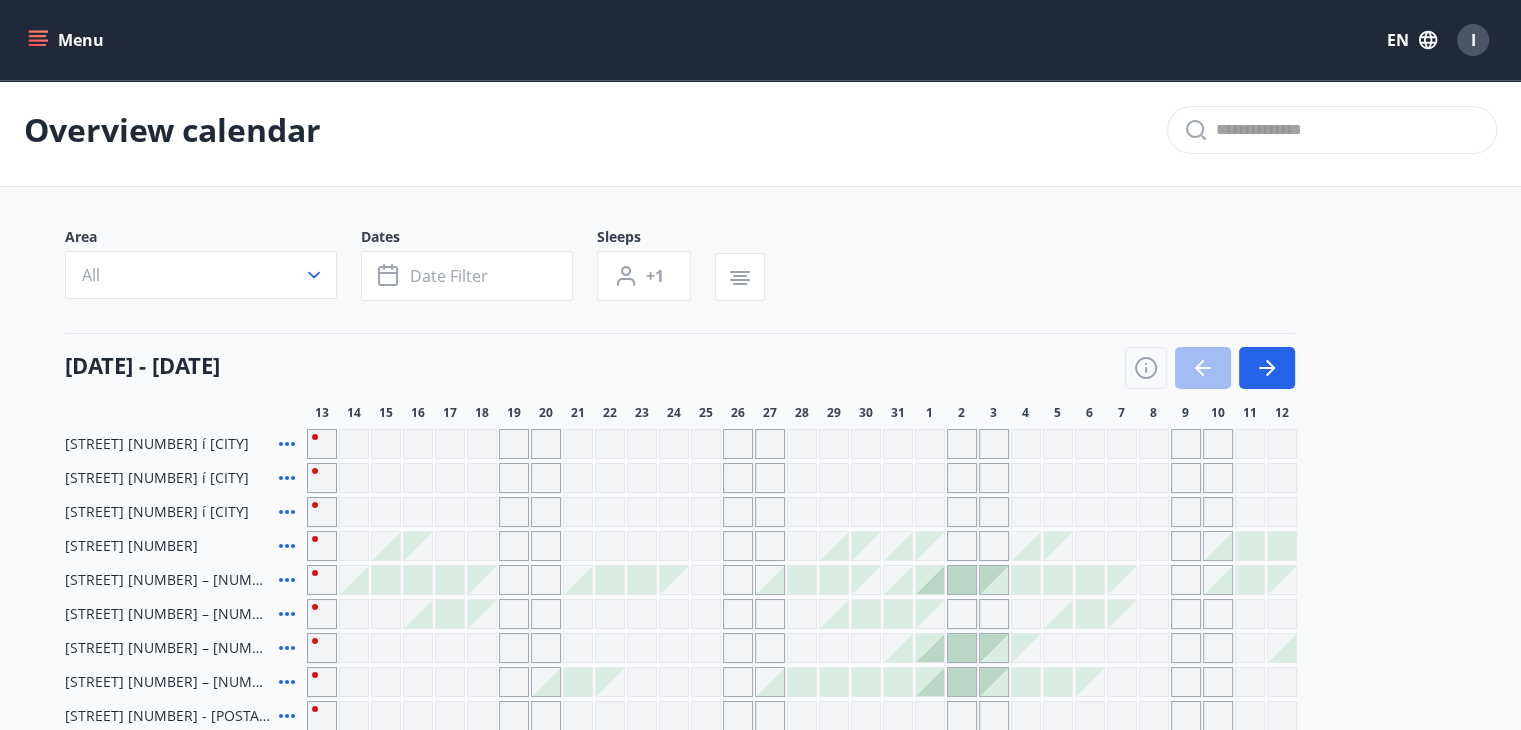 scroll, scrollTop: 0, scrollLeft: 0, axis: both 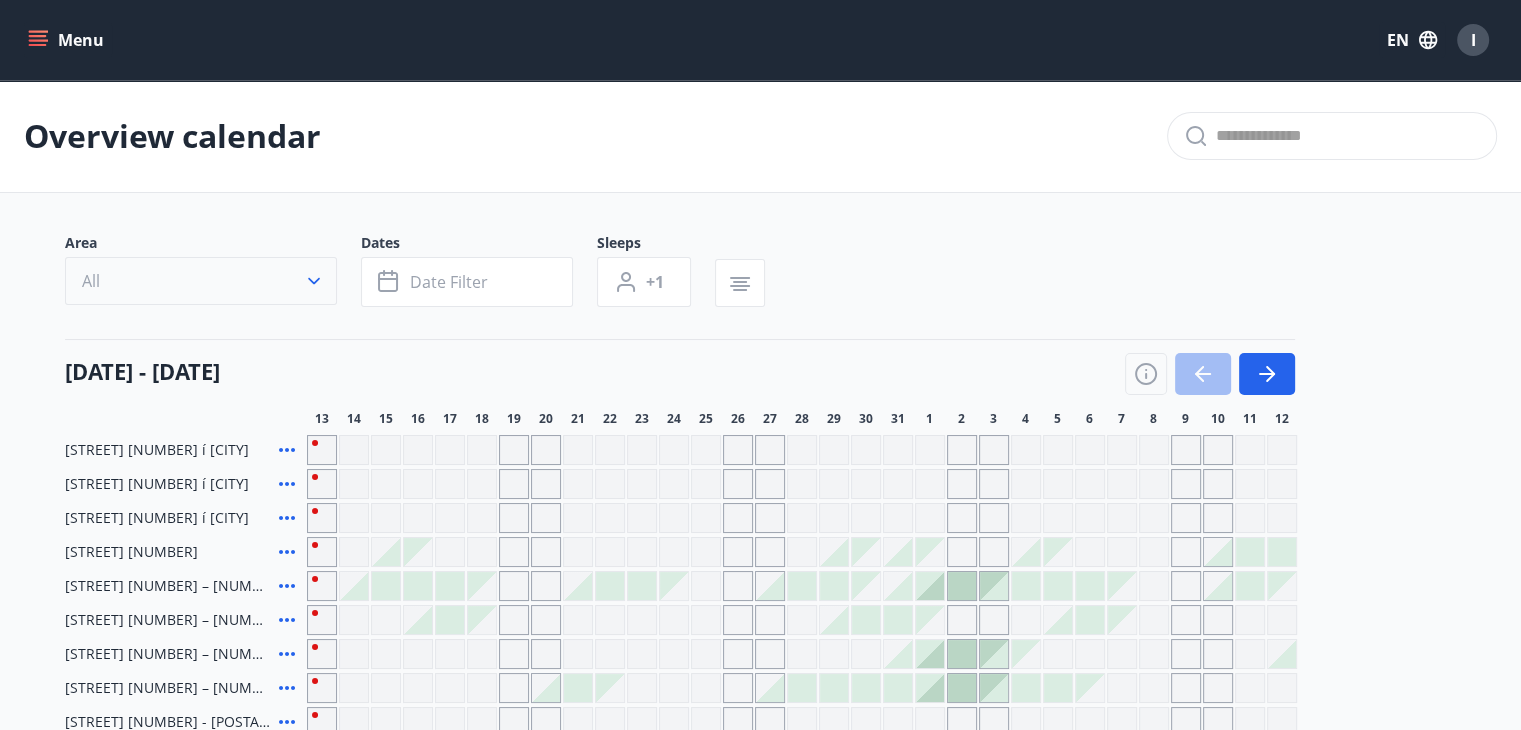 click on "All" at bounding box center (201, 281) 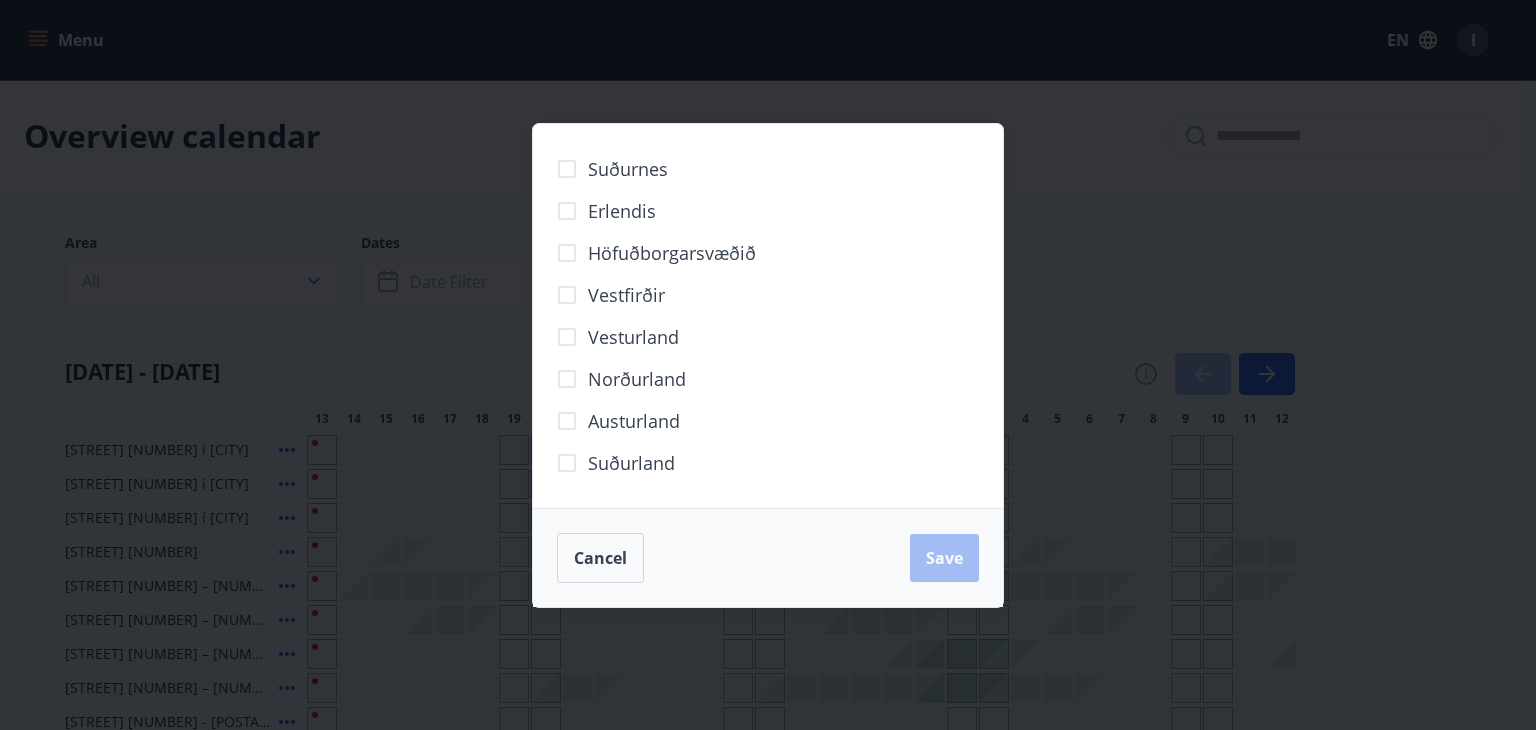 click on "Suðurnes Erlendis Höfuðborgarsvæðið Vestfirðir Vesturland Norðurland Austurland Suðurland Cancel Save" at bounding box center [768, 365] 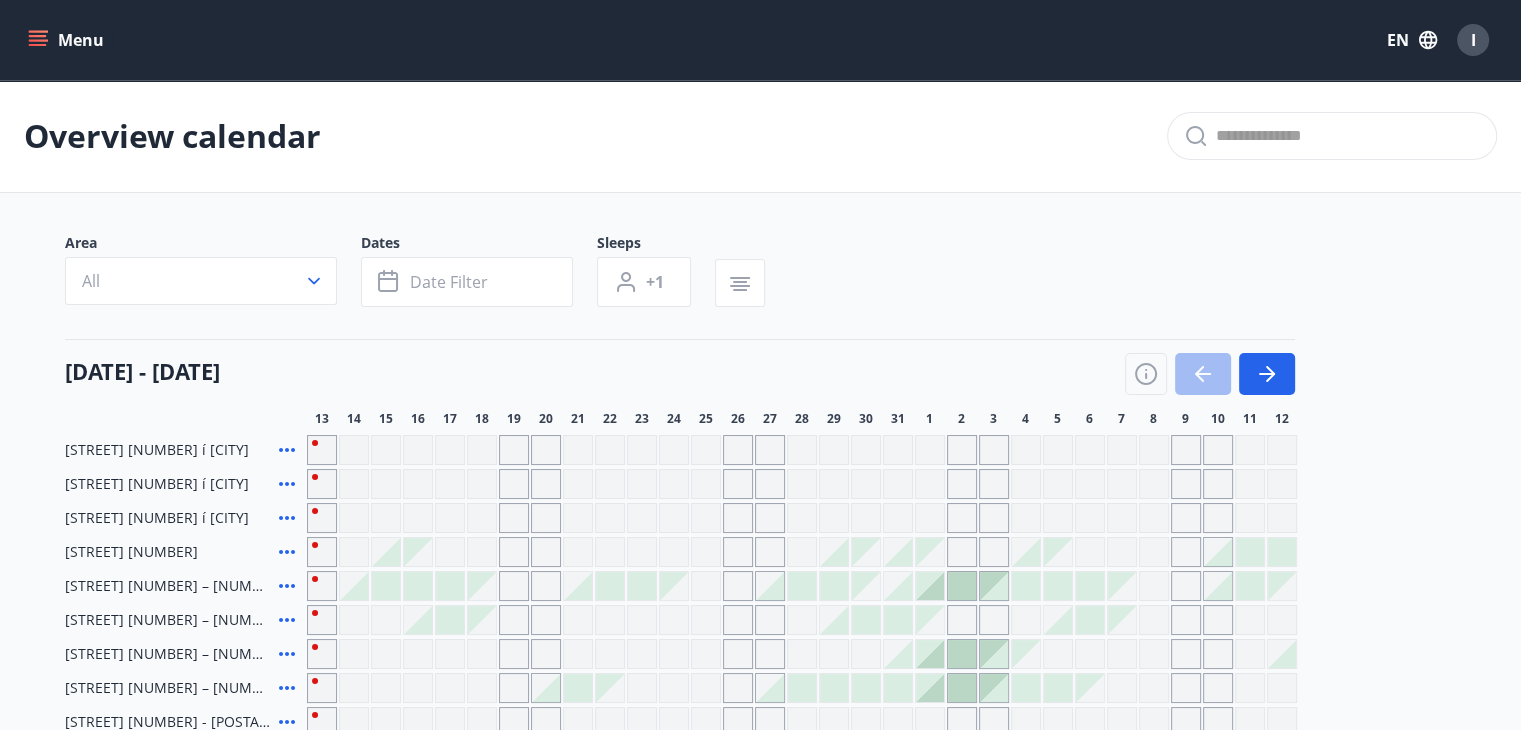 click on "Menu" at bounding box center [68, 40] 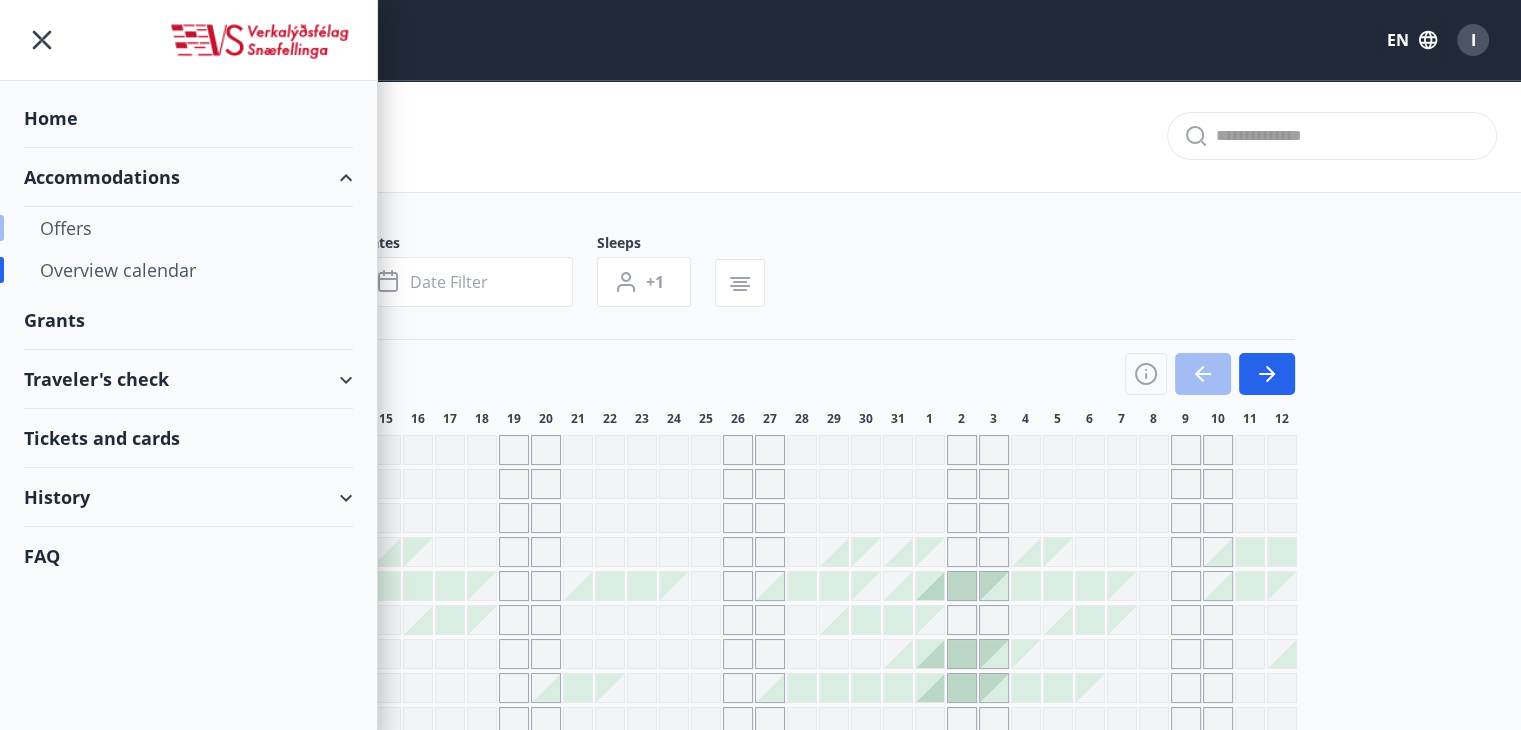 click on "Offers" at bounding box center [188, 228] 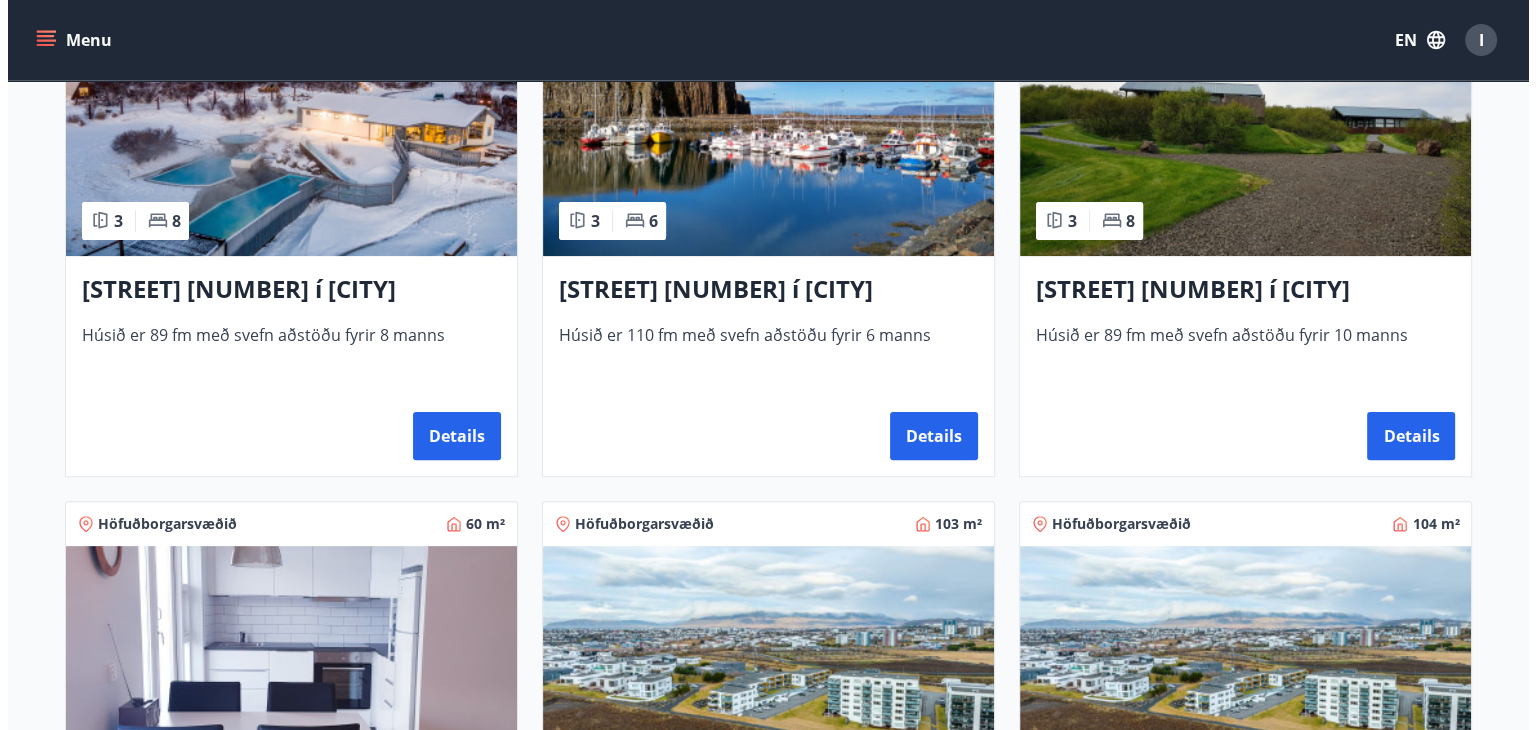 scroll, scrollTop: 0, scrollLeft: 0, axis: both 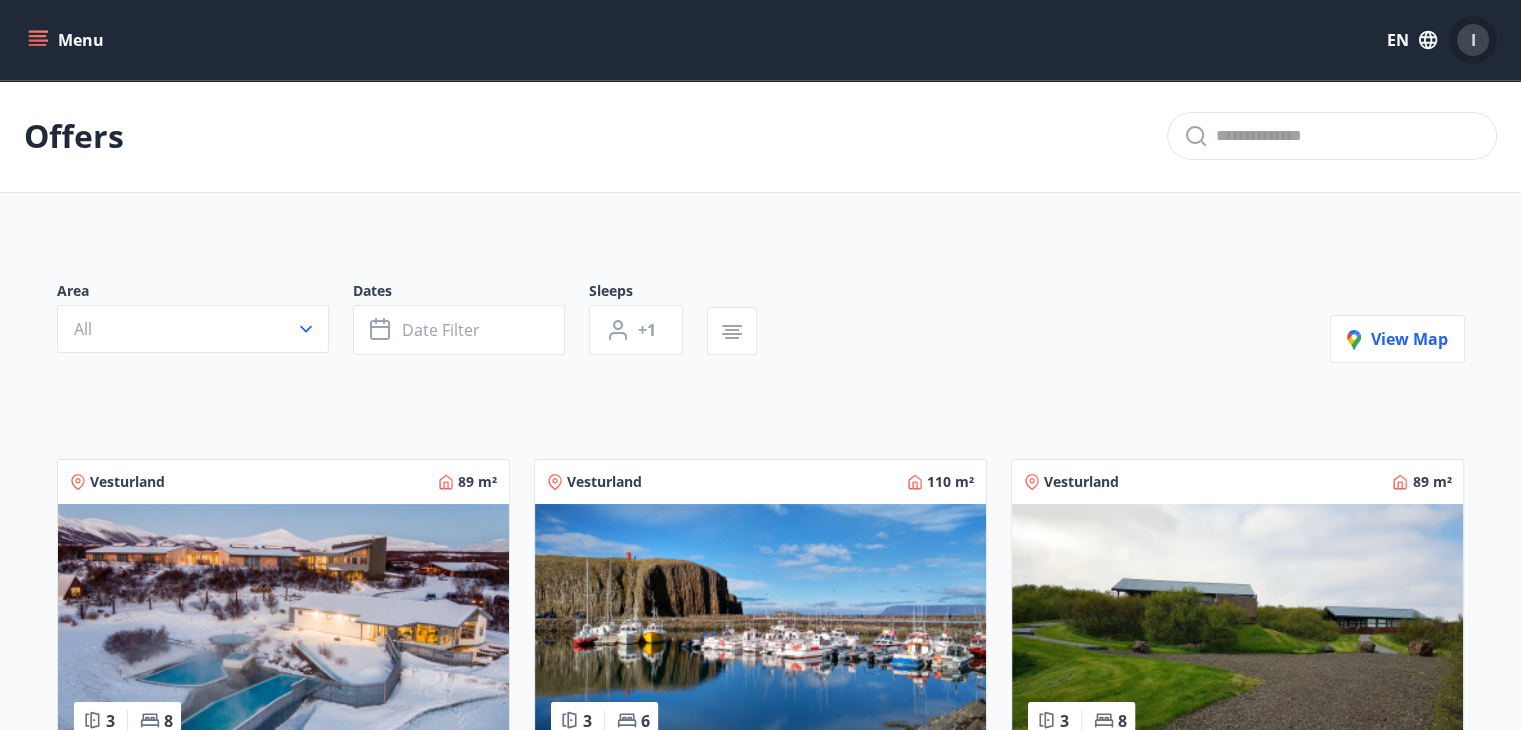 click on "I" at bounding box center (1473, 40) 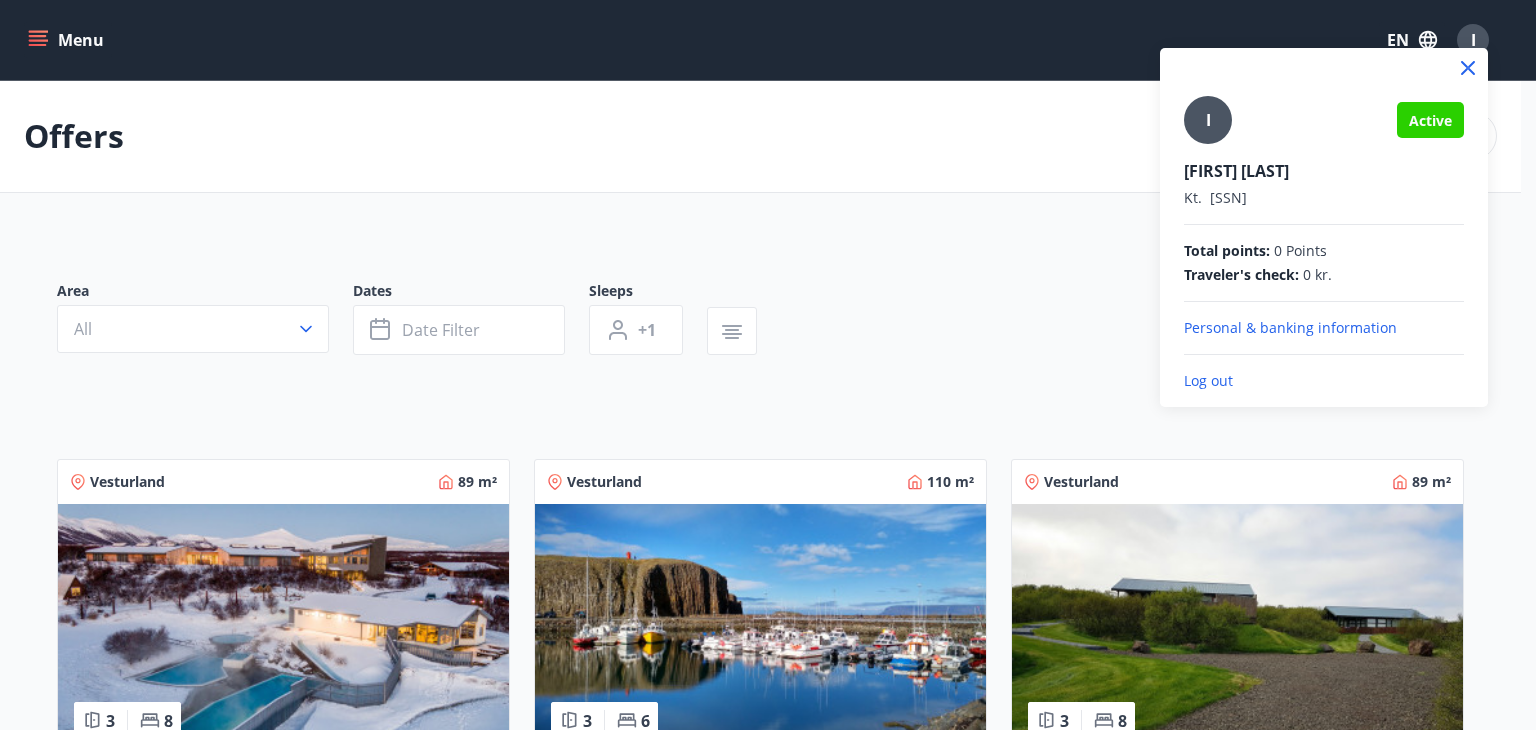 click at bounding box center [768, 365] 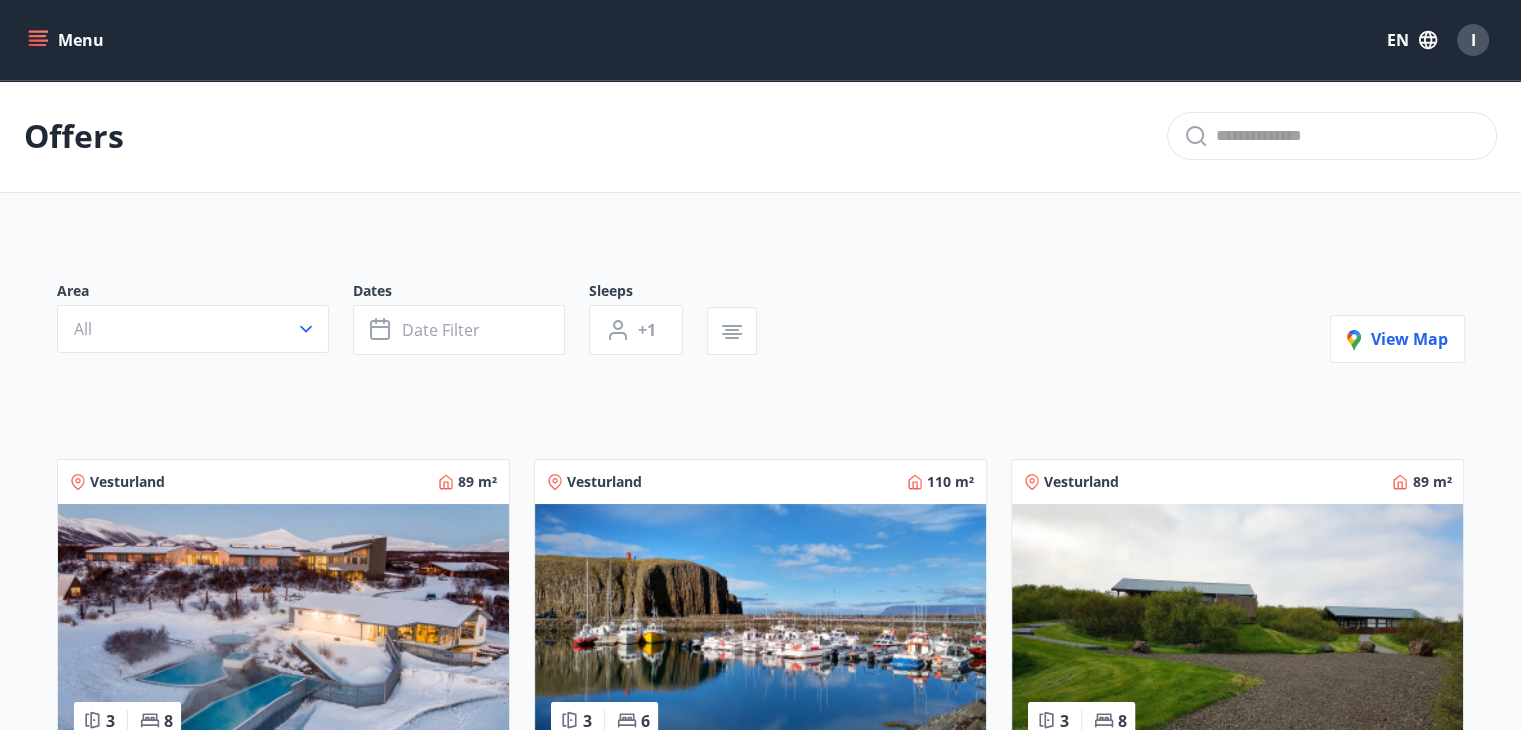 click on "I" at bounding box center (1473, 40) 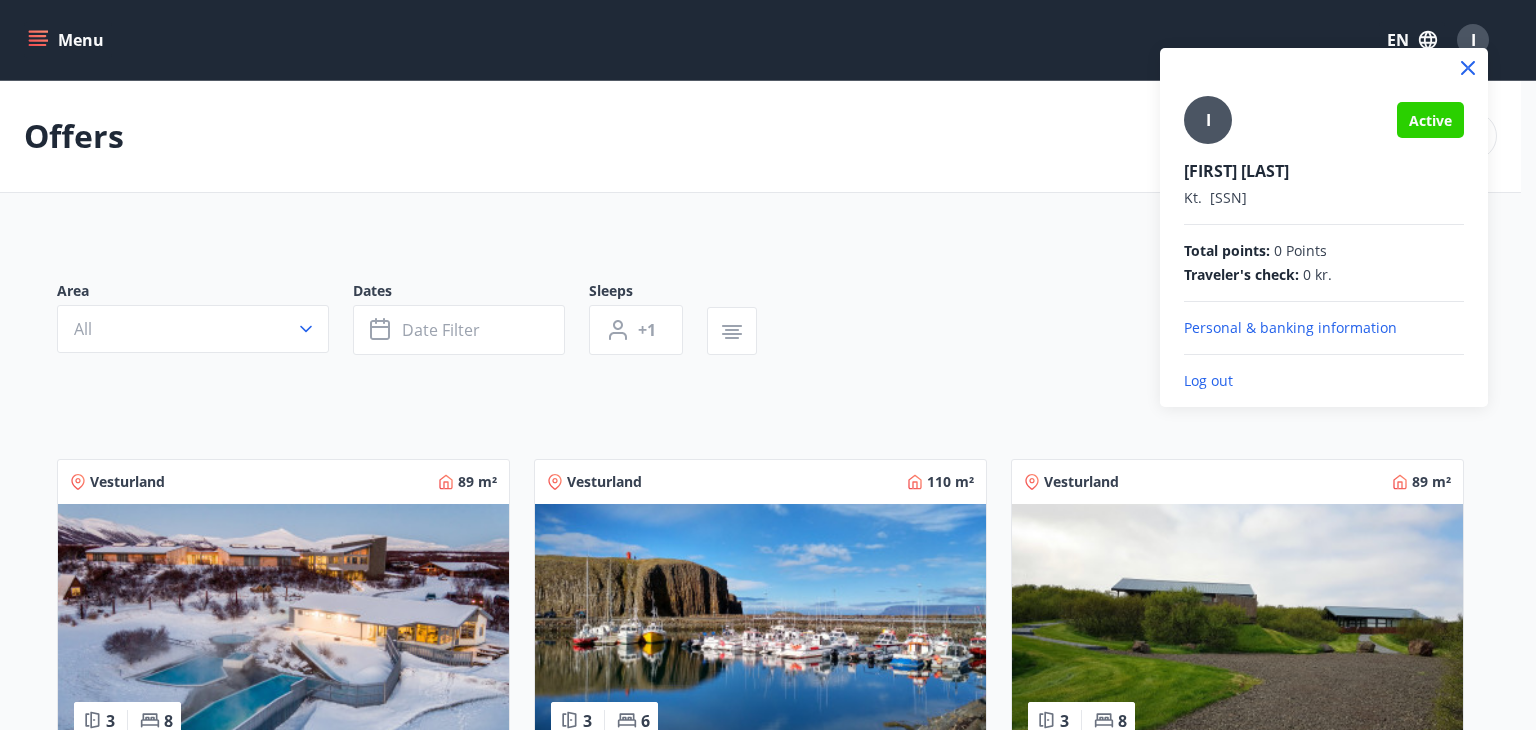 click on "Personal & banking information" at bounding box center (1324, 328) 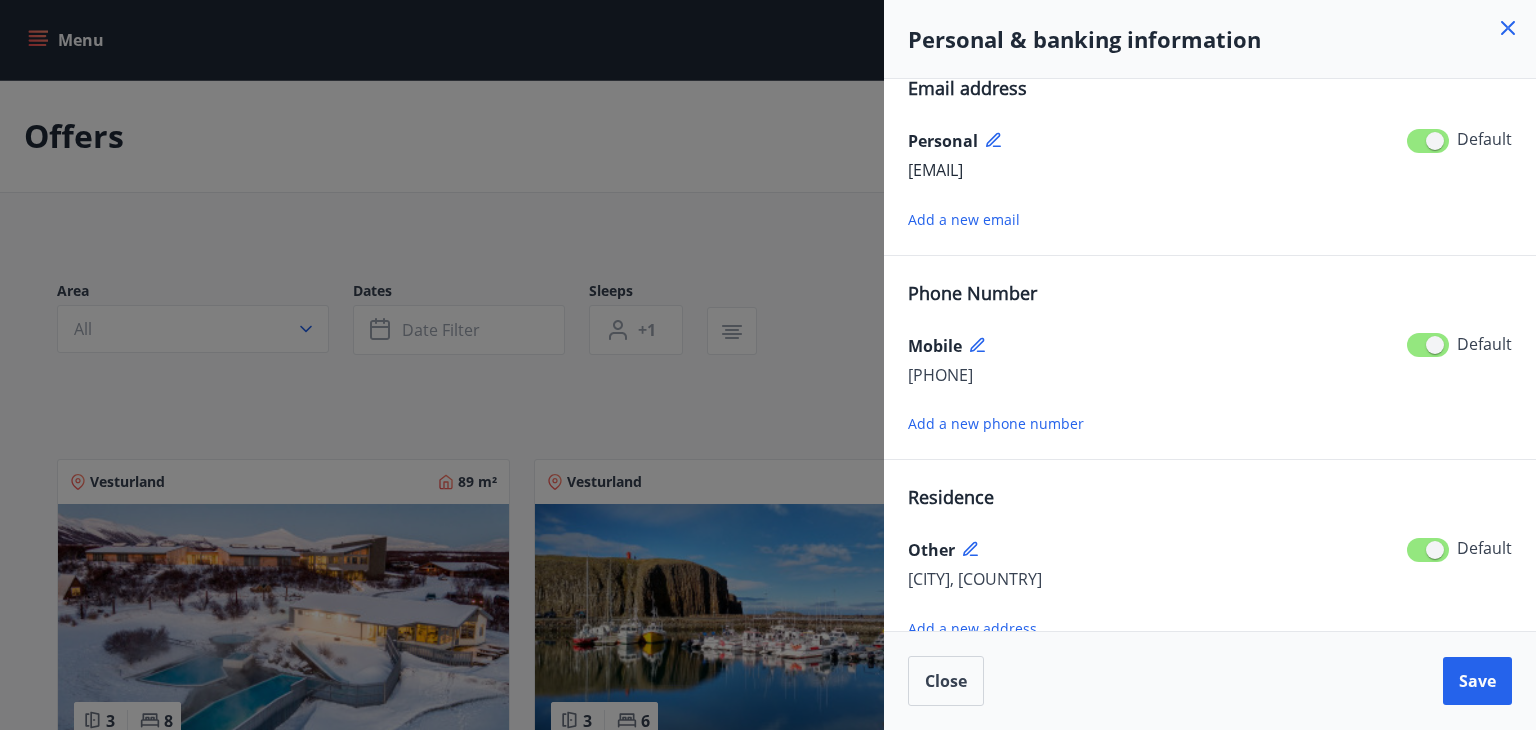 scroll, scrollTop: 0, scrollLeft: 0, axis: both 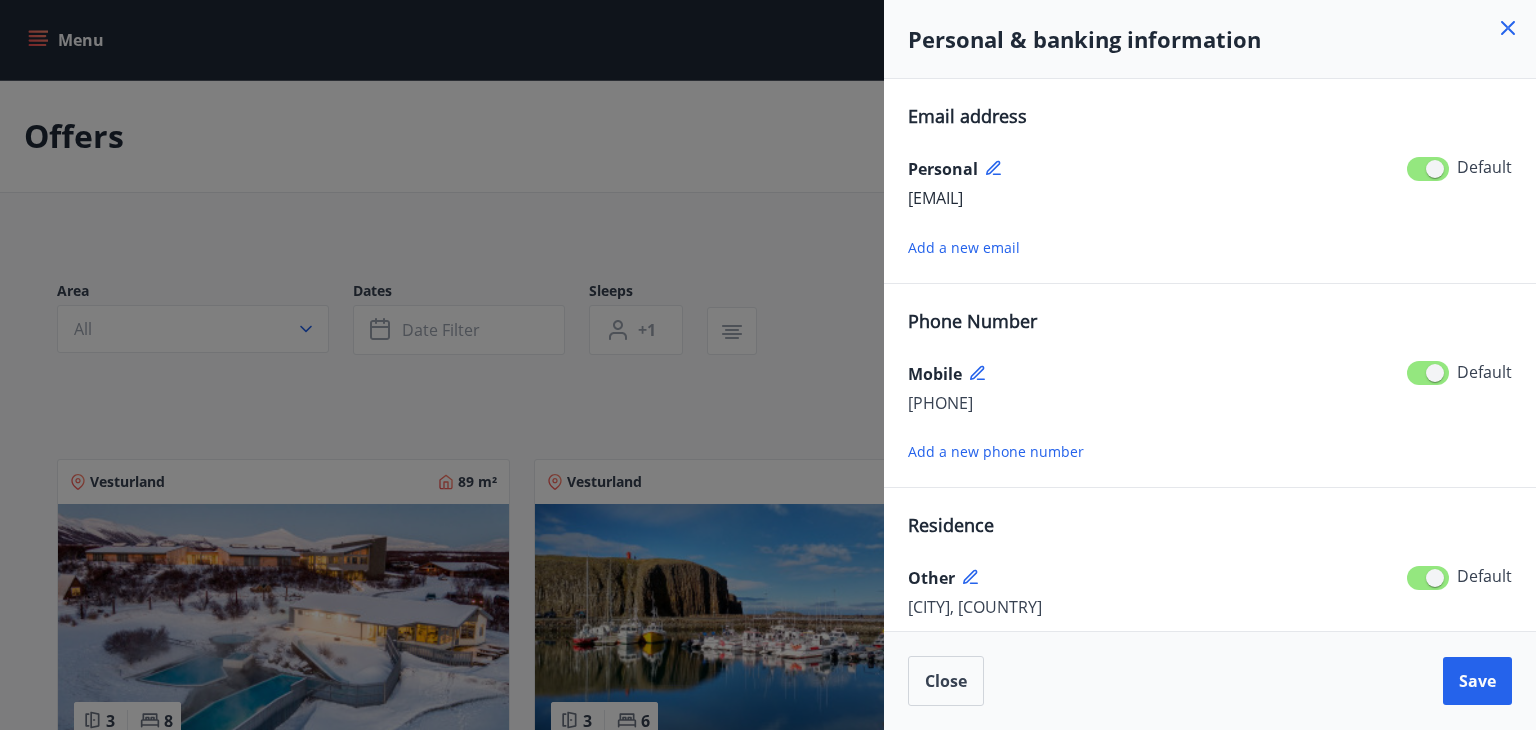 click 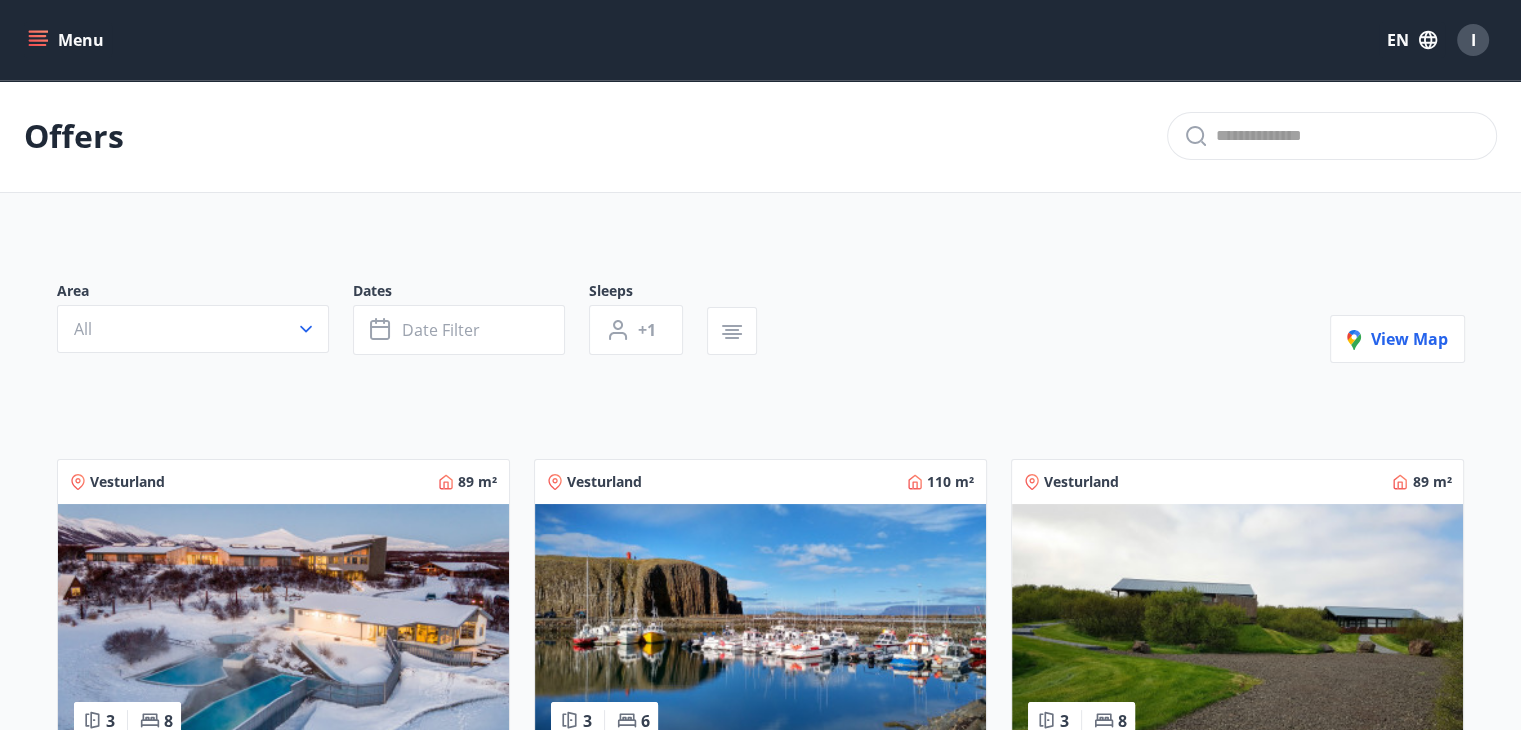 click on "I" at bounding box center (1473, 40) 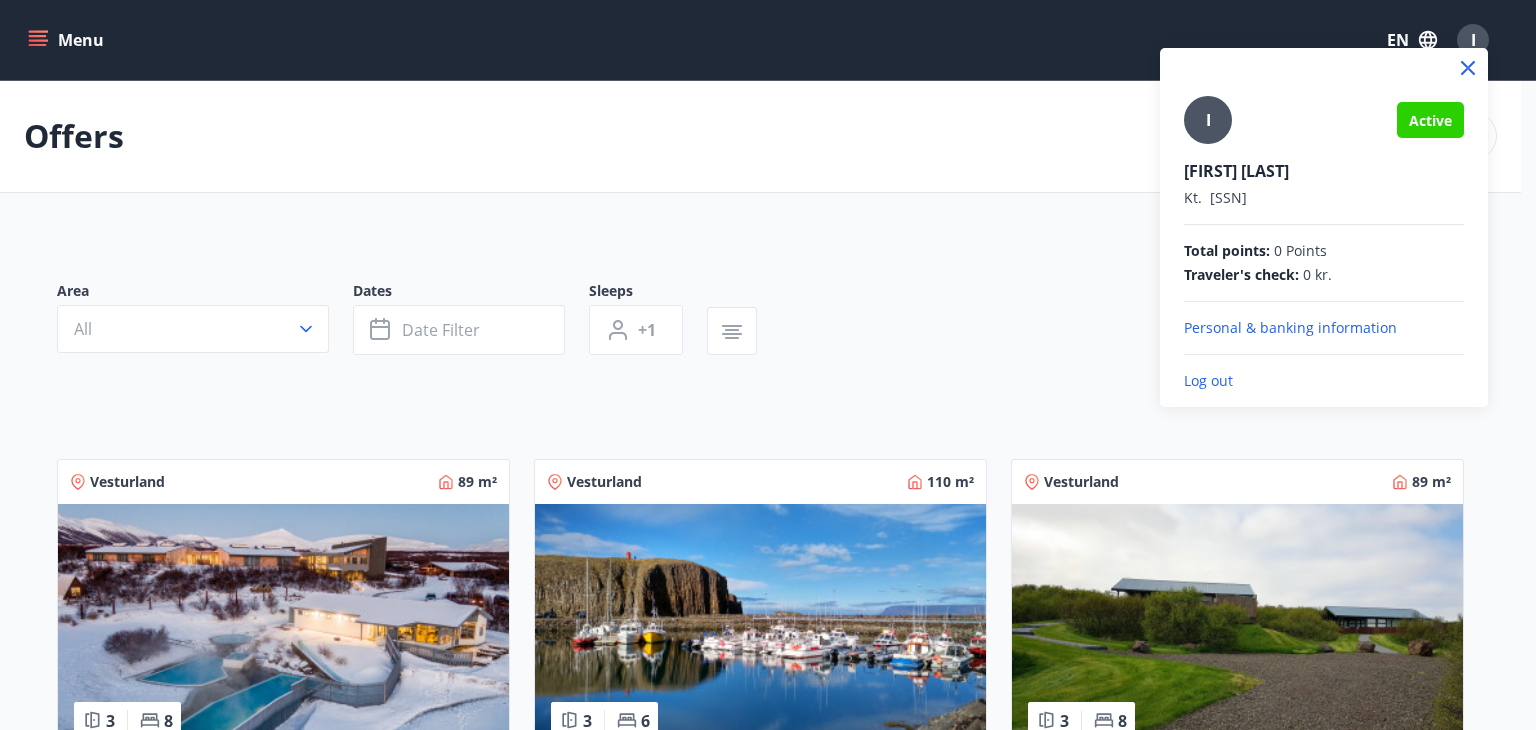 click on "Personal & banking information" at bounding box center [1324, 328] 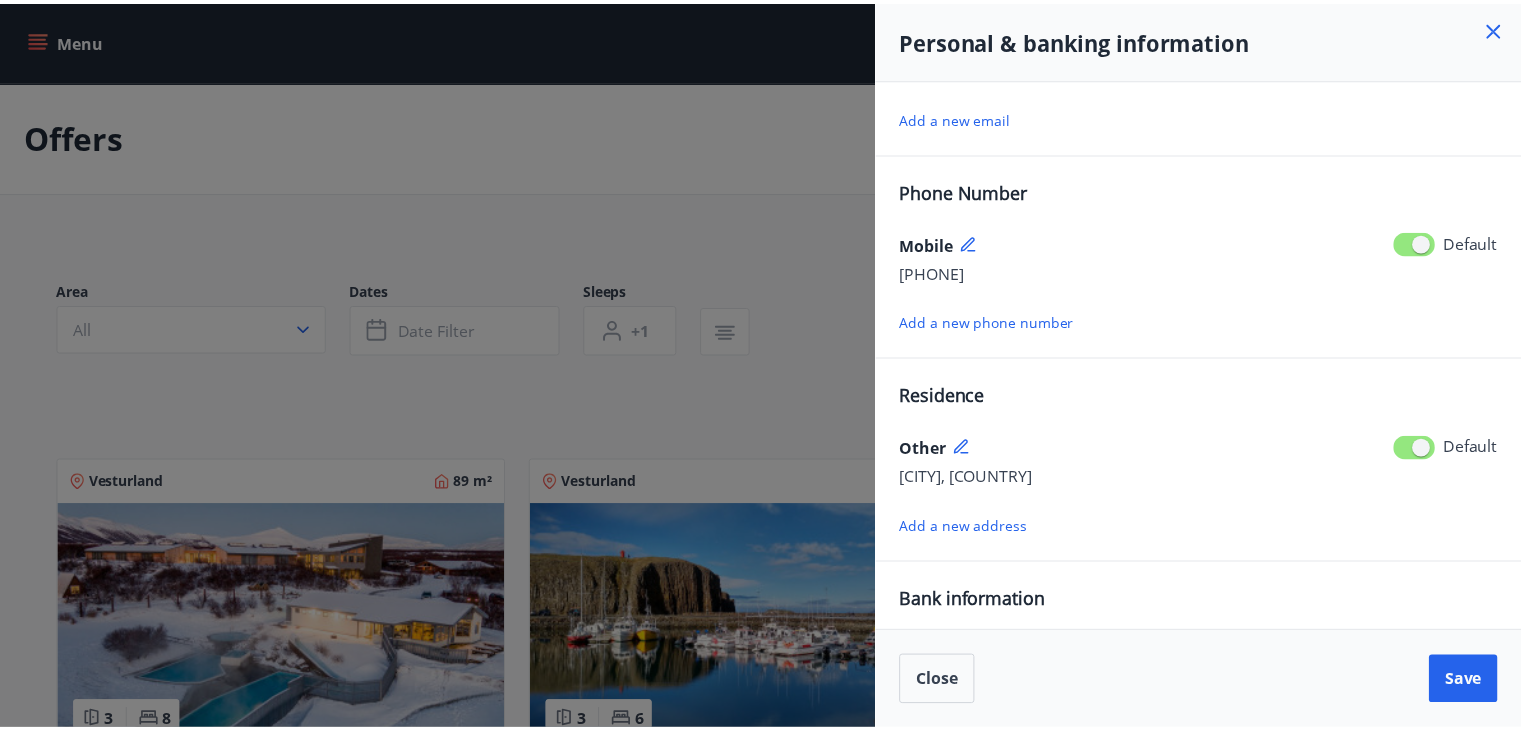 scroll, scrollTop: 189, scrollLeft: 0, axis: vertical 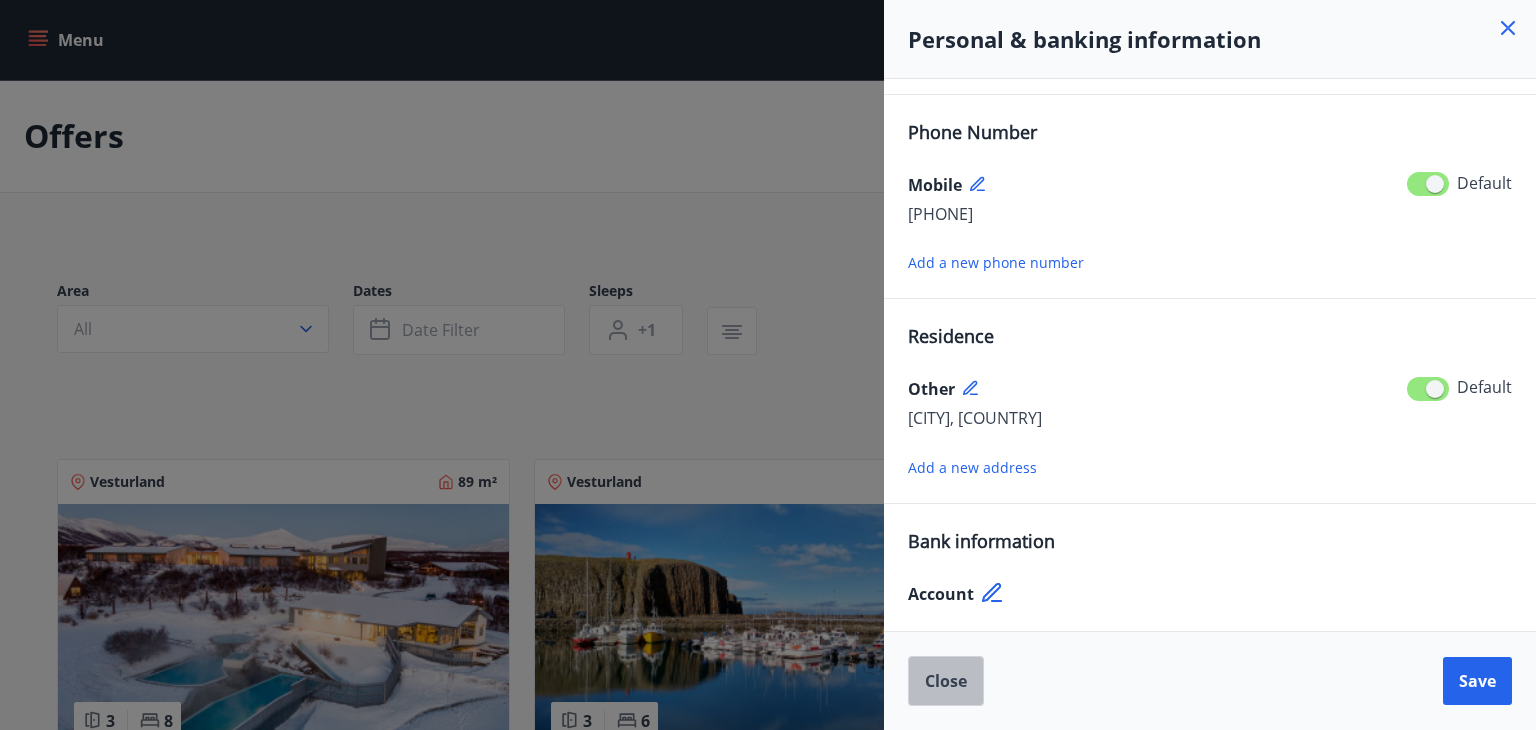 click on "Close" at bounding box center (946, 681) 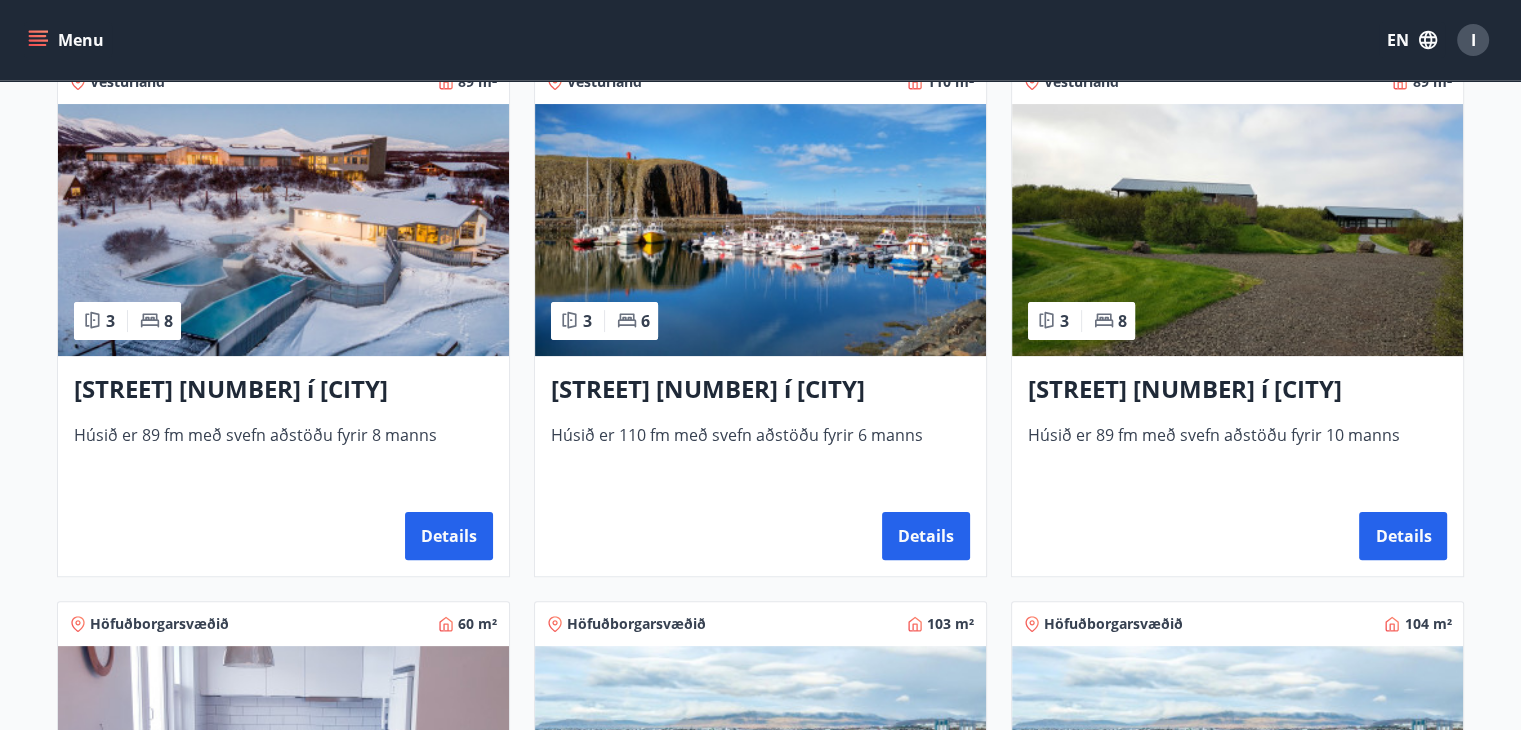 scroll, scrollTop: 0, scrollLeft: 0, axis: both 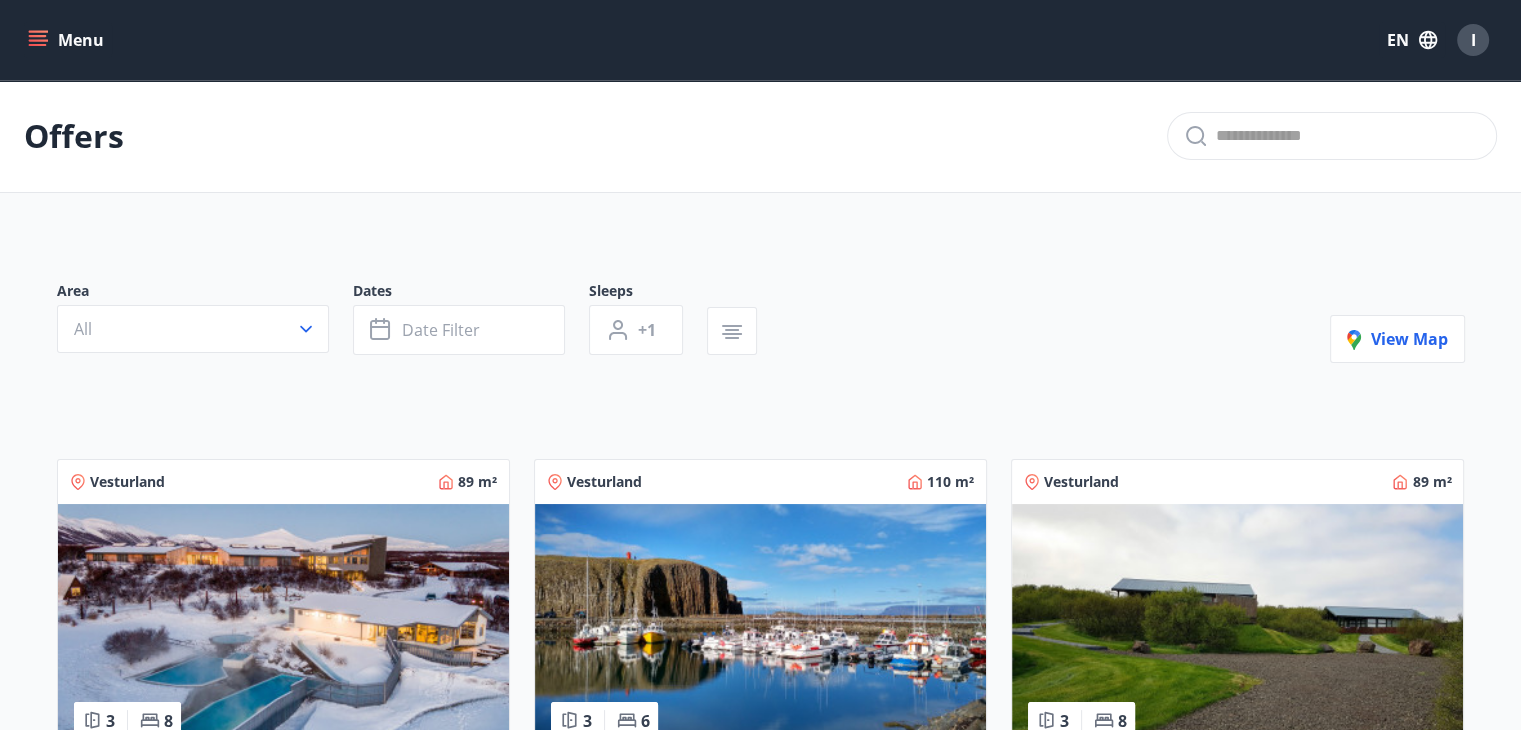 click on "Menu" at bounding box center (68, 40) 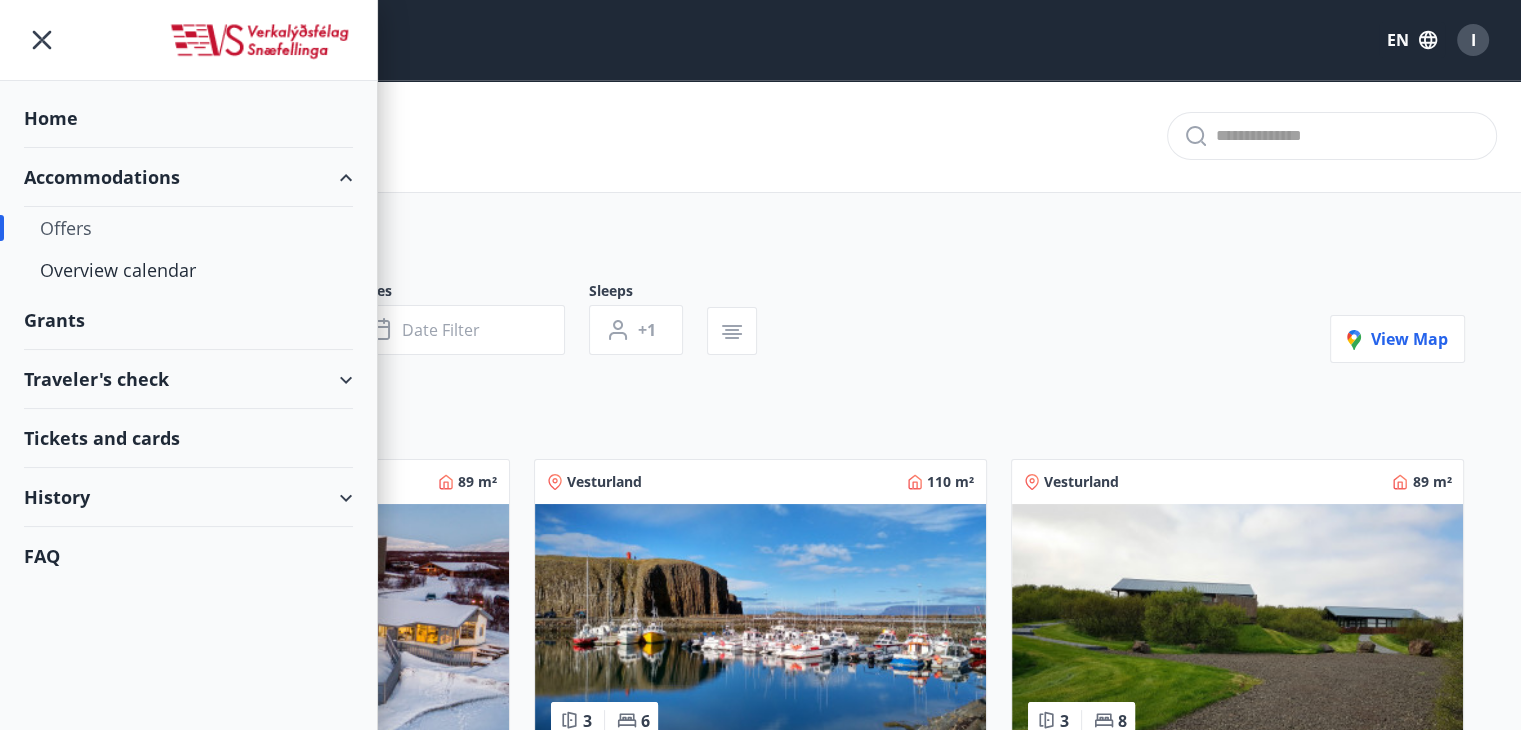 click on "Traveler's check" at bounding box center (188, 379) 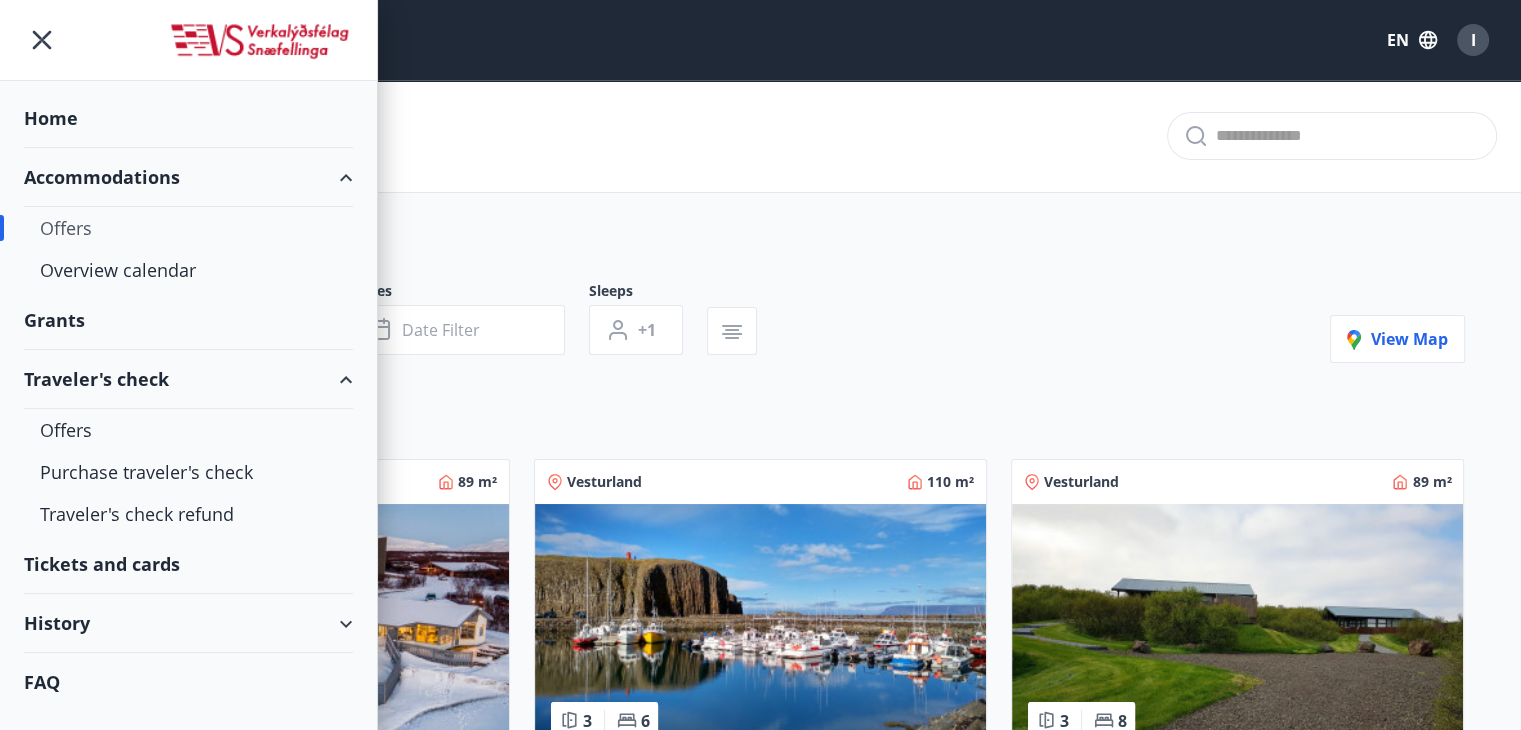drag, startPoint x: 148, startPoint y: 386, endPoint x: 76, endPoint y: 98, distance: 296.86362 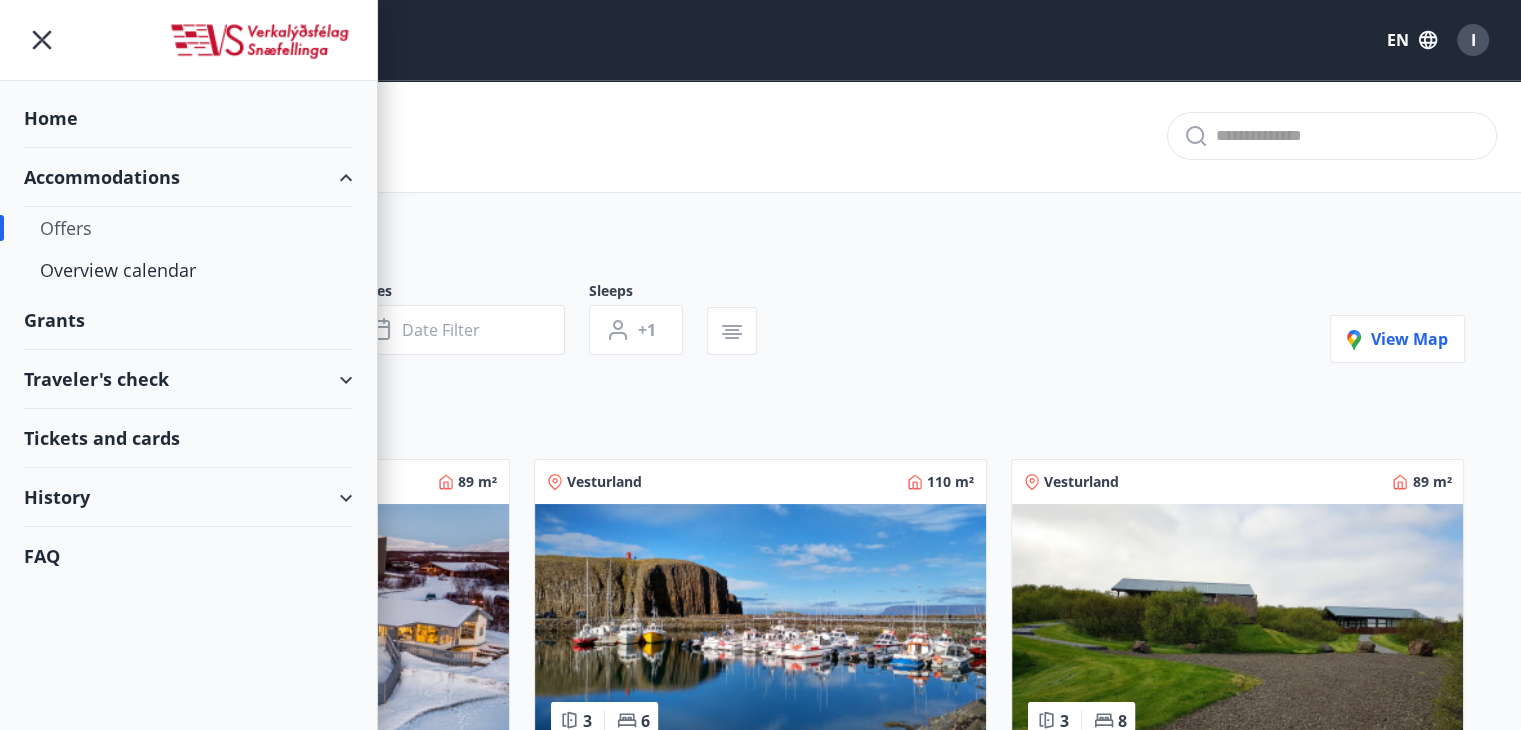 click 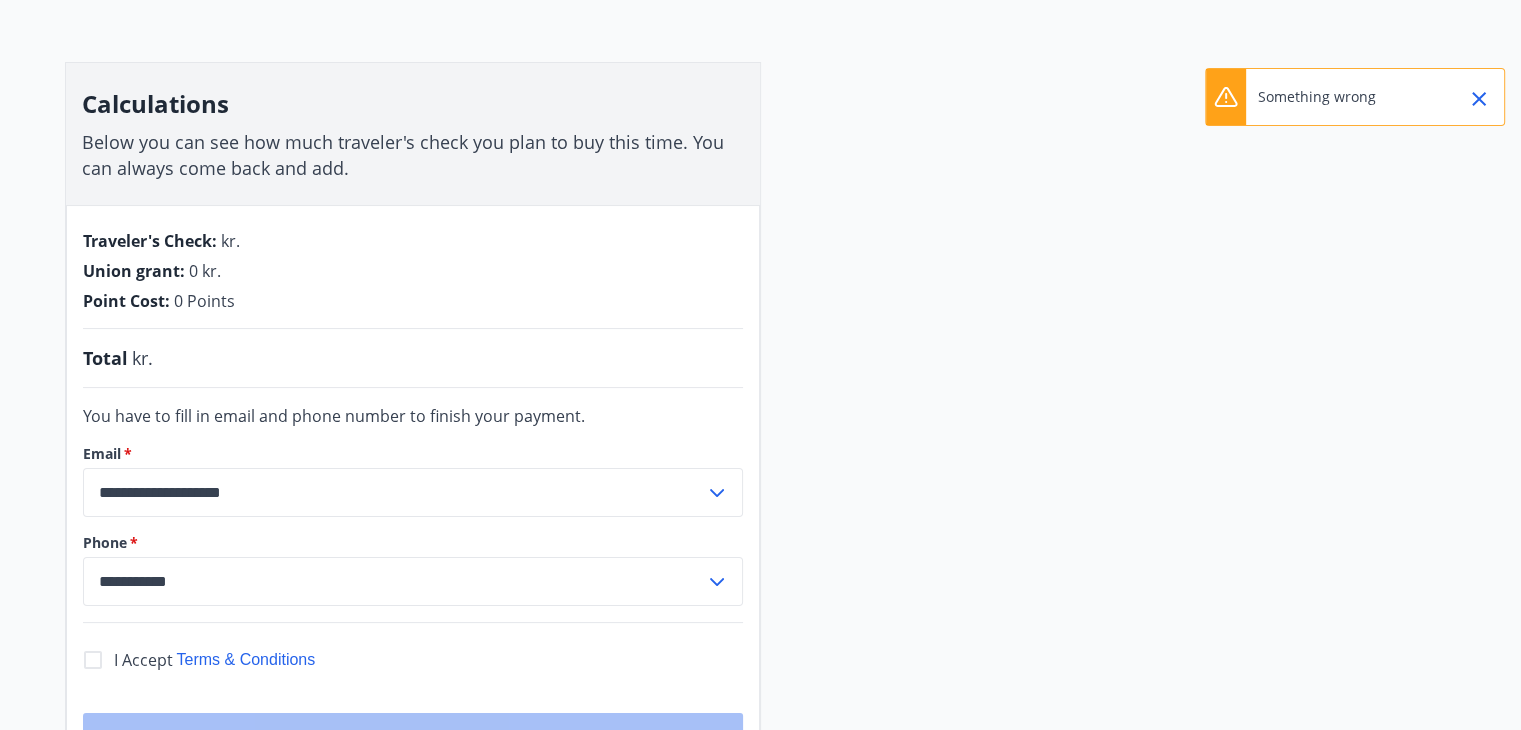 scroll, scrollTop: 0, scrollLeft: 0, axis: both 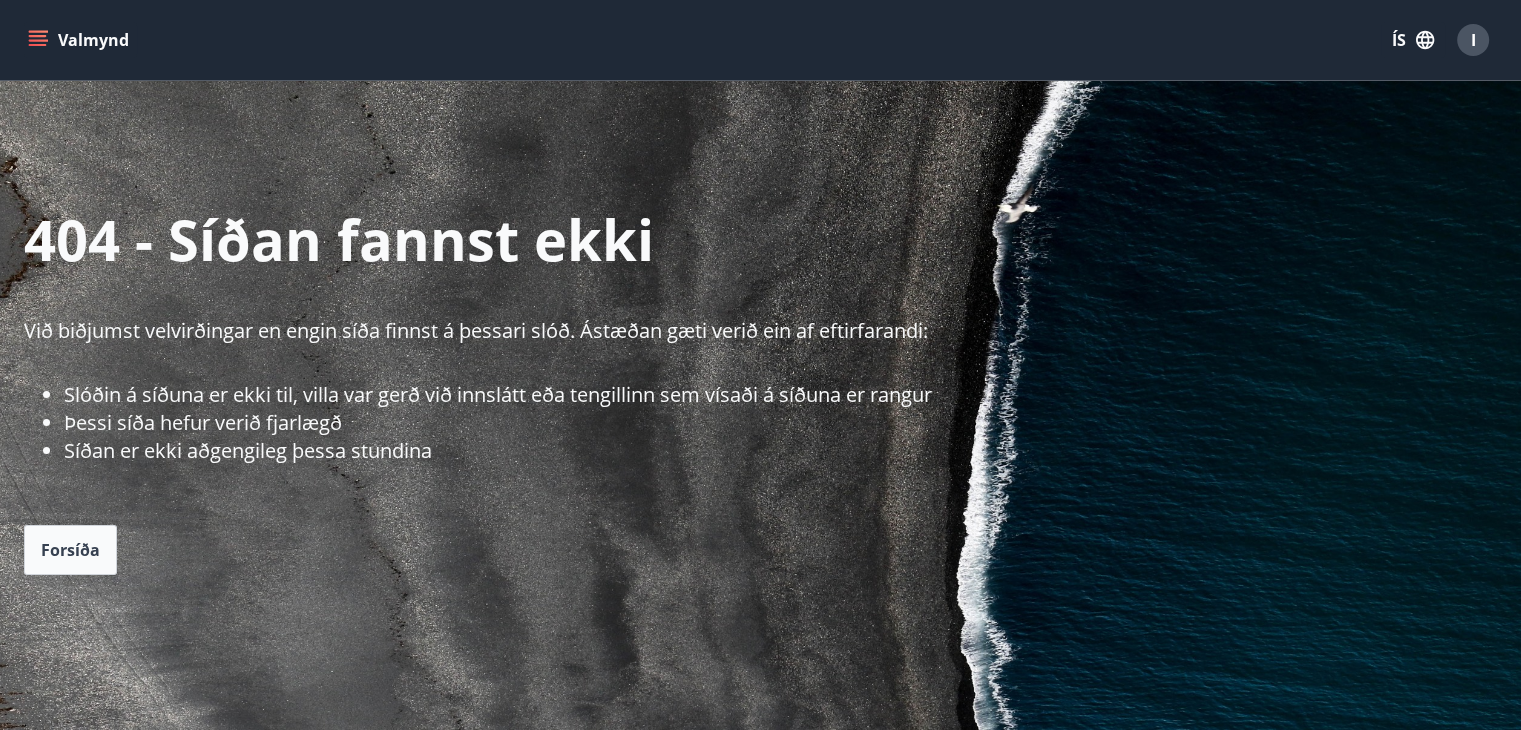 click on "Valmynd ÍS I" at bounding box center [760, 40] 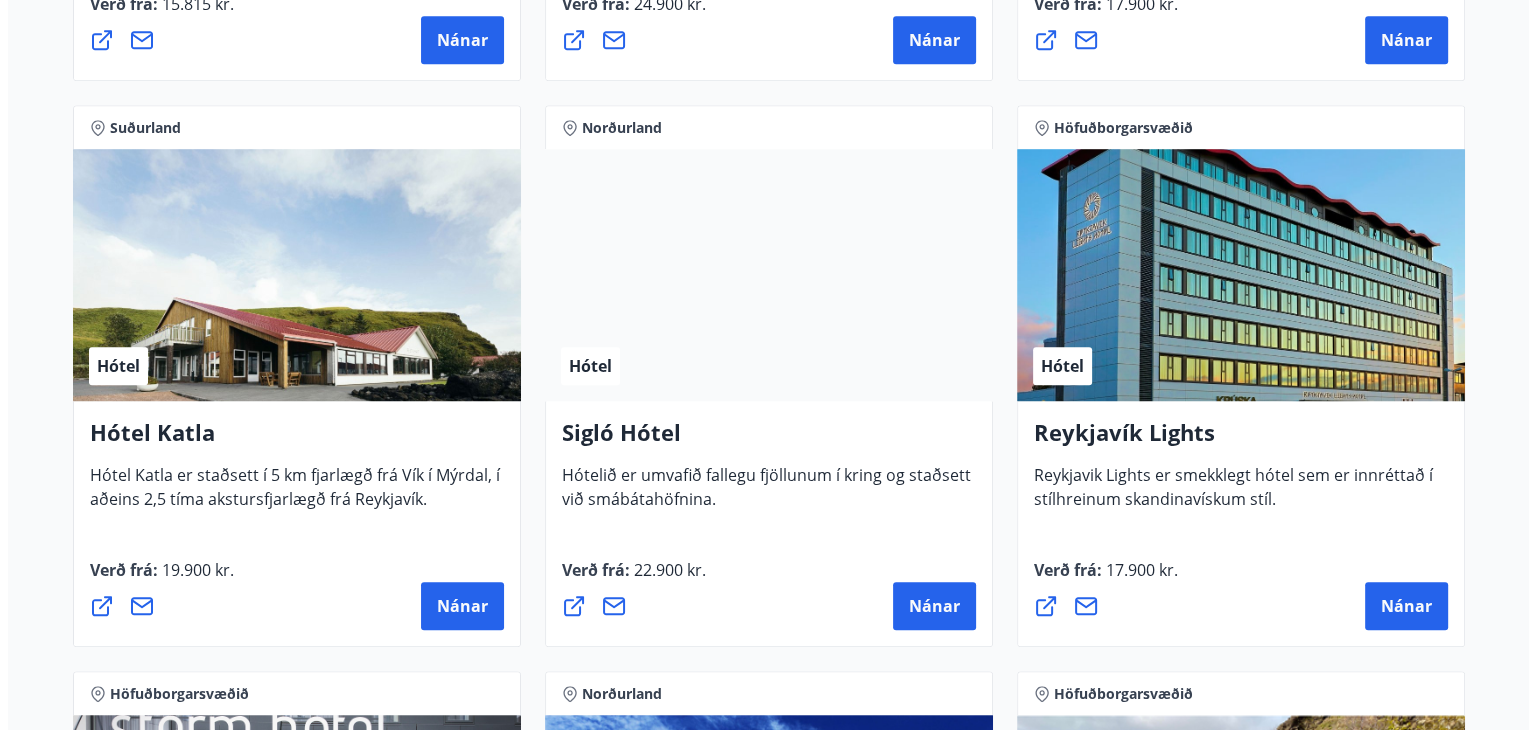 scroll, scrollTop: 1500, scrollLeft: 0, axis: vertical 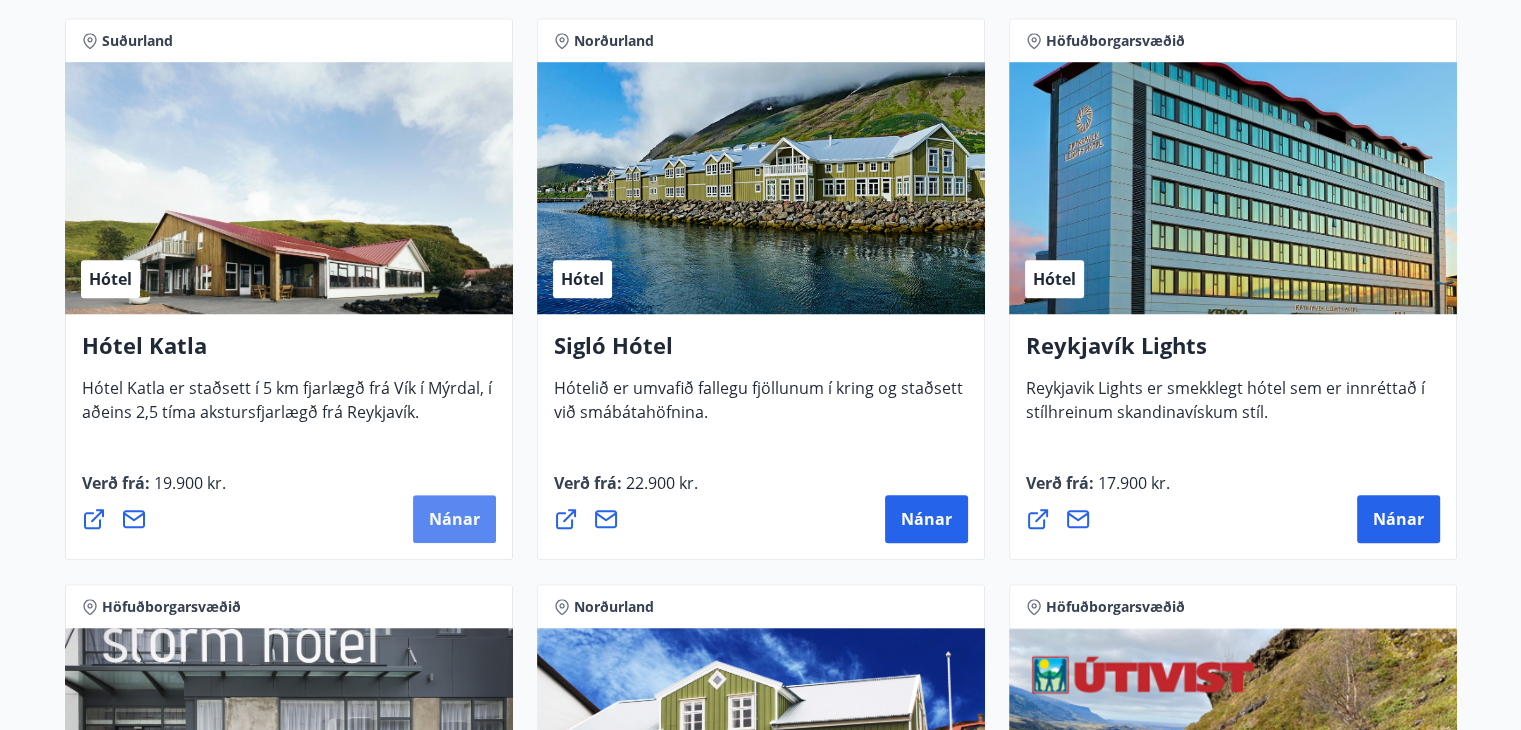 click on "Nánar" at bounding box center (454, 519) 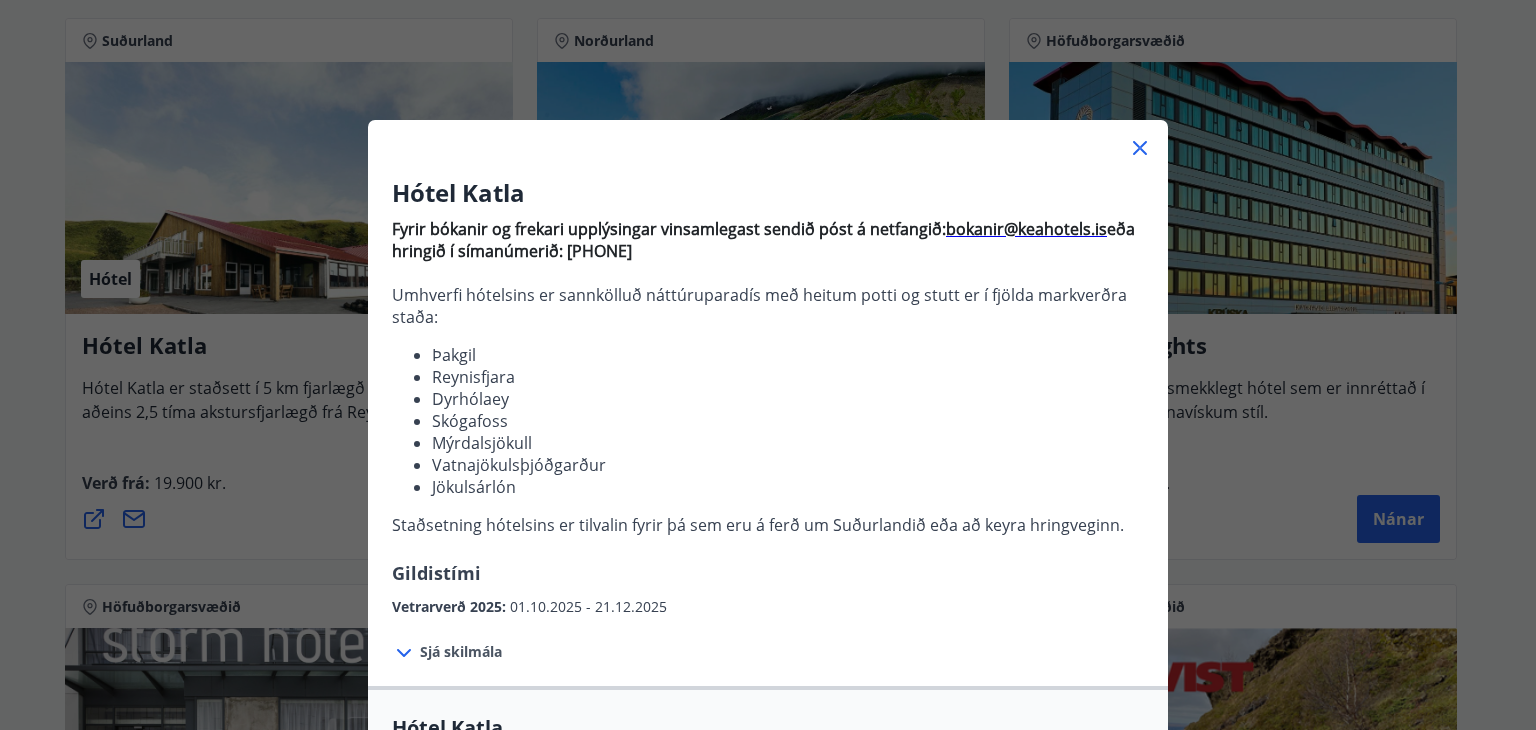 scroll, scrollTop: 642, scrollLeft: 0, axis: vertical 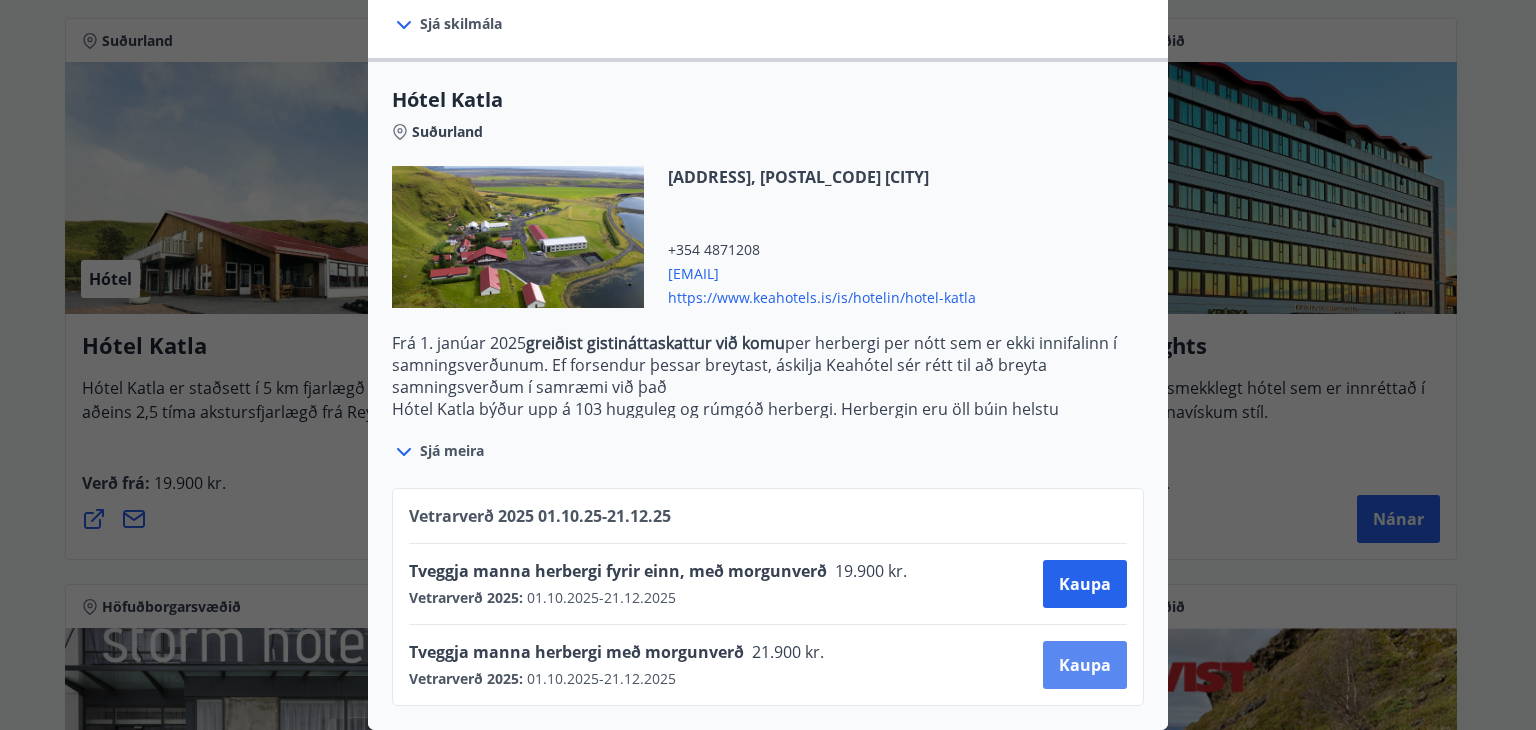 click on "Kaupa" at bounding box center [1085, 665] 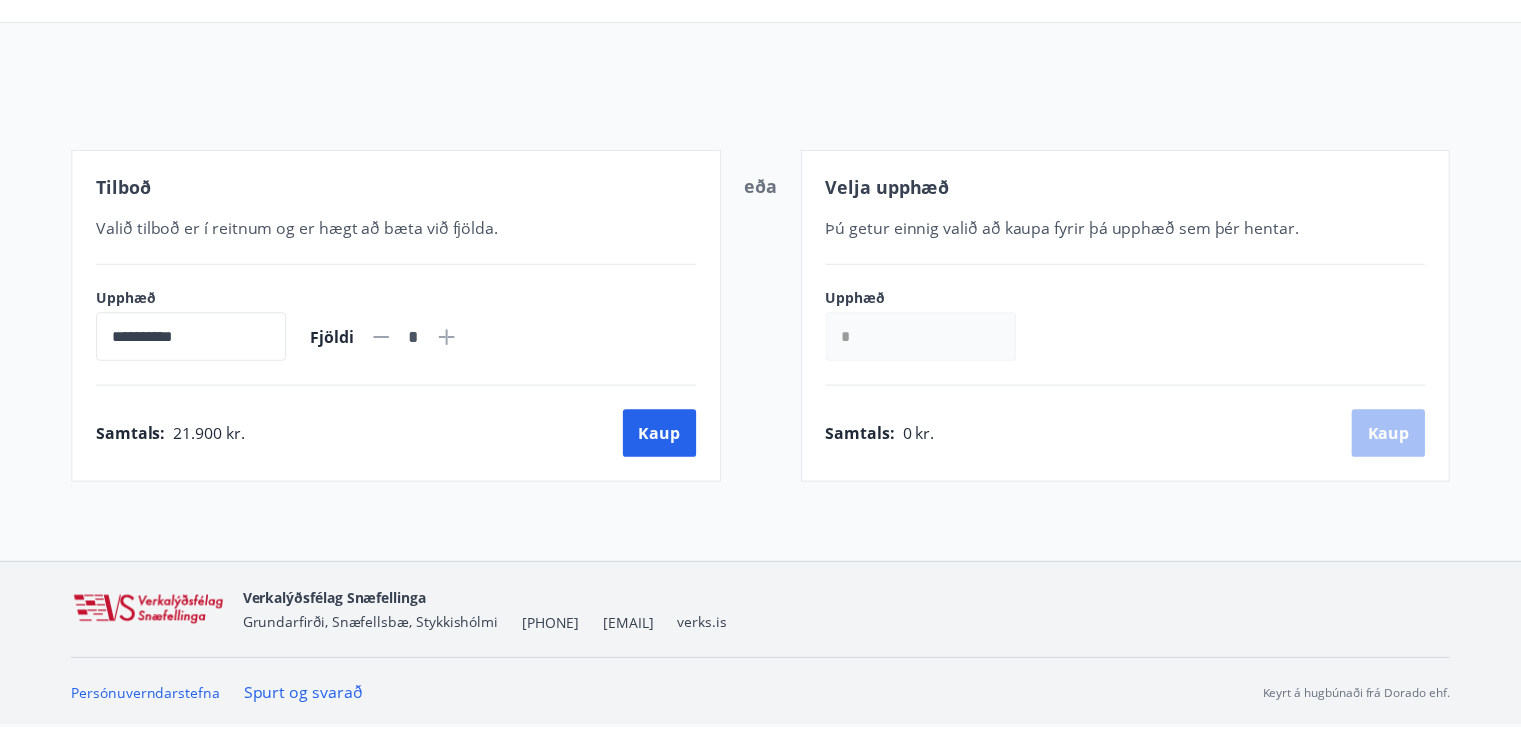 scroll, scrollTop: 169, scrollLeft: 0, axis: vertical 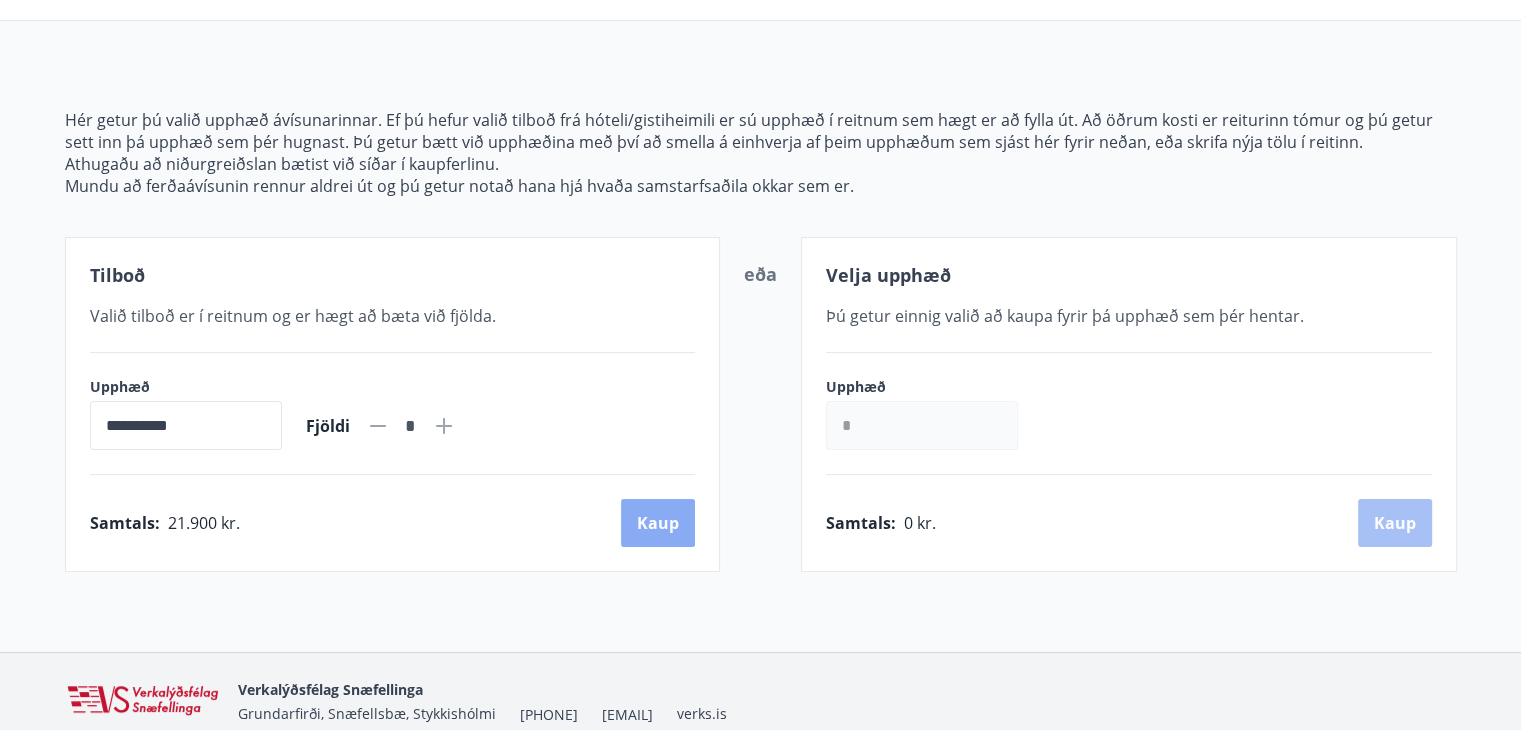 click on "Kaup" at bounding box center [658, 523] 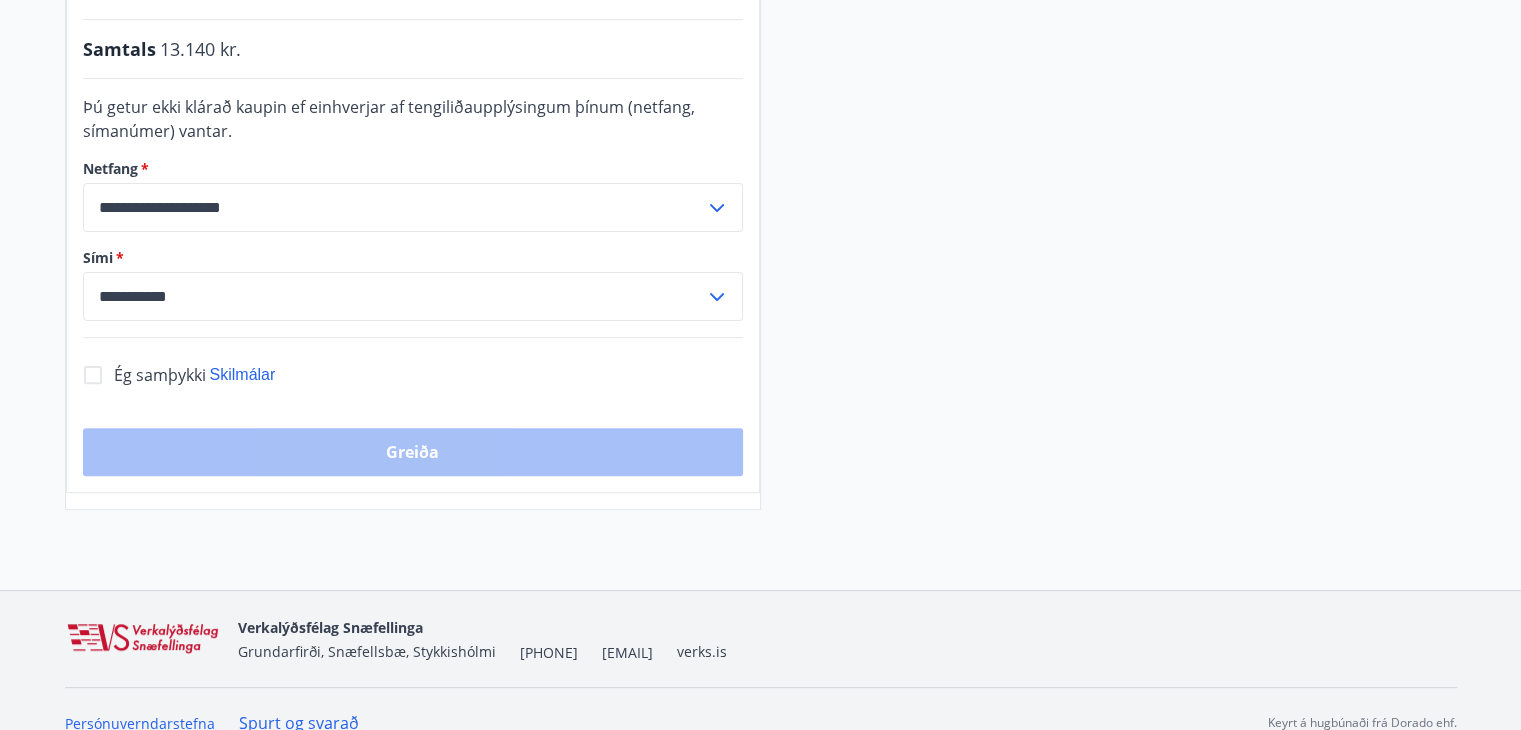 scroll, scrollTop: 595, scrollLeft: 0, axis: vertical 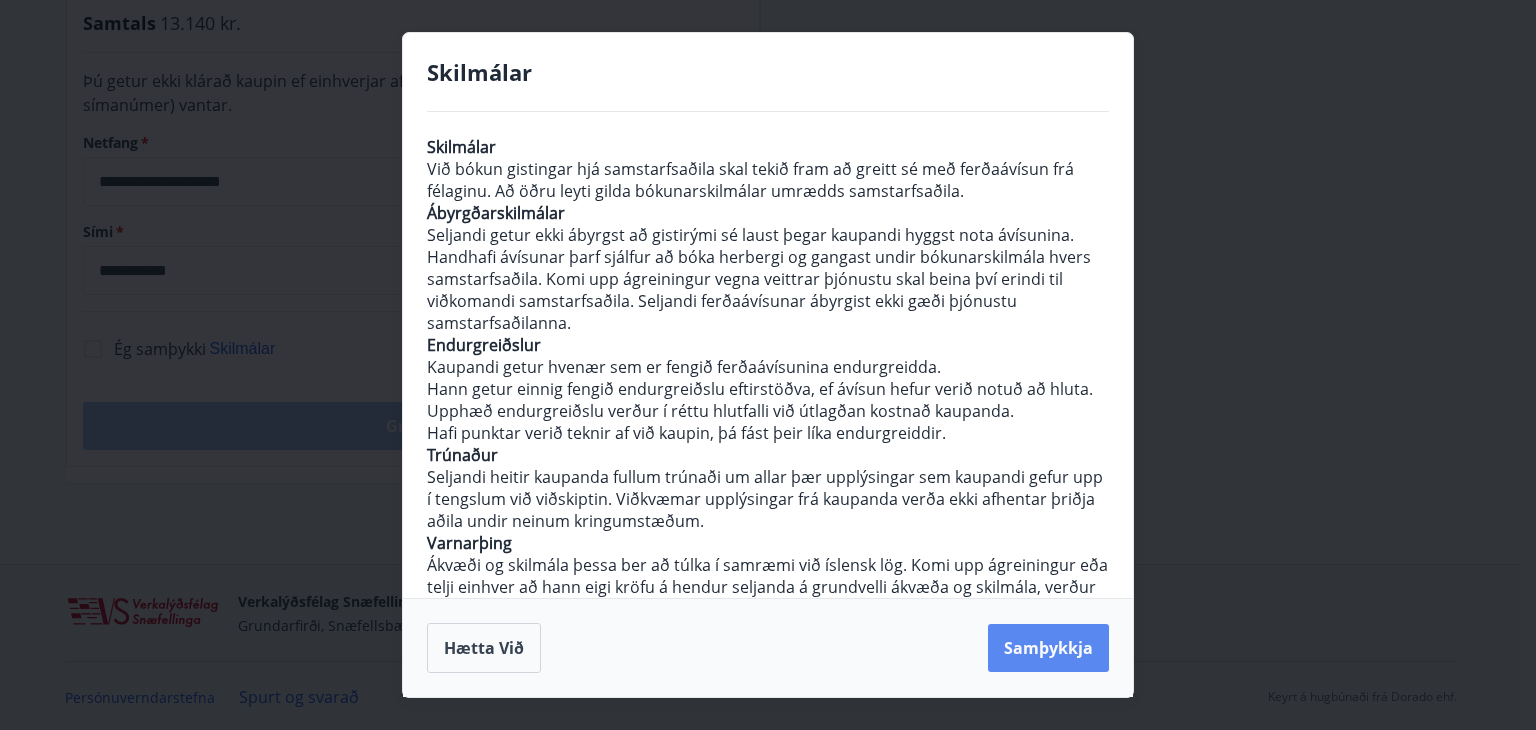 drag, startPoint x: 1071, startPoint y: 657, endPoint x: 1014, endPoint y: 638, distance: 60.083275 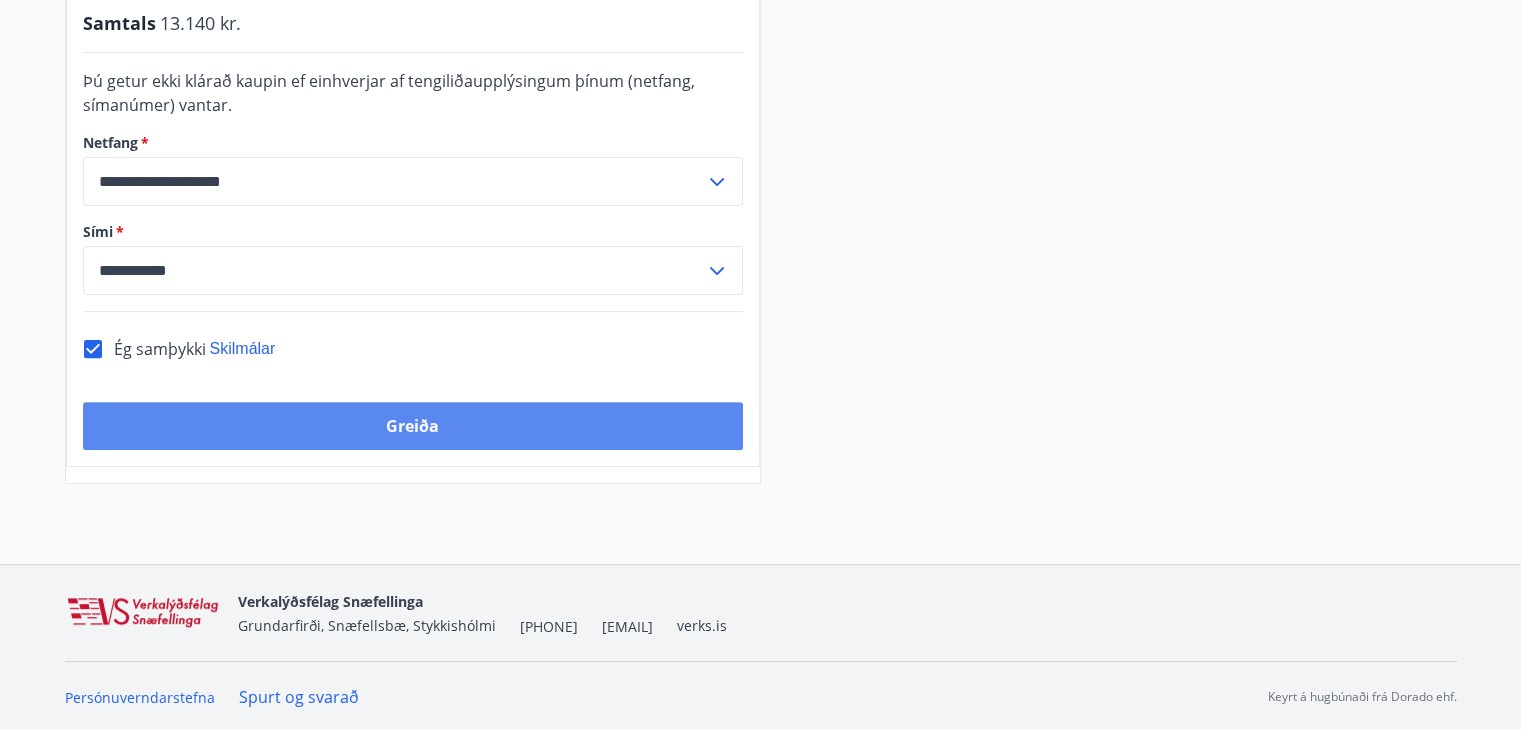 click on "Greiða" at bounding box center (413, 426) 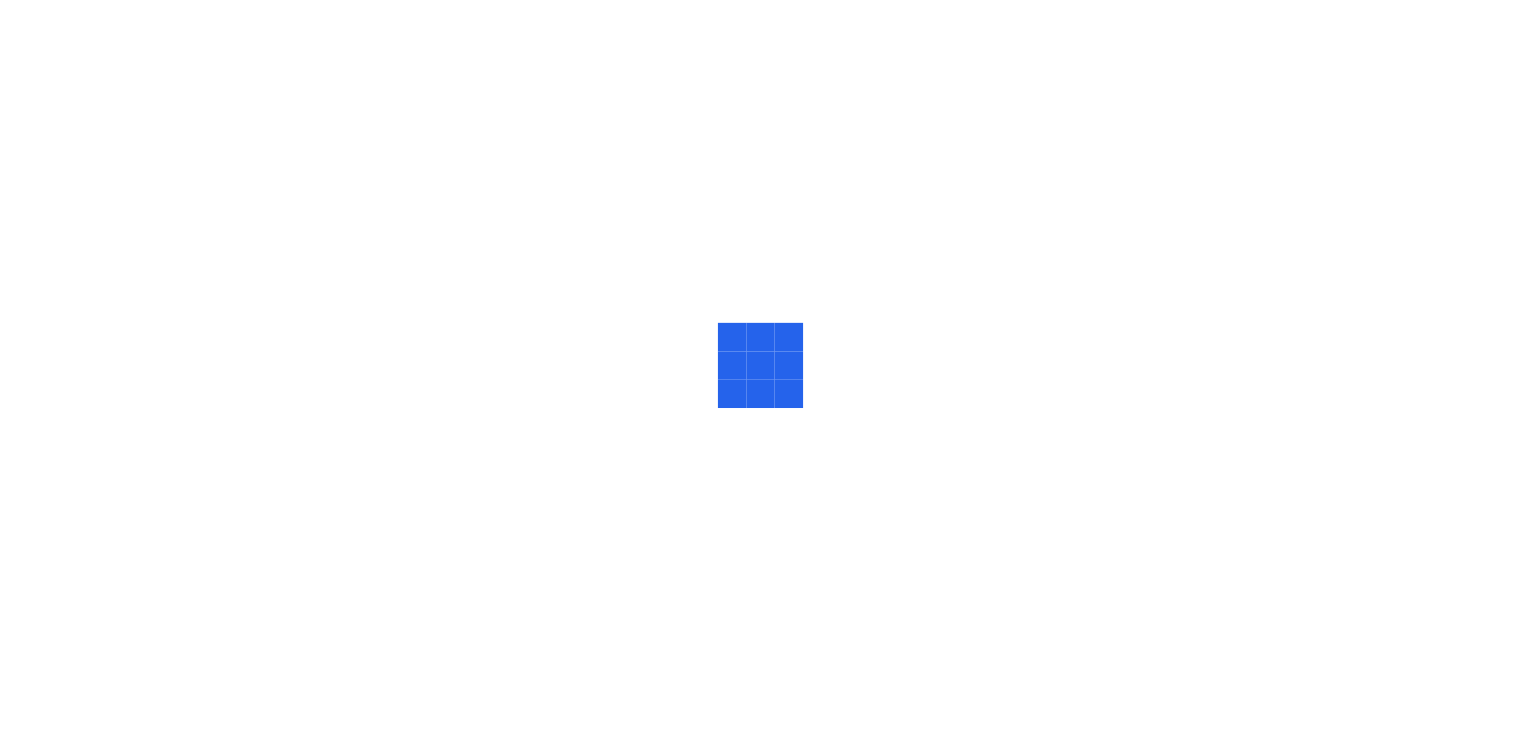 scroll, scrollTop: 0, scrollLeft: 0, axis: both 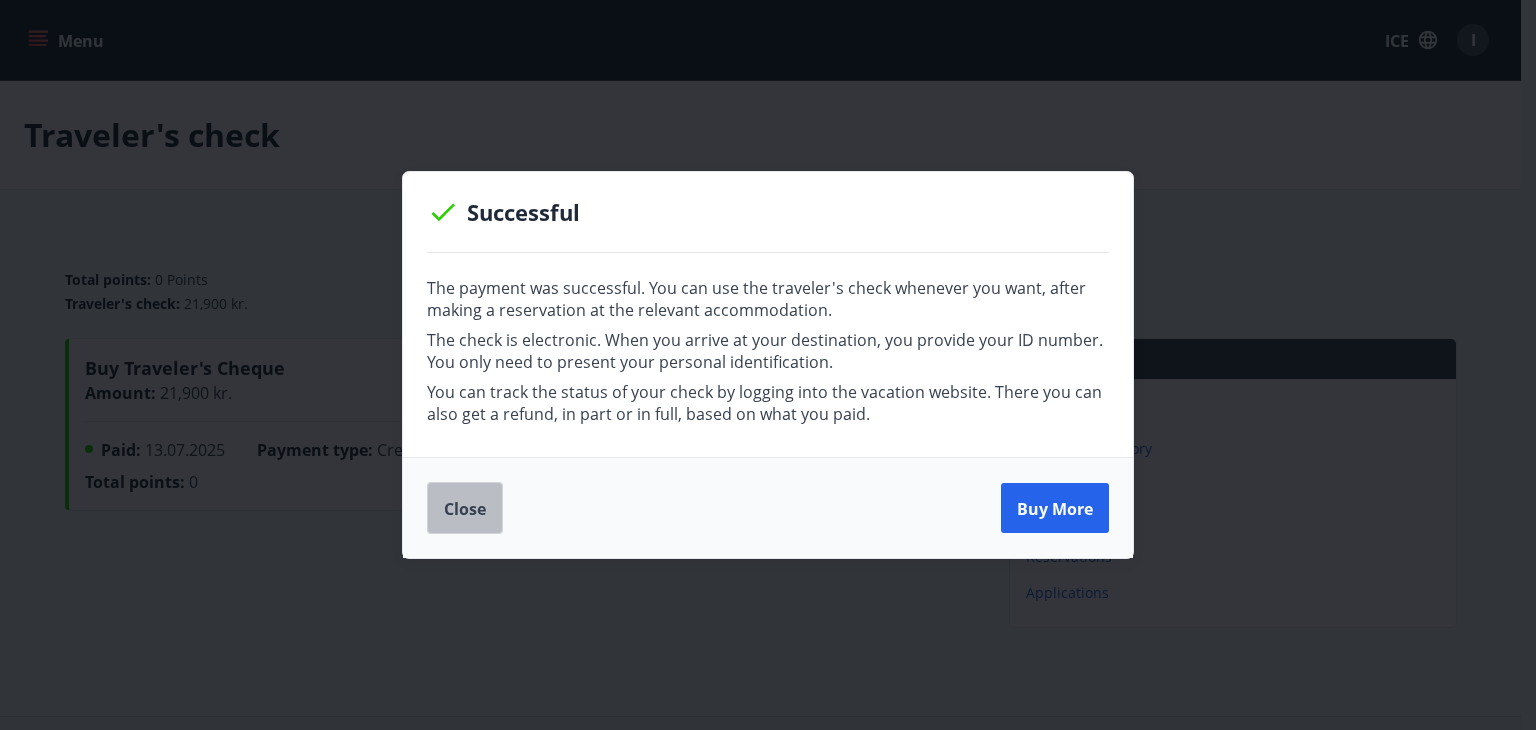 click on "Close" at bounding box center (465, 508) 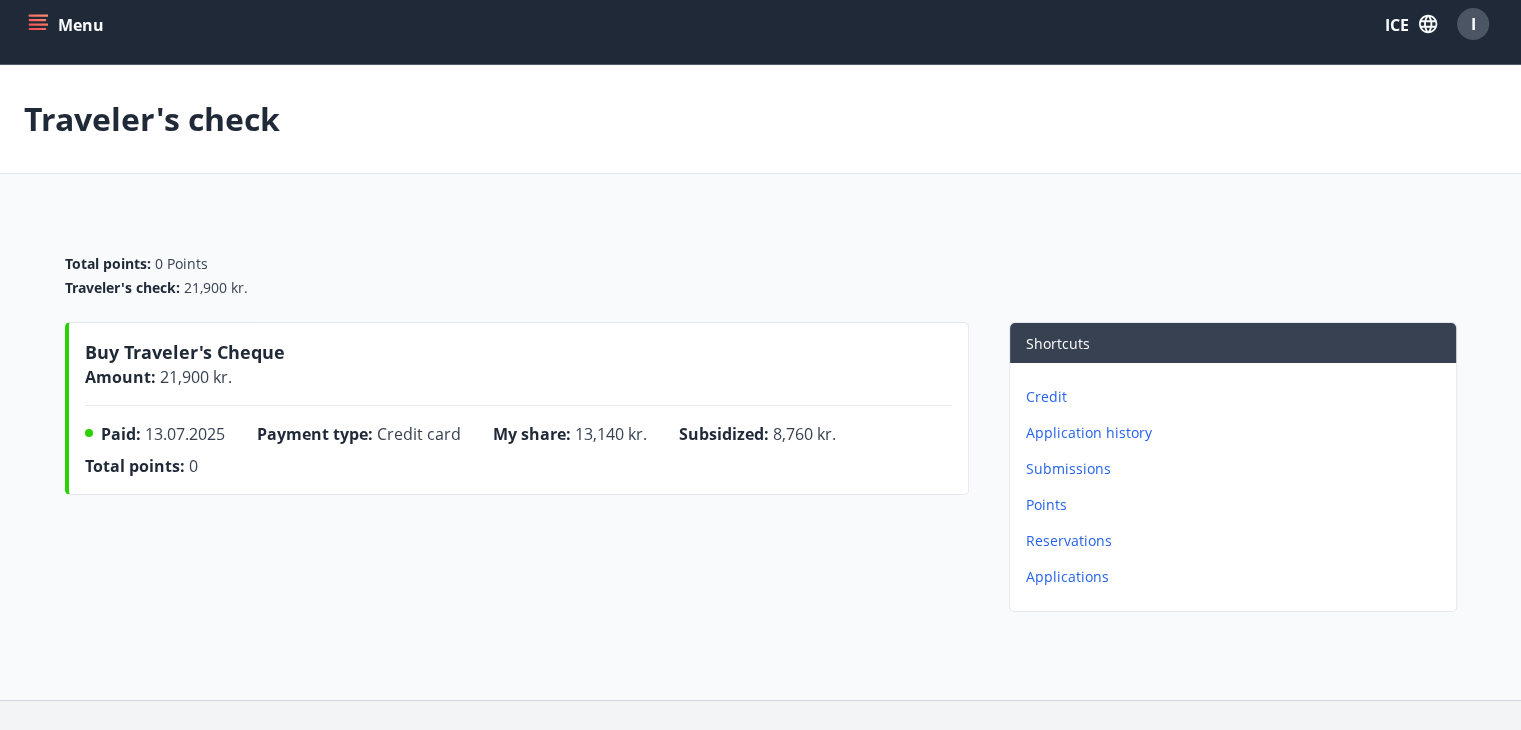 scroll, scrollTop: 0, scrollLeft: 0, axis: both 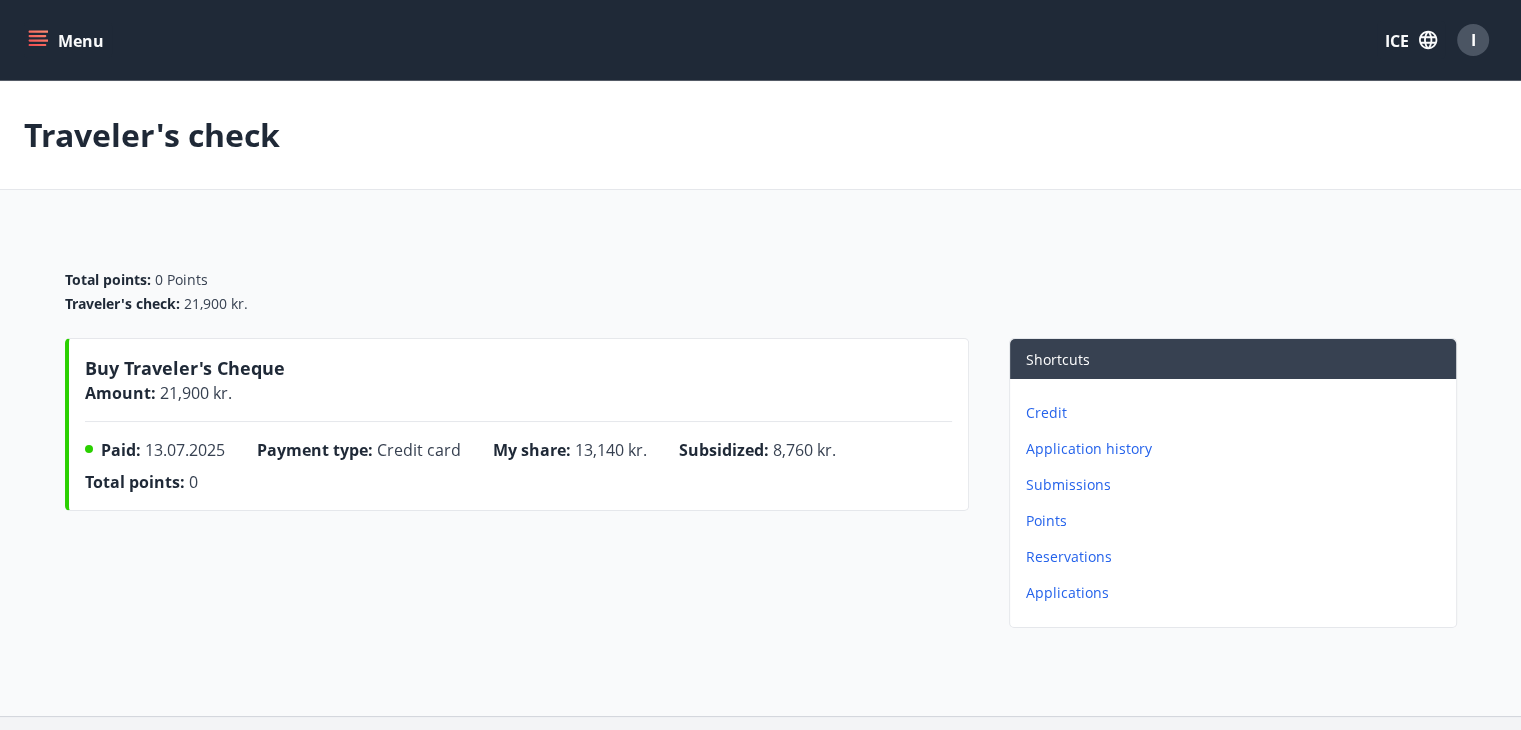 click 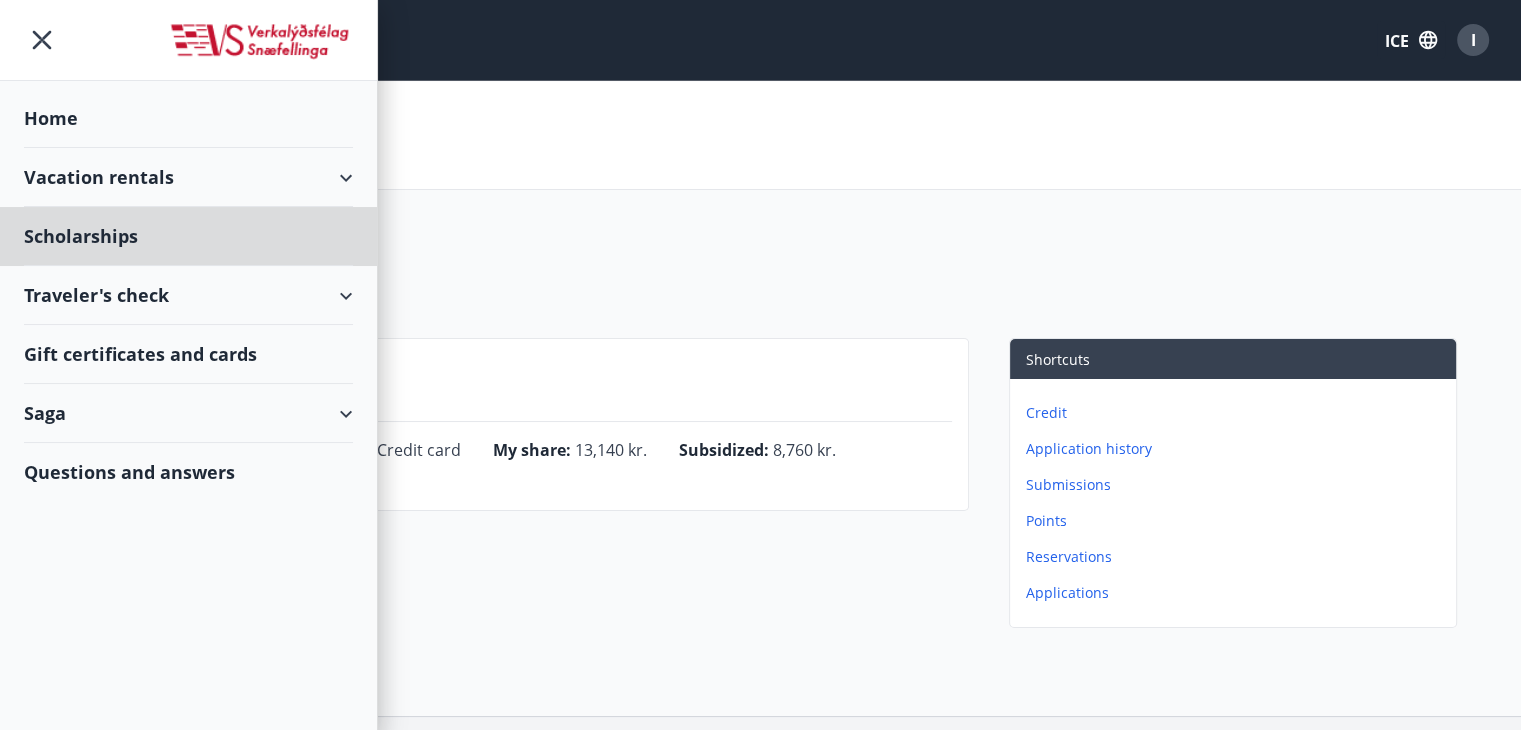 click on "Home" at bounding box center [188, 118] 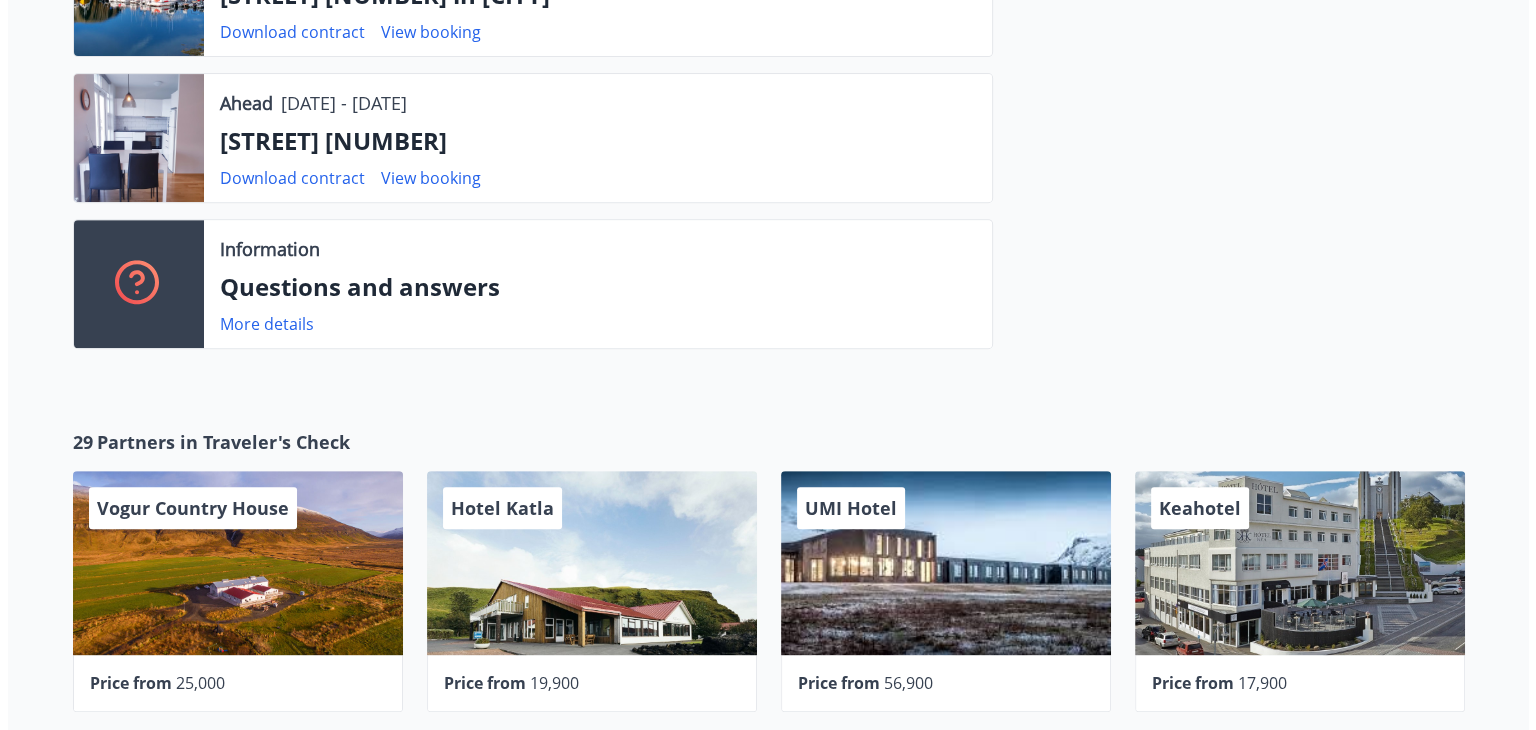 scroll, scrollTop: 1200, scrollLeft: 0, axis: vertical 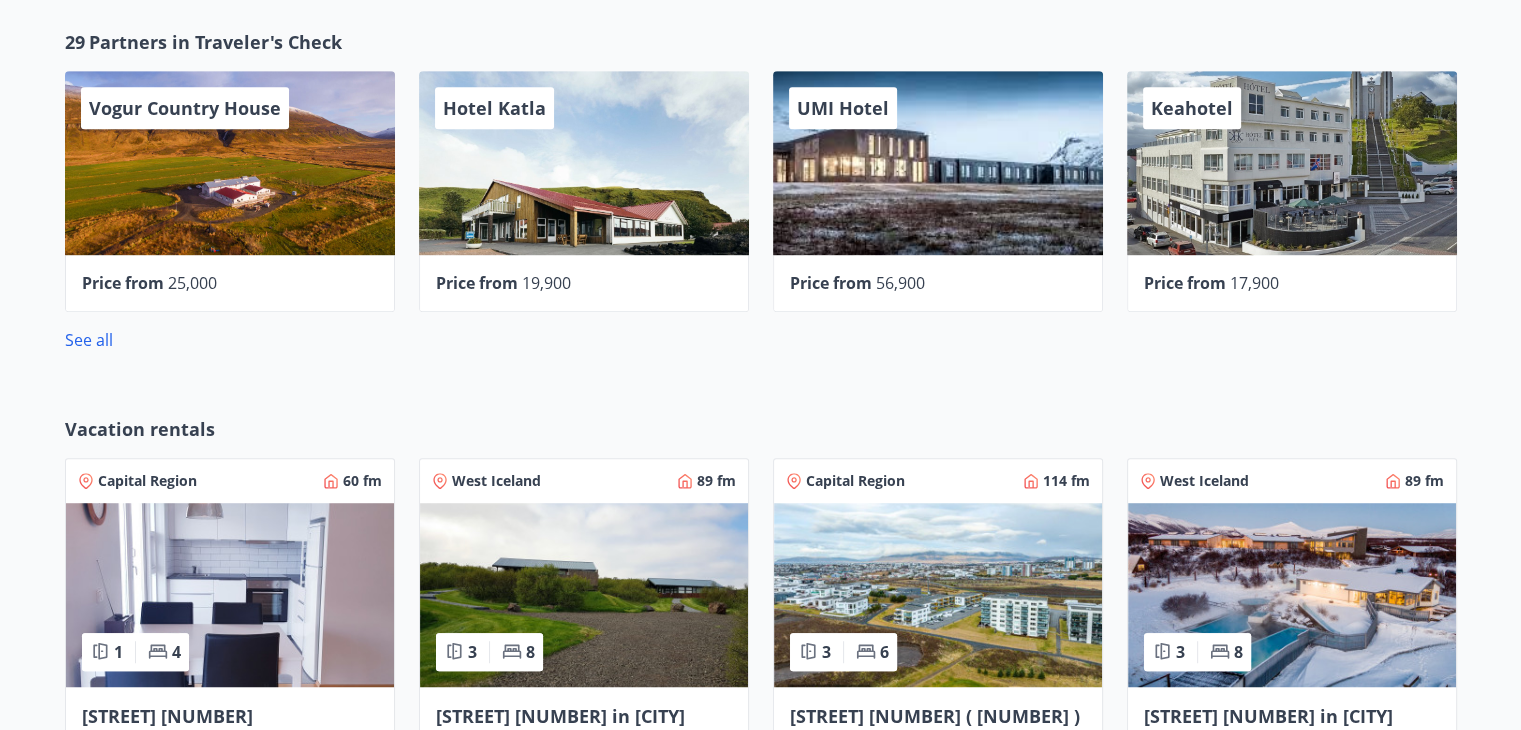click on "Hotel Katla" at bounding box center (584, 163) 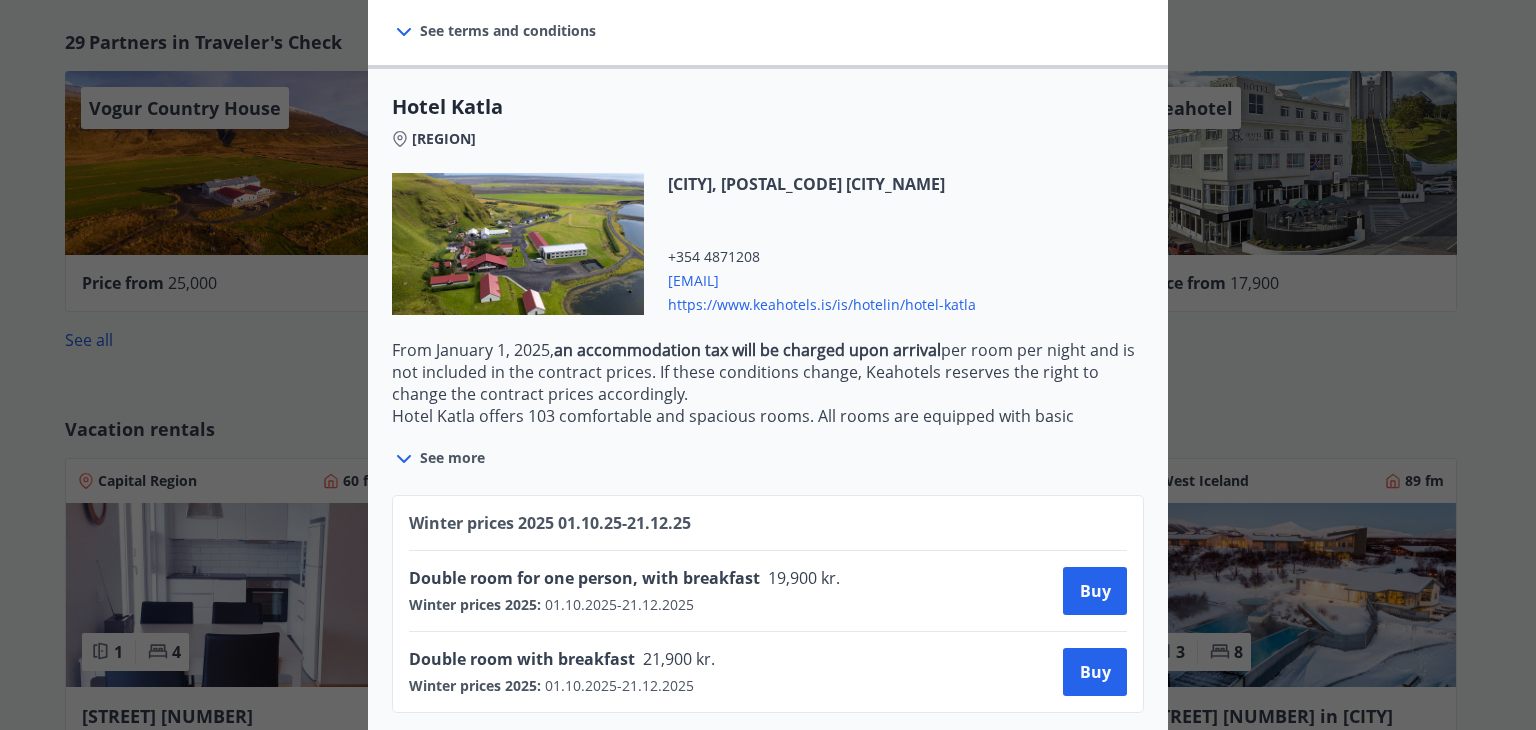 scroll, scrollTop: 642, scrollLeft: 0, axis: vertical 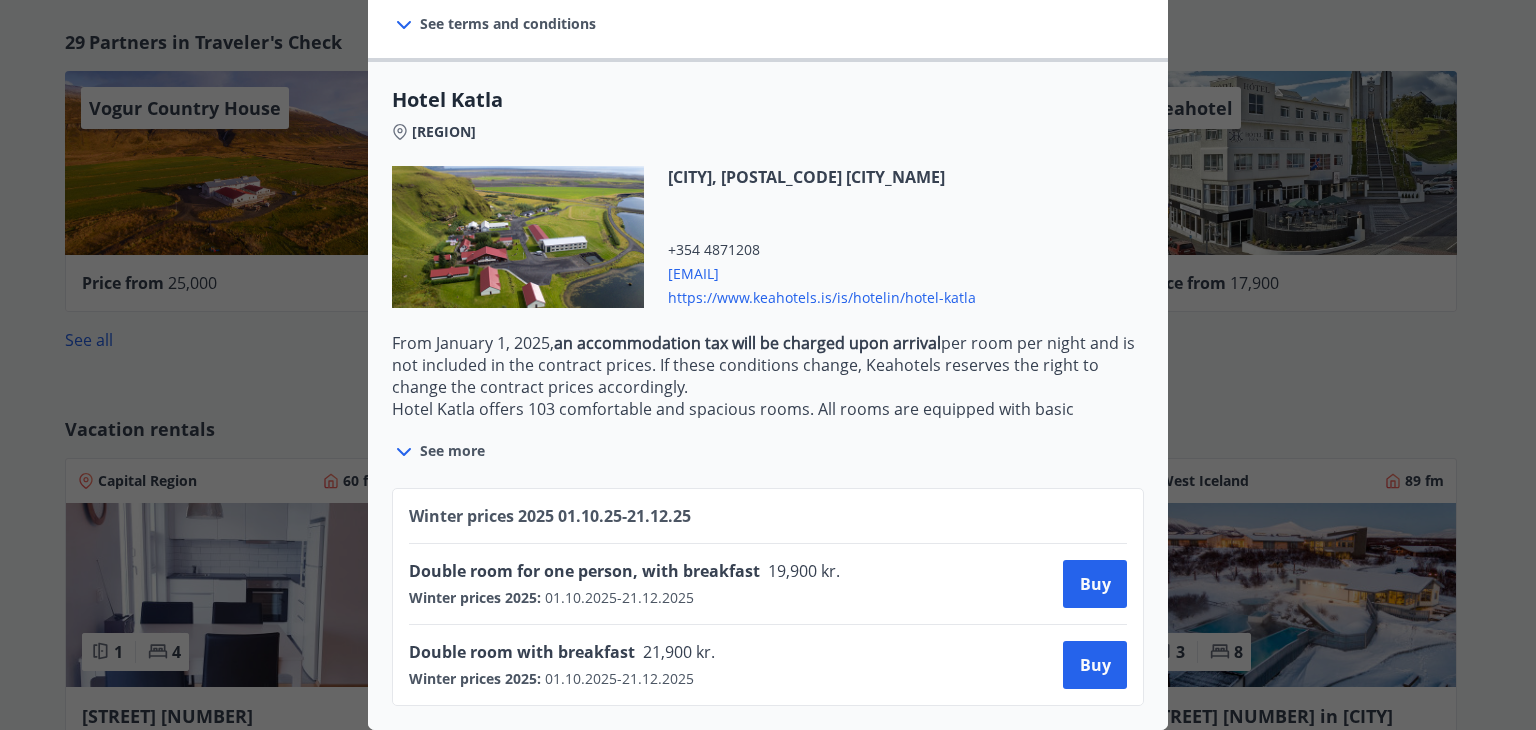 click on "See more" at bounding box center [452, 450] 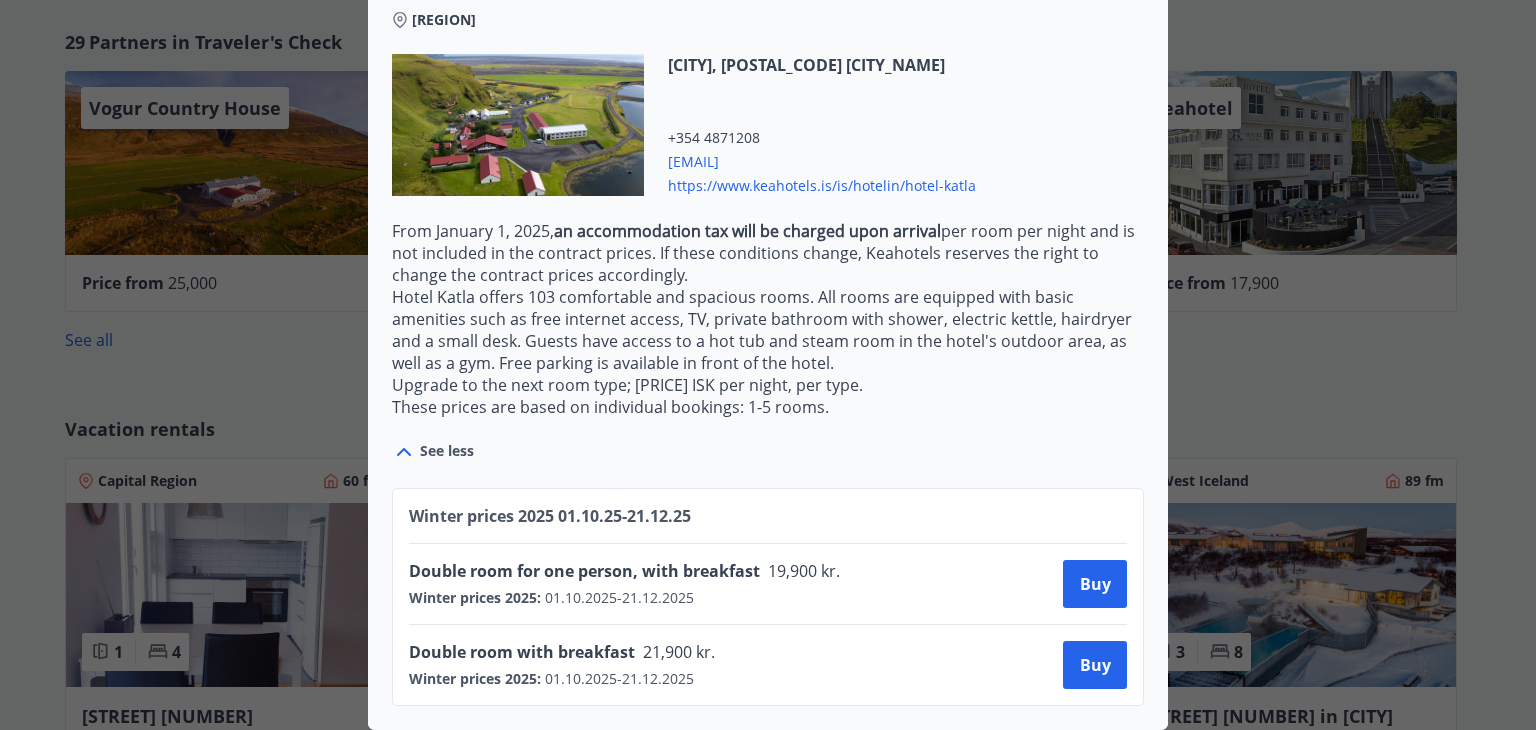 scroll, scrollTop: 754, scrollLeft: 0, axis: vertical 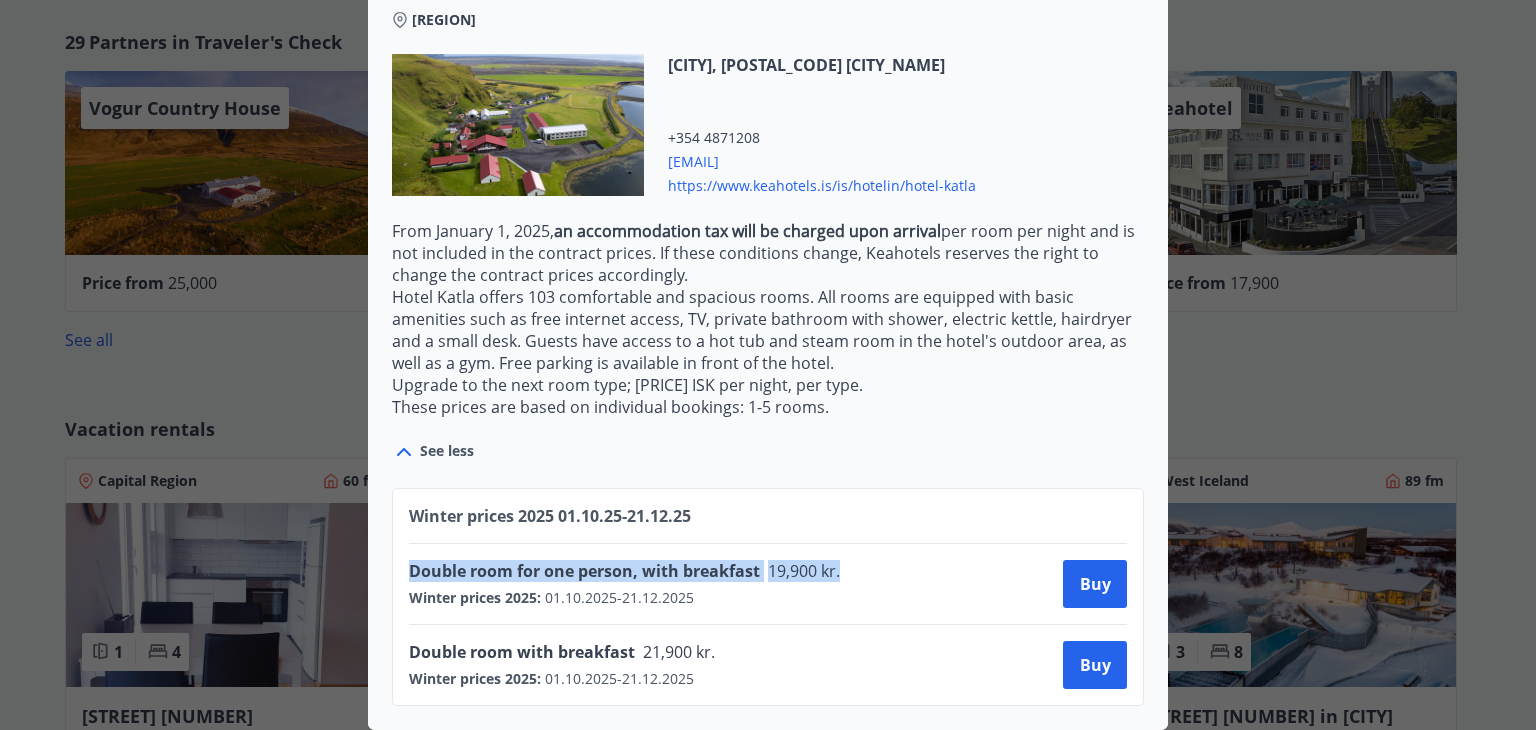 drag, startPoint x: 397, startPoint y: 557, endPoint x: 832, endPoint y: 560, distance: 435.01035 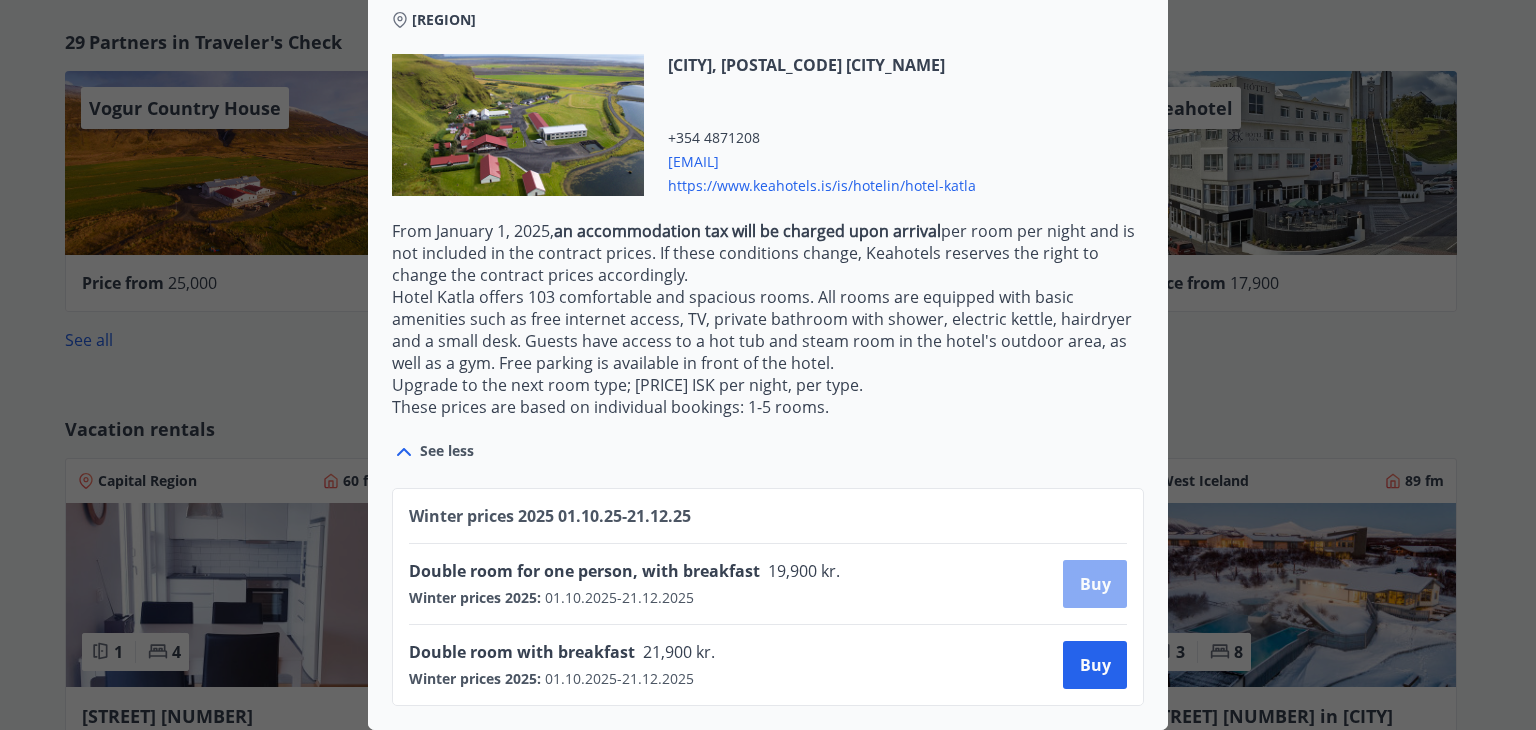 click on "Buy" at bounding box center [1095, 584] 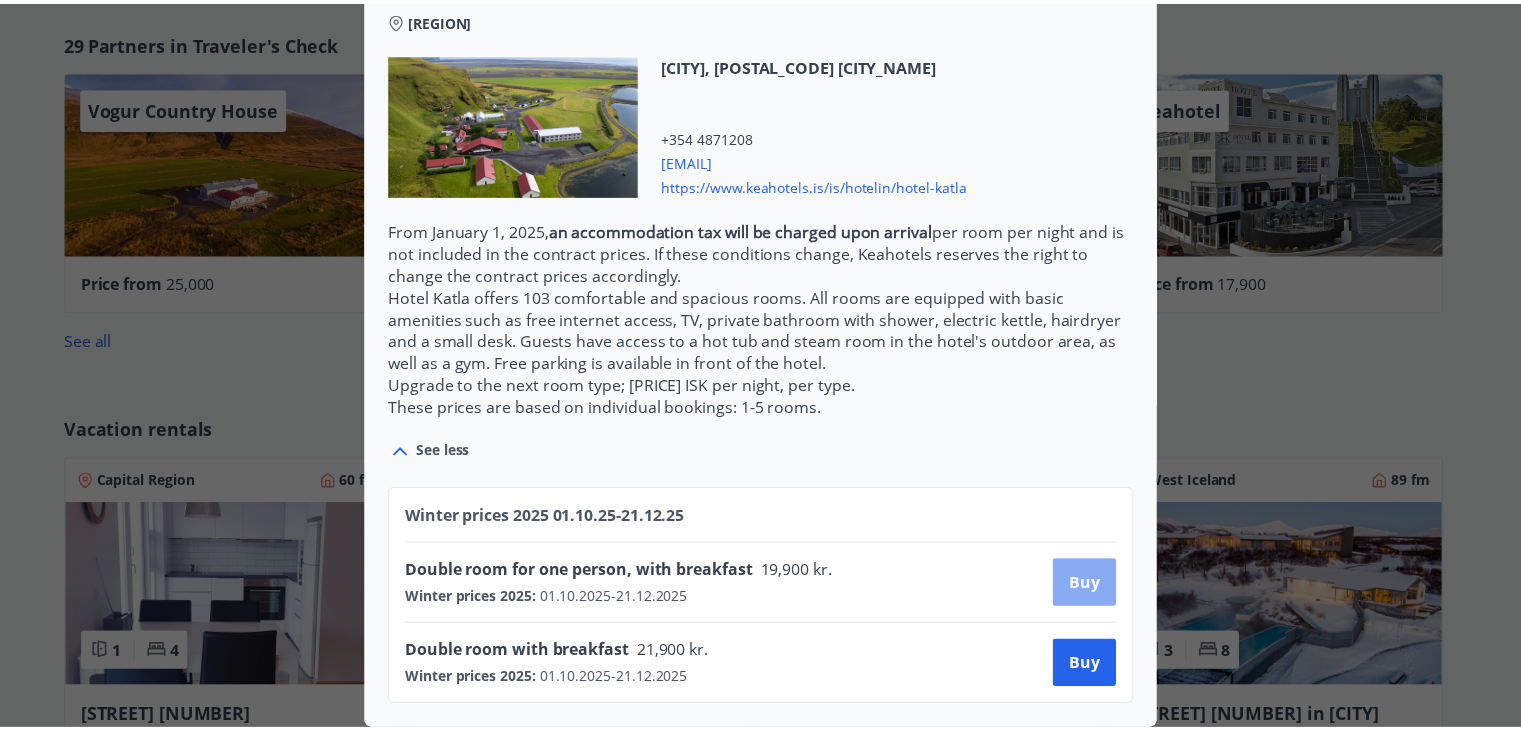 scroll, scrollTop: 169, scrollLeft: 0, axis: vertical 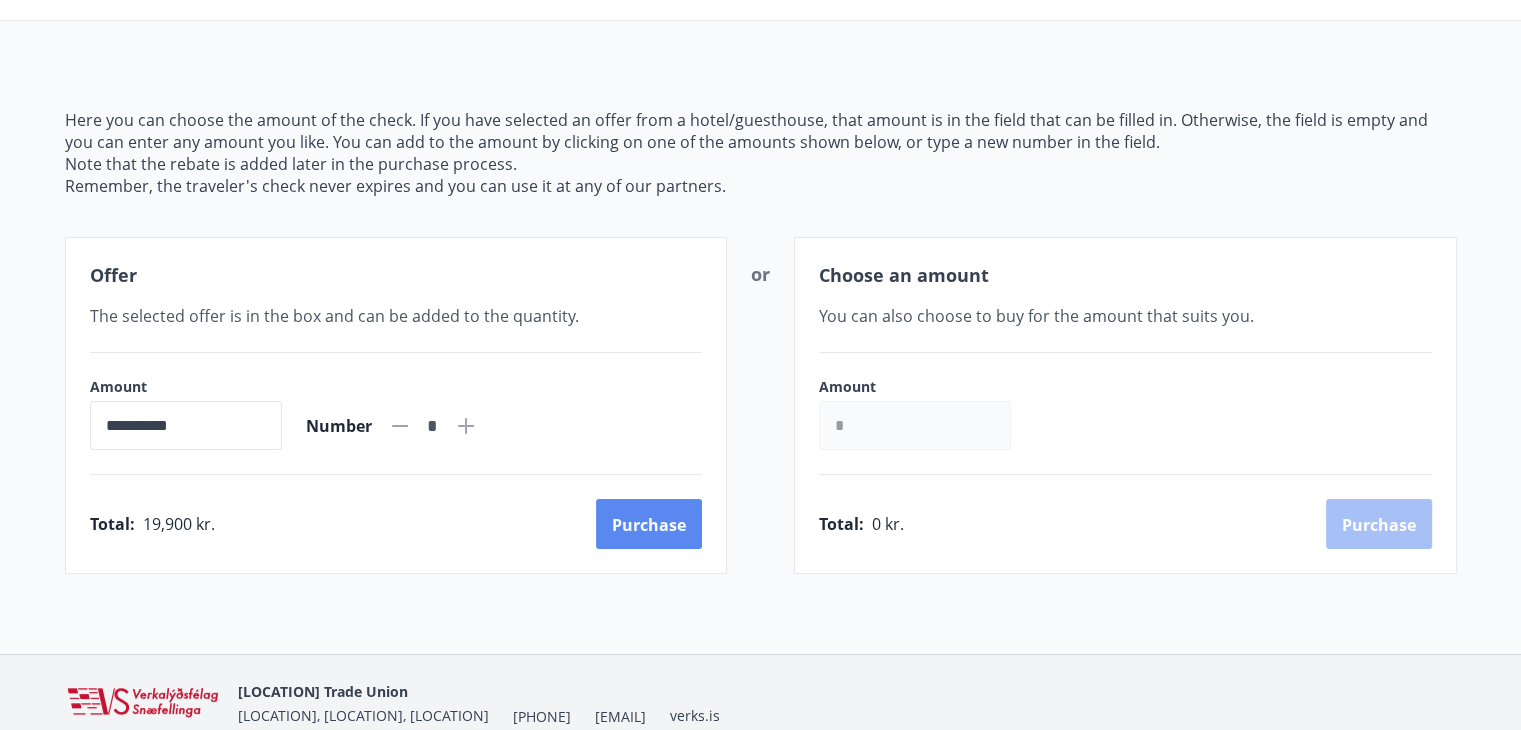 click on "Purchase" at bounding box center (649, 525) 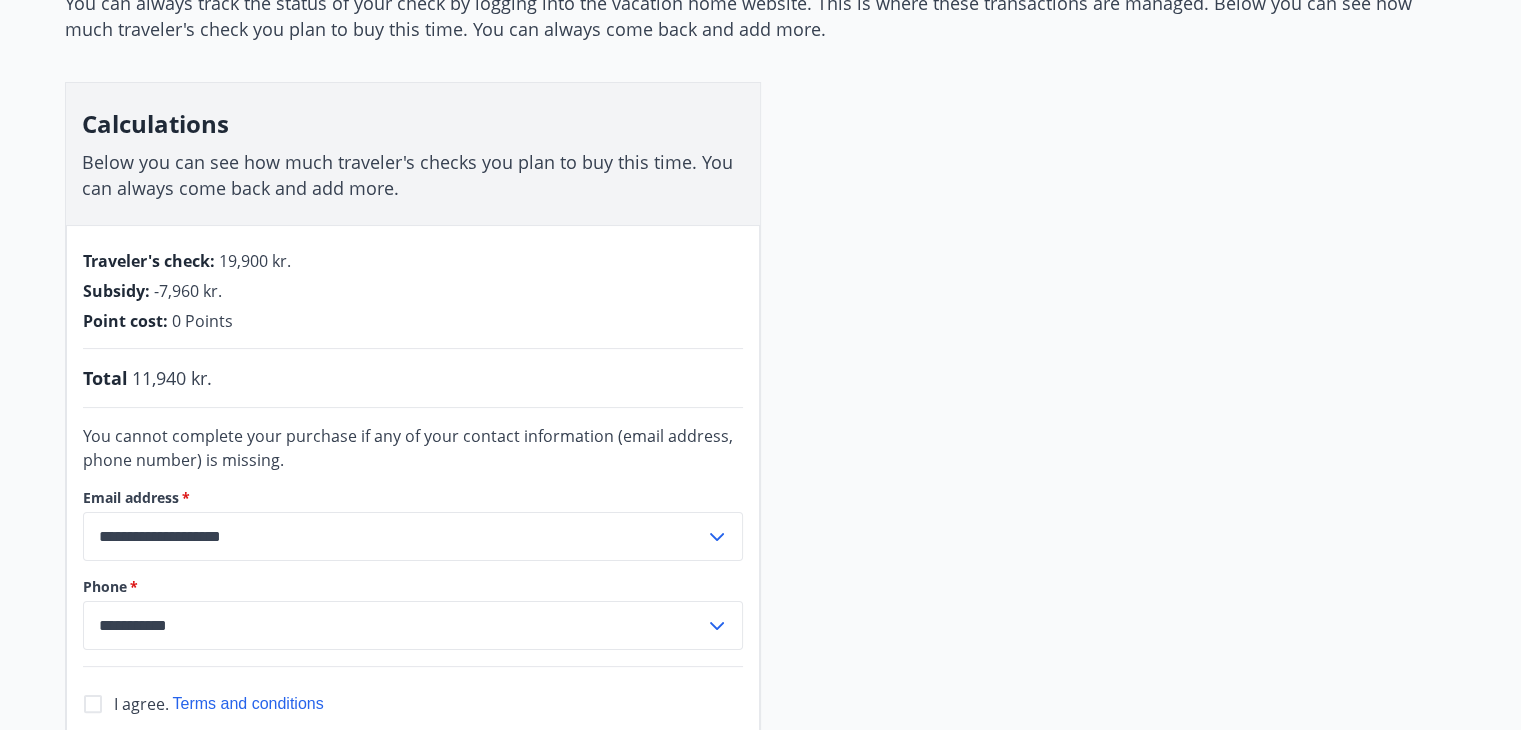 scroll, scrollTop: 269, scrollLeft: 0, axis: vertical 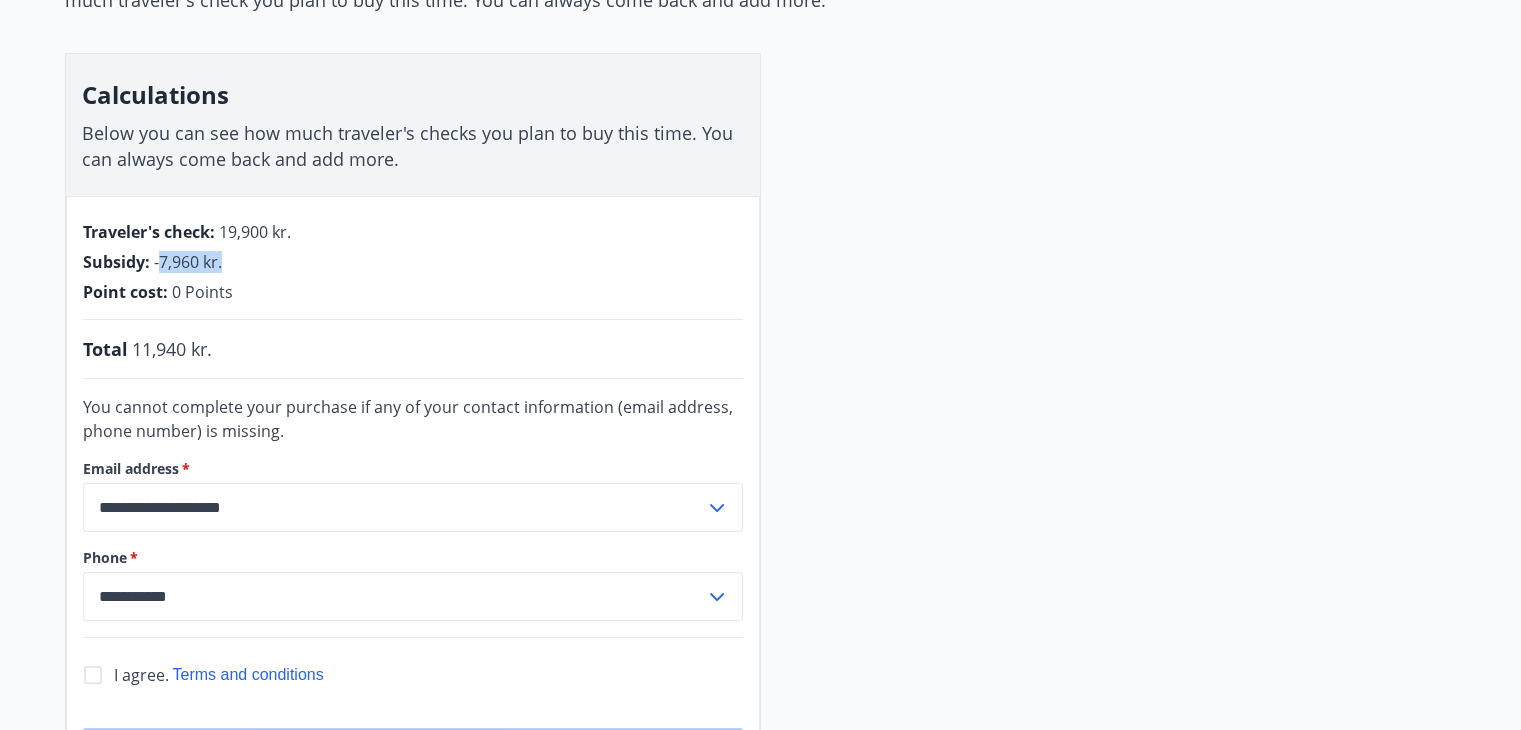 drag, startPoint x: 160, startPoint y: 257, endPoint x: 282, endPoint y: 257, distance: 122 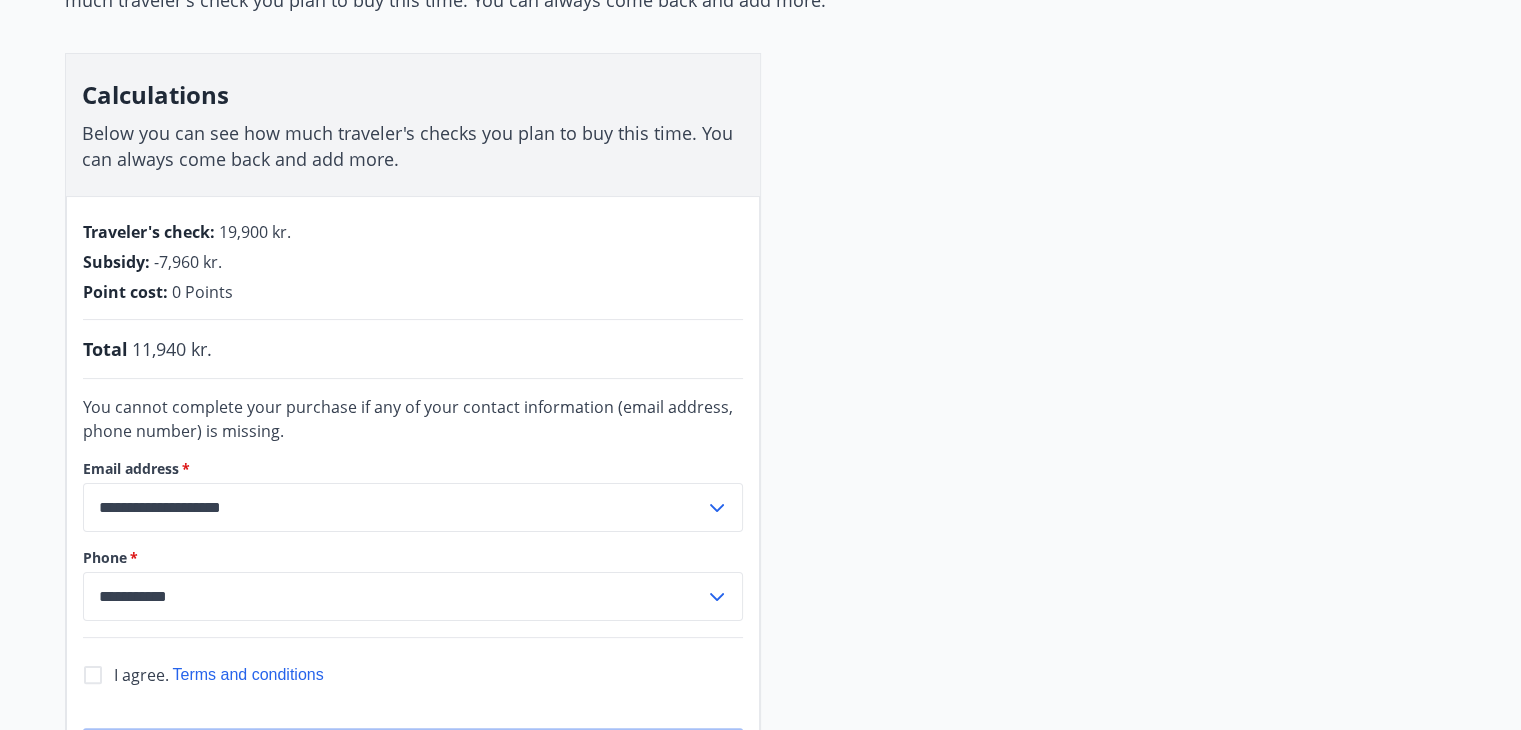 click on "**********" at bounding box center (413, 495) 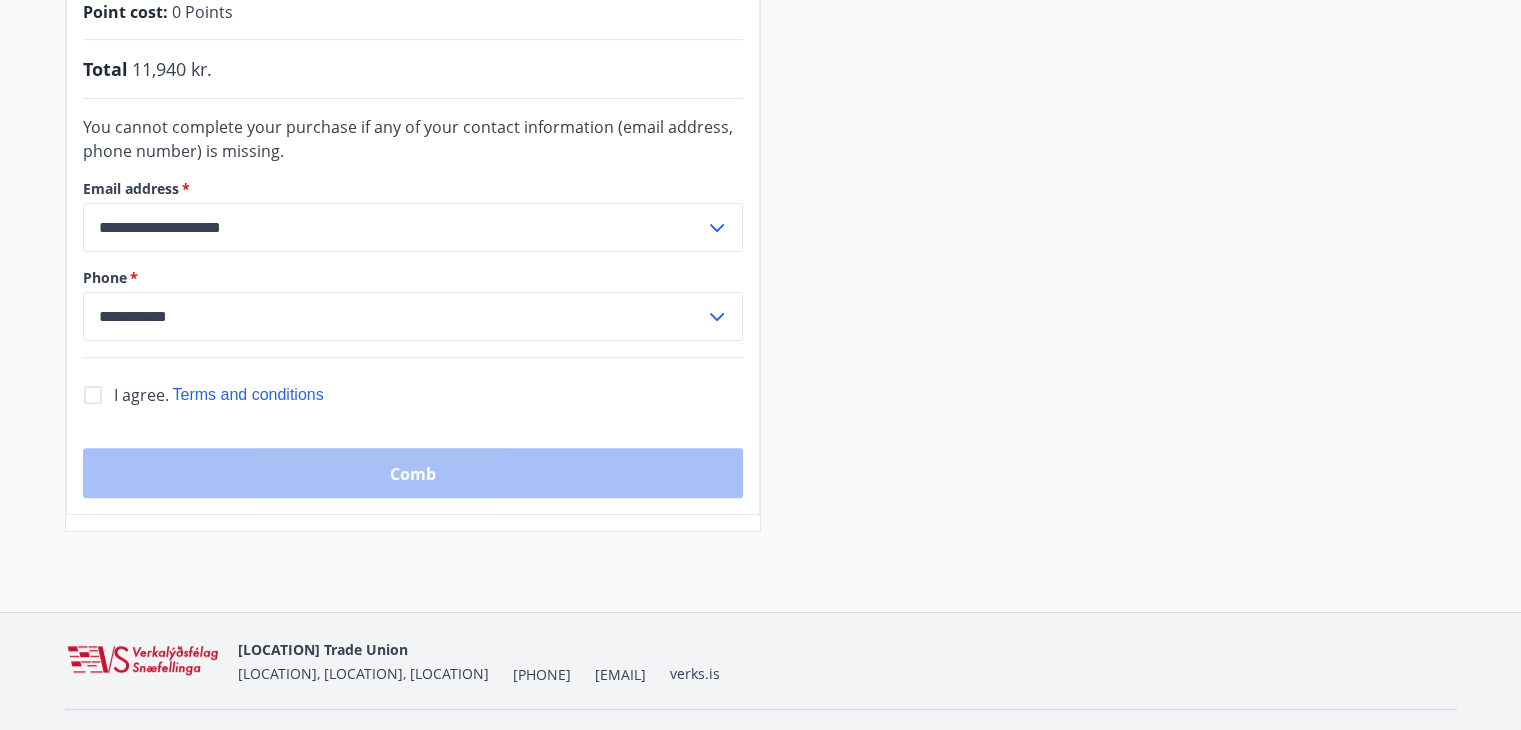 scroll, scrollTop: 596, scrollLeft: 0, axis: vertical 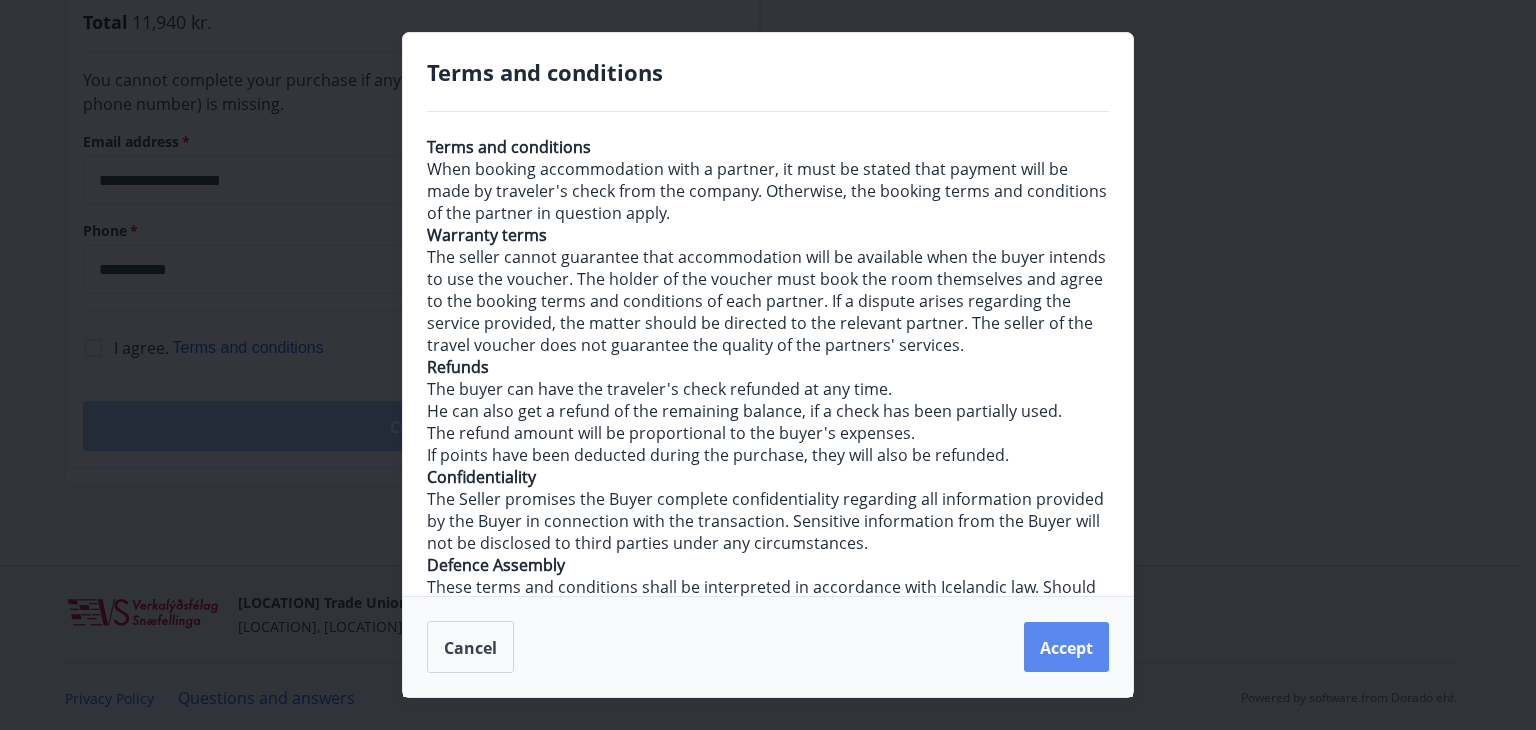 click on "Accept" at bounding box center [1066, 648] 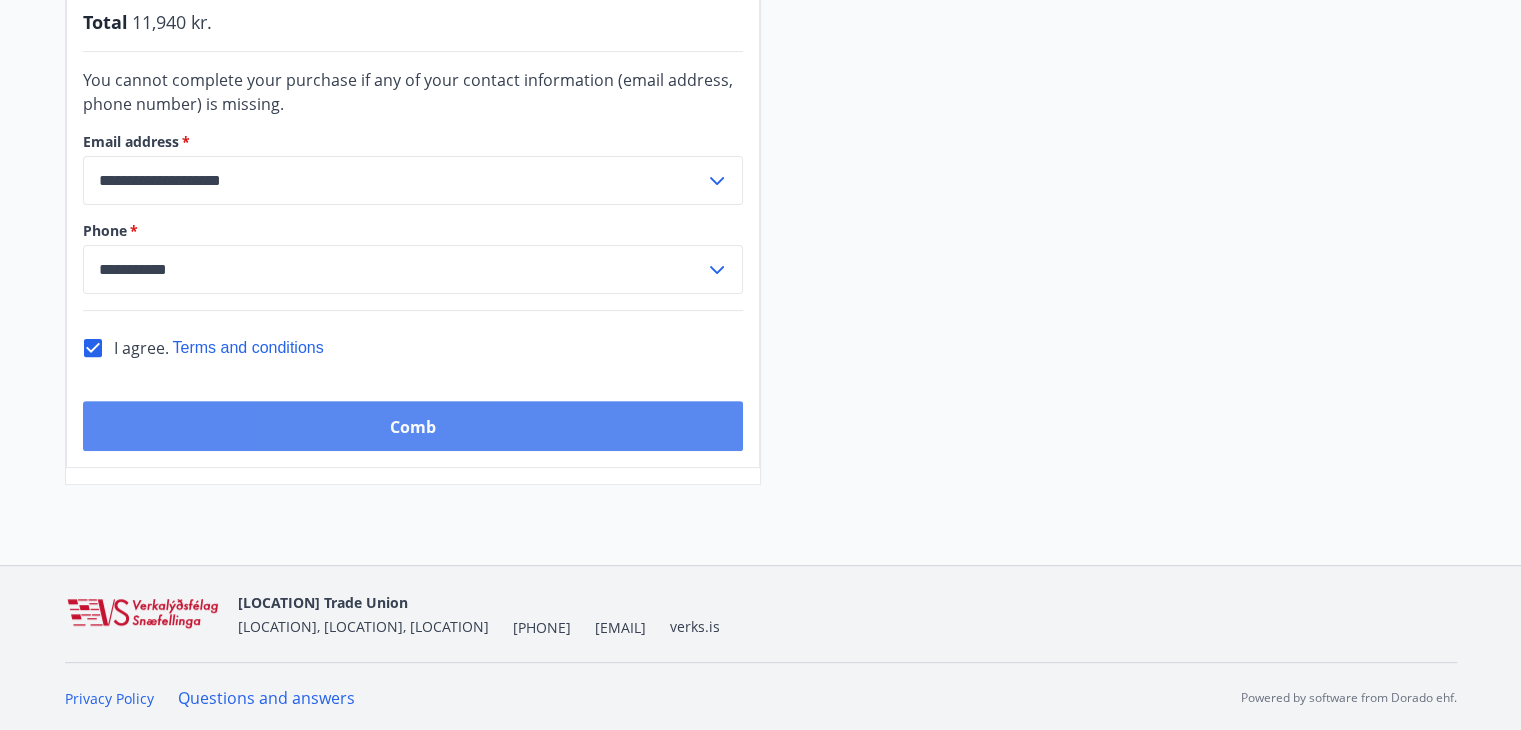 click on "Comb" at bounding box center (413, 426) 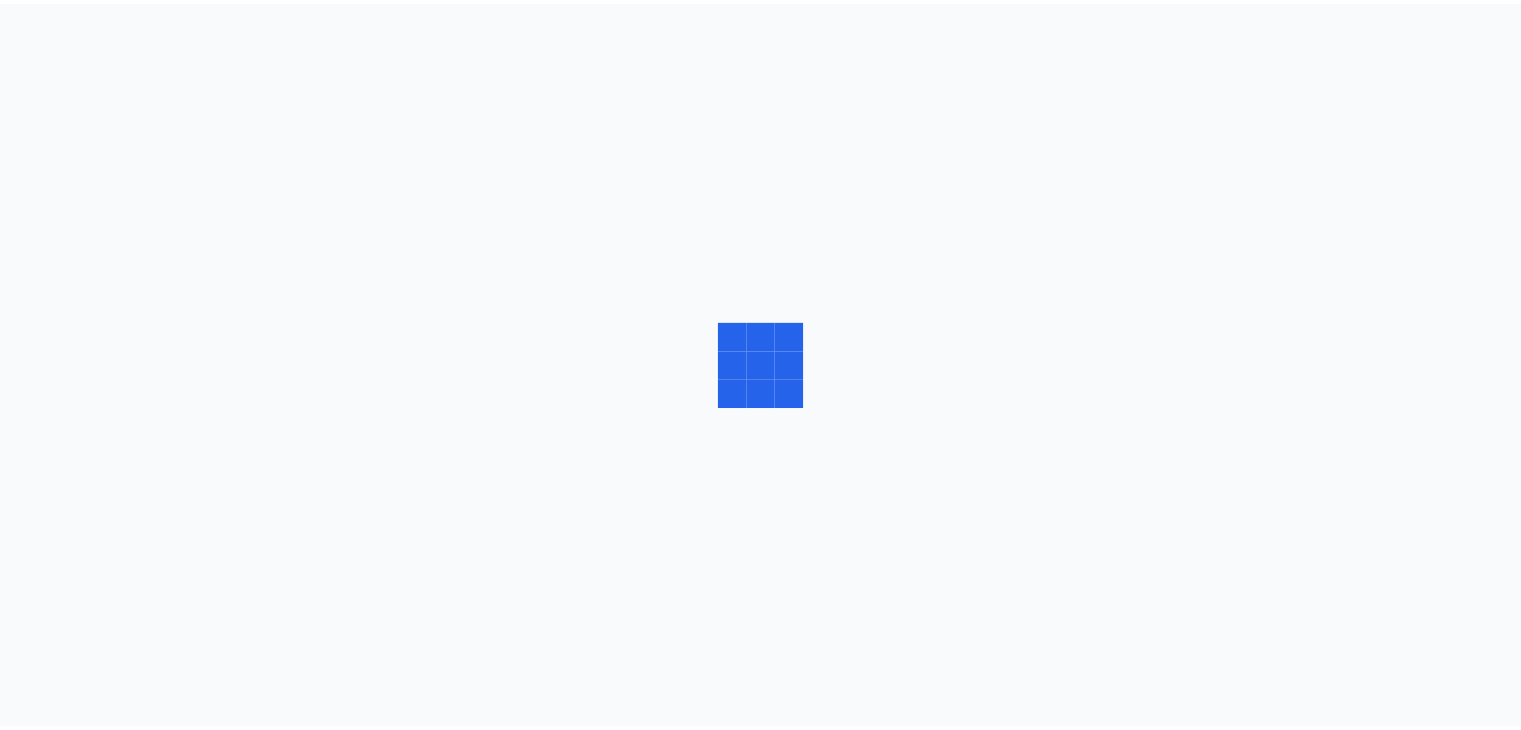 scroll, scrollTop: 0, scrollLeft: 0, axis: both 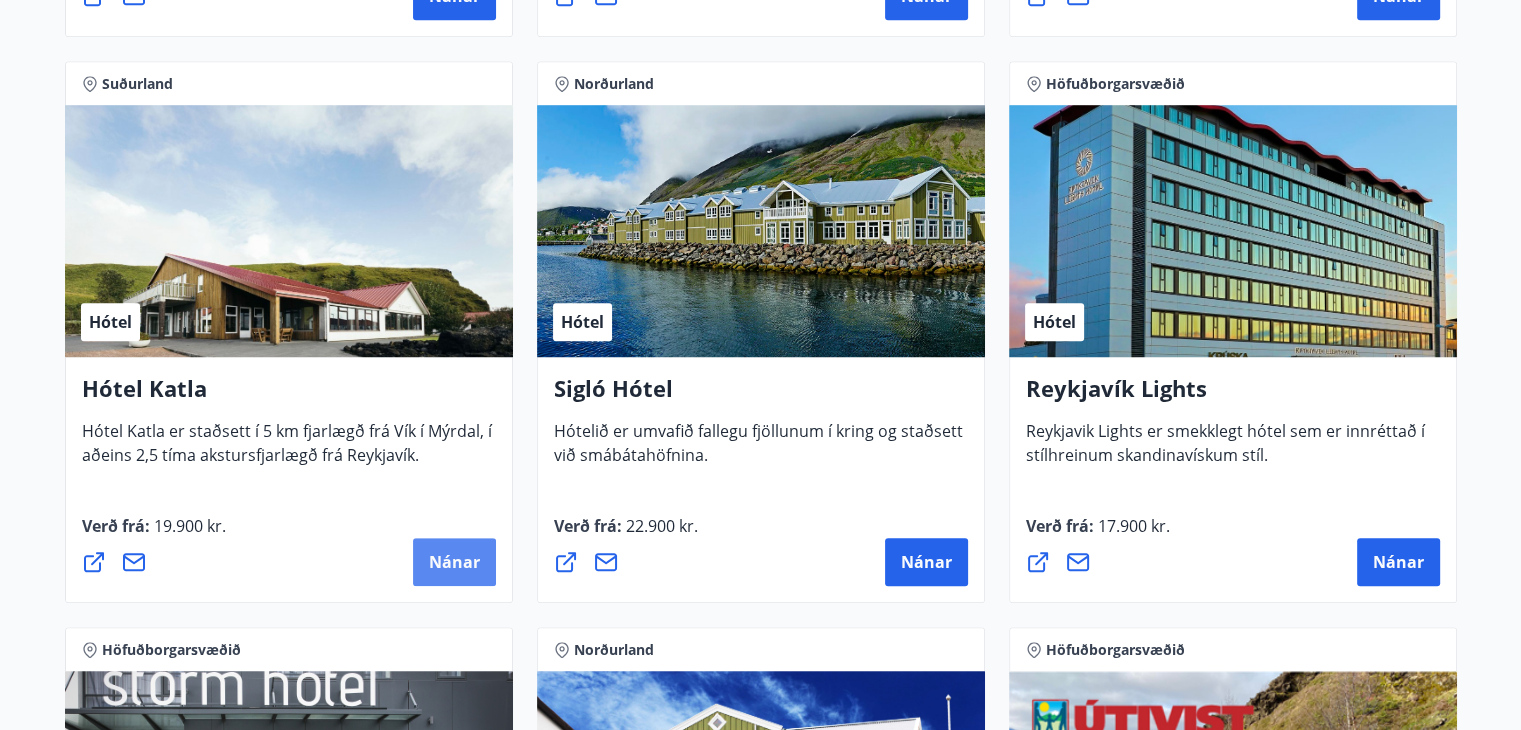 click on "Nánar" at bounding box center (454, 562) 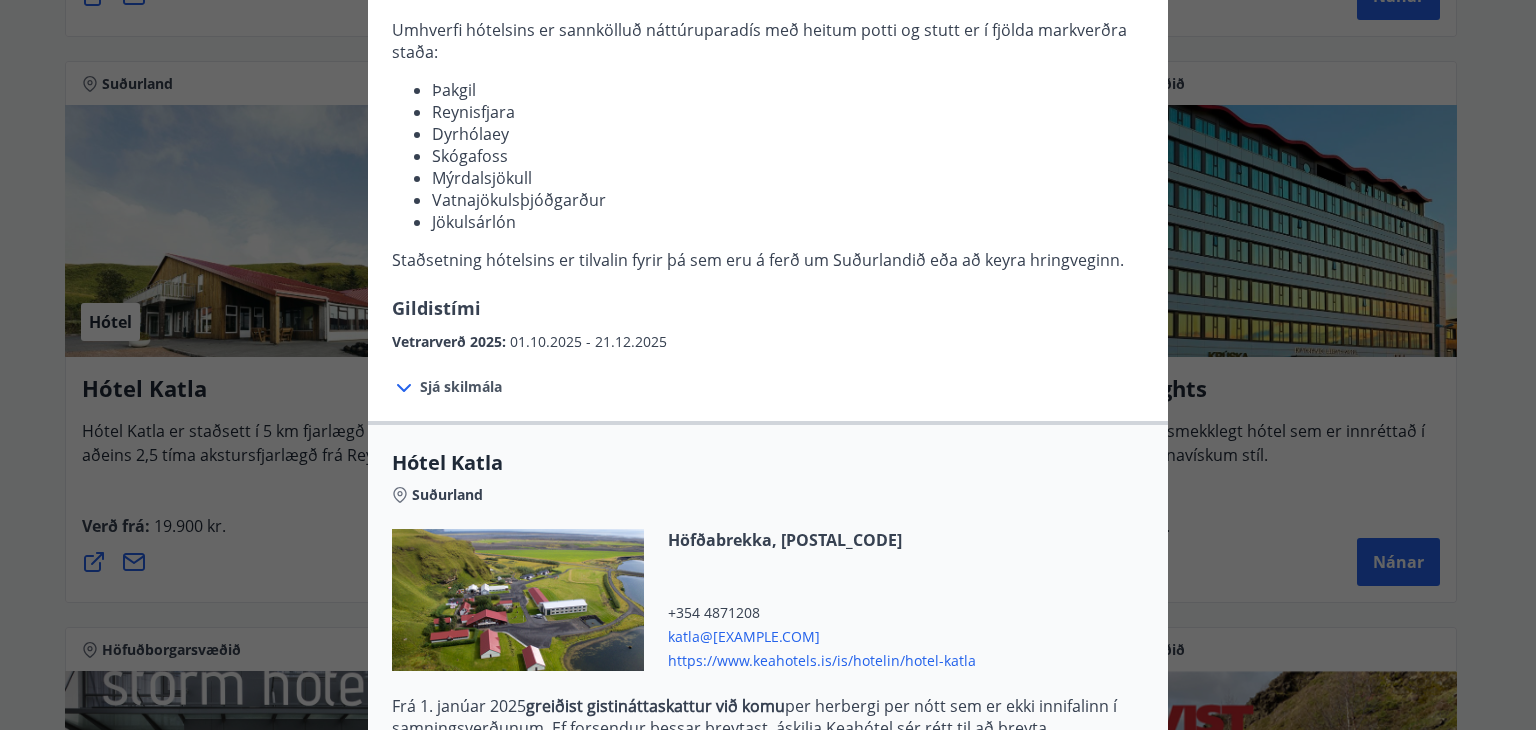 scroll, scrollTop: 300, scrollLeft: 0, axis: vertical 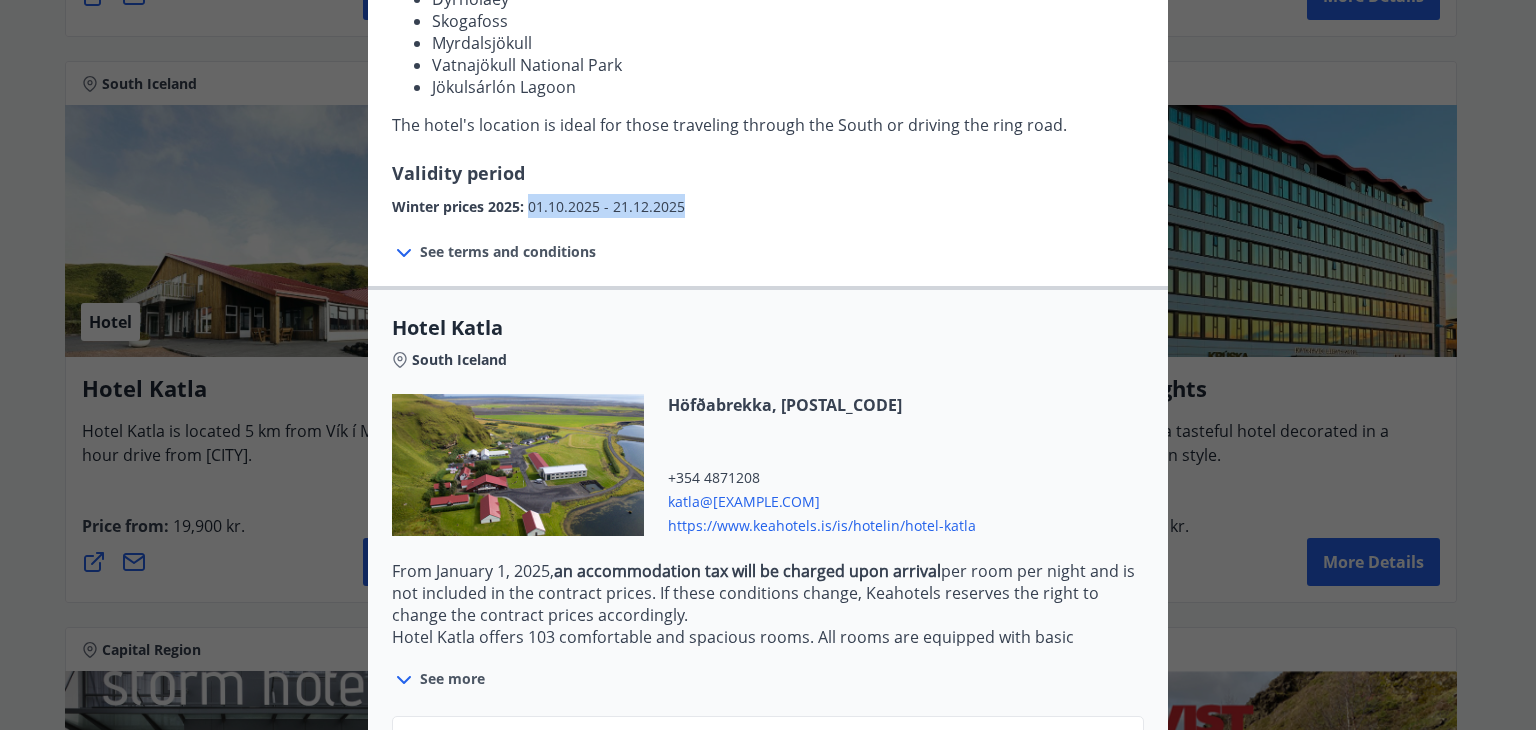 drag, startPoint x: 529, startPoint y: 211, endPoint x: 705, endPoint y: 209, distance: 176.01137 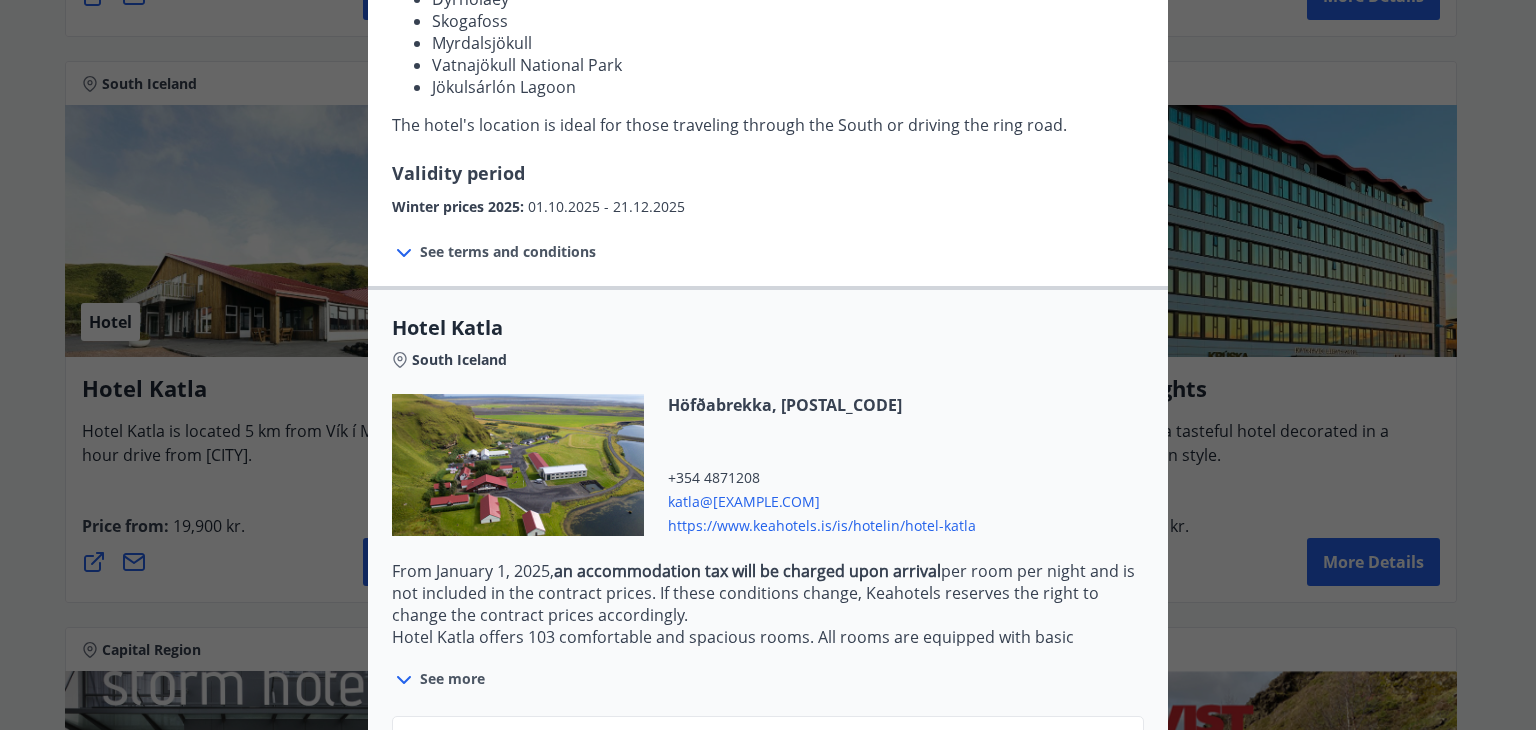 click 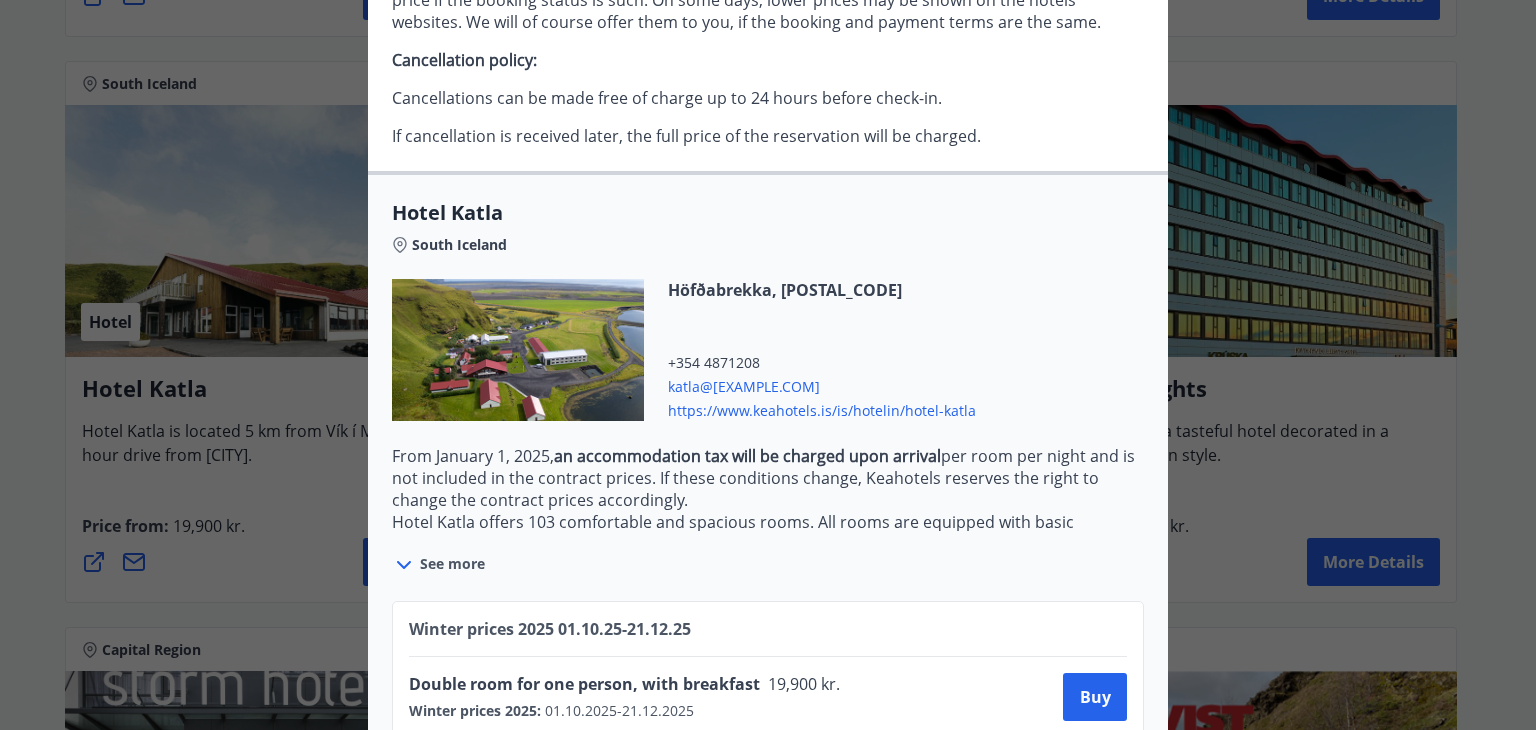 scroll, scrollTop: 838, scrollLeft: 0, axis: vertical 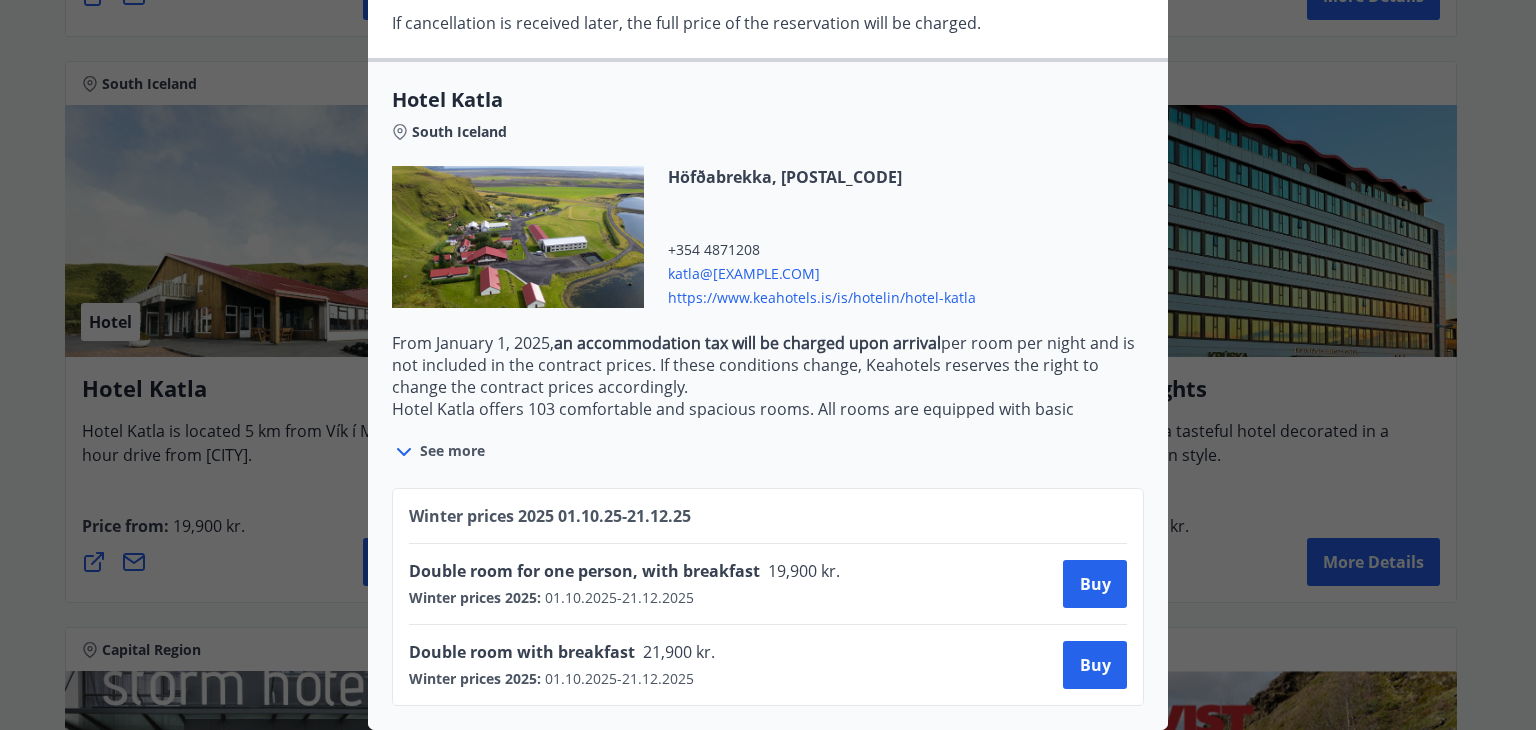 click on "01.10.2025 - 21.12.2025" at bounding box center [617, 598] 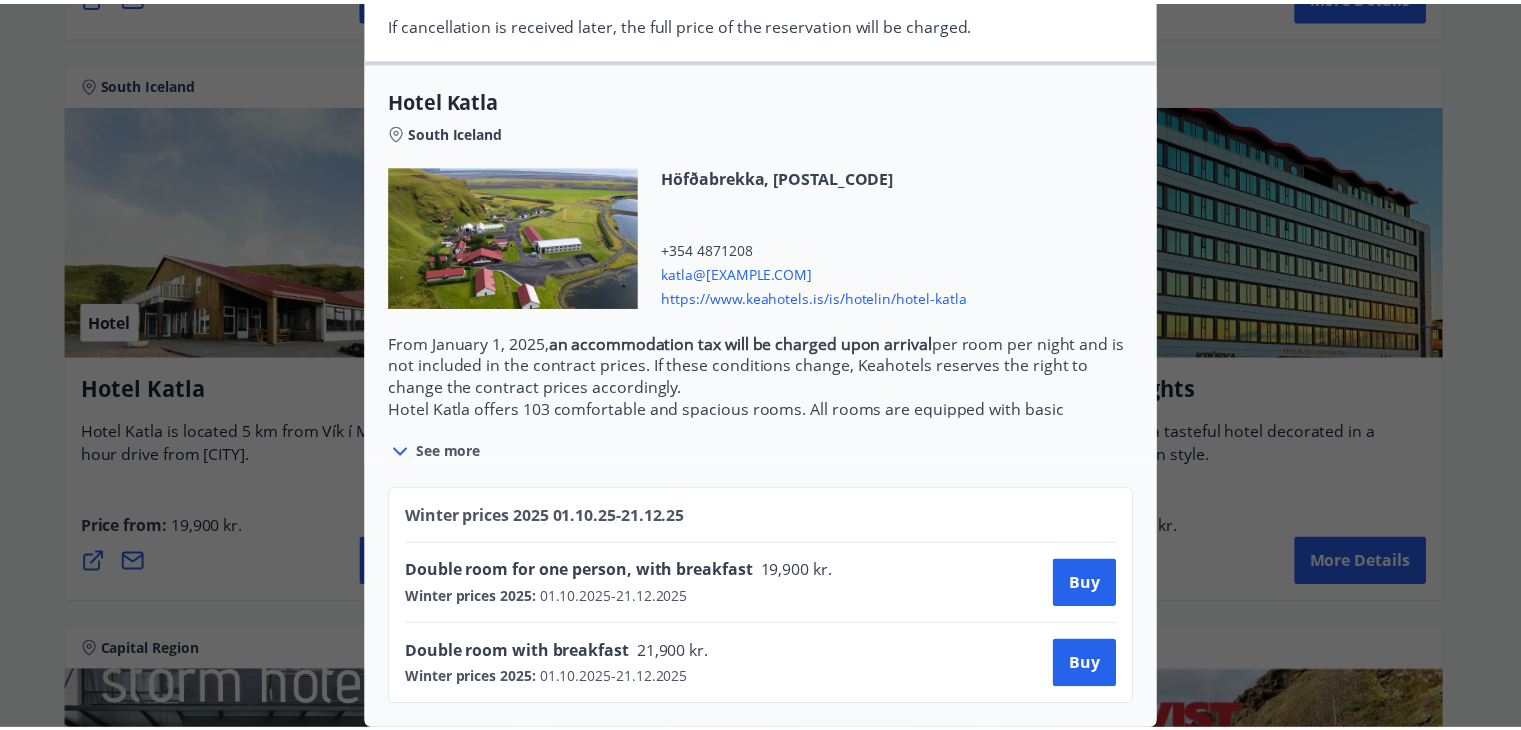 scroll, scrollTop: 0, scrollLeft: 0, axis: both 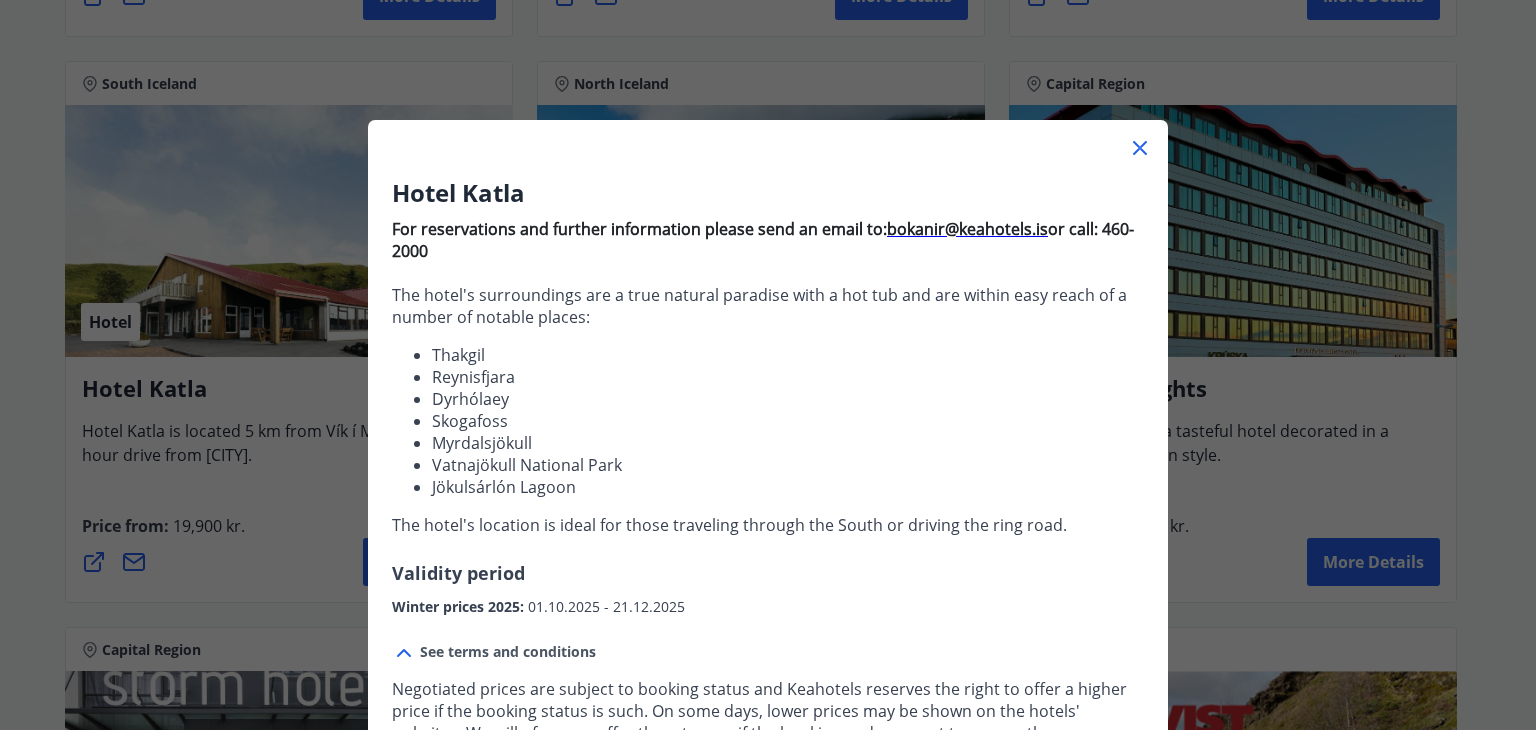 click on "Hotel Katla For reservations and further information please send an email to: bokanir@[EXAMPLE.COM] or call: [PHONE]
The hotel's surroundings are a true natural paradise with a hot tub and are within easy reach of a number of notable places:
Thakgil
Reynisfjara
Dyrhólaey
Skogafoss
Myrdalsjökull
Vatnajökull National Park
Jökulsárlón Lagoon
The hotel's location is ideal for those traveling through the South or driving the ring road.
Validity period Winter prices 2025 : 01.10.2025 - 21.12.2025 See terms and conditions Negotiated prices are subject to booking status and Keahotels reserves the right to offer a higher price if the booking status is such. On some days, lower prices may be shown on the hotels' websites. We will of course offer them to you, if the booking and payment terms are the same.
Cancellation policy:
Cancellations can be made free of charge up to 24 hours before check-in.
Hotel Katla South Iceland Höfðabrekka, [POSTAL_CODE] [PHONE]" at bounding box center (768, 365) 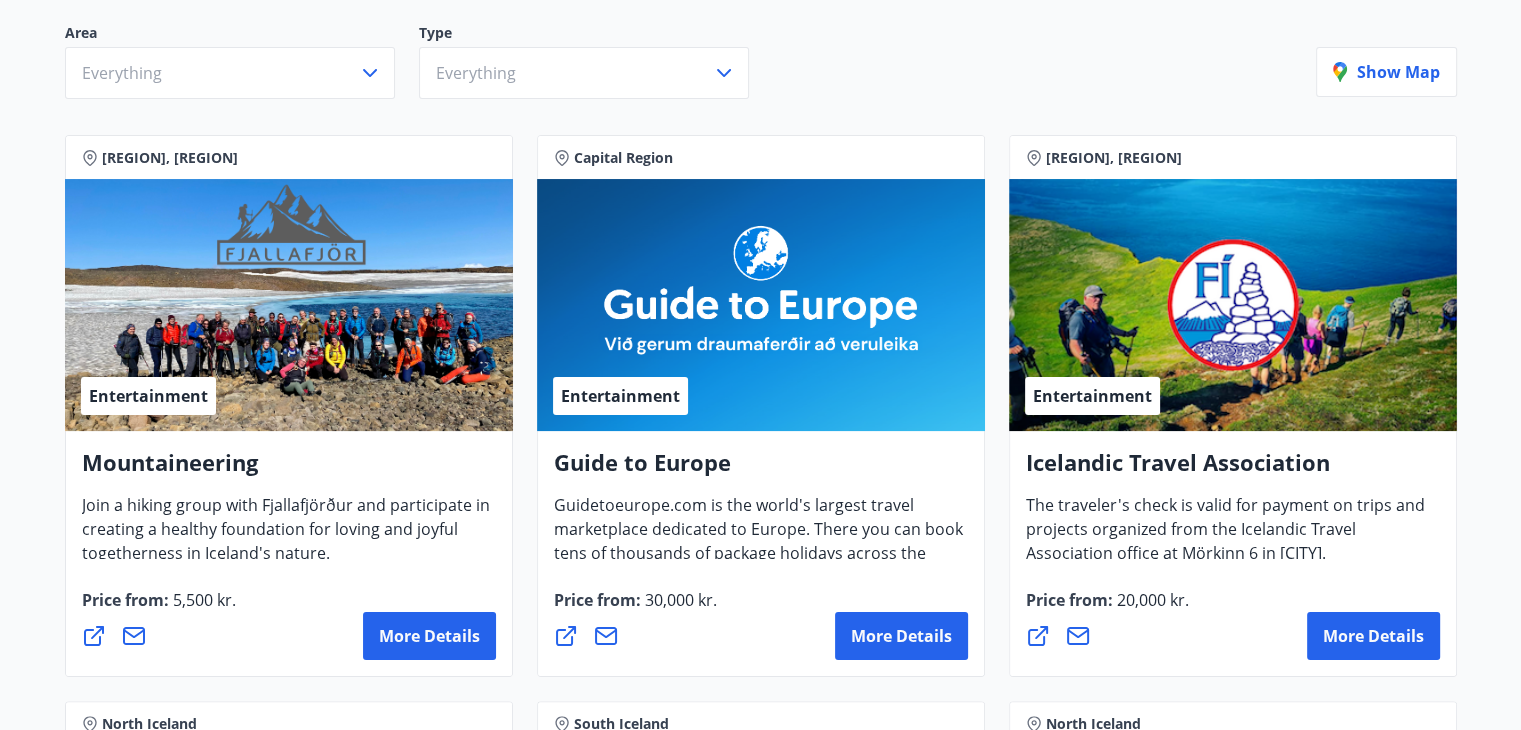 scroll, scrollTop: 0, scrollLeft: 0, axis: both 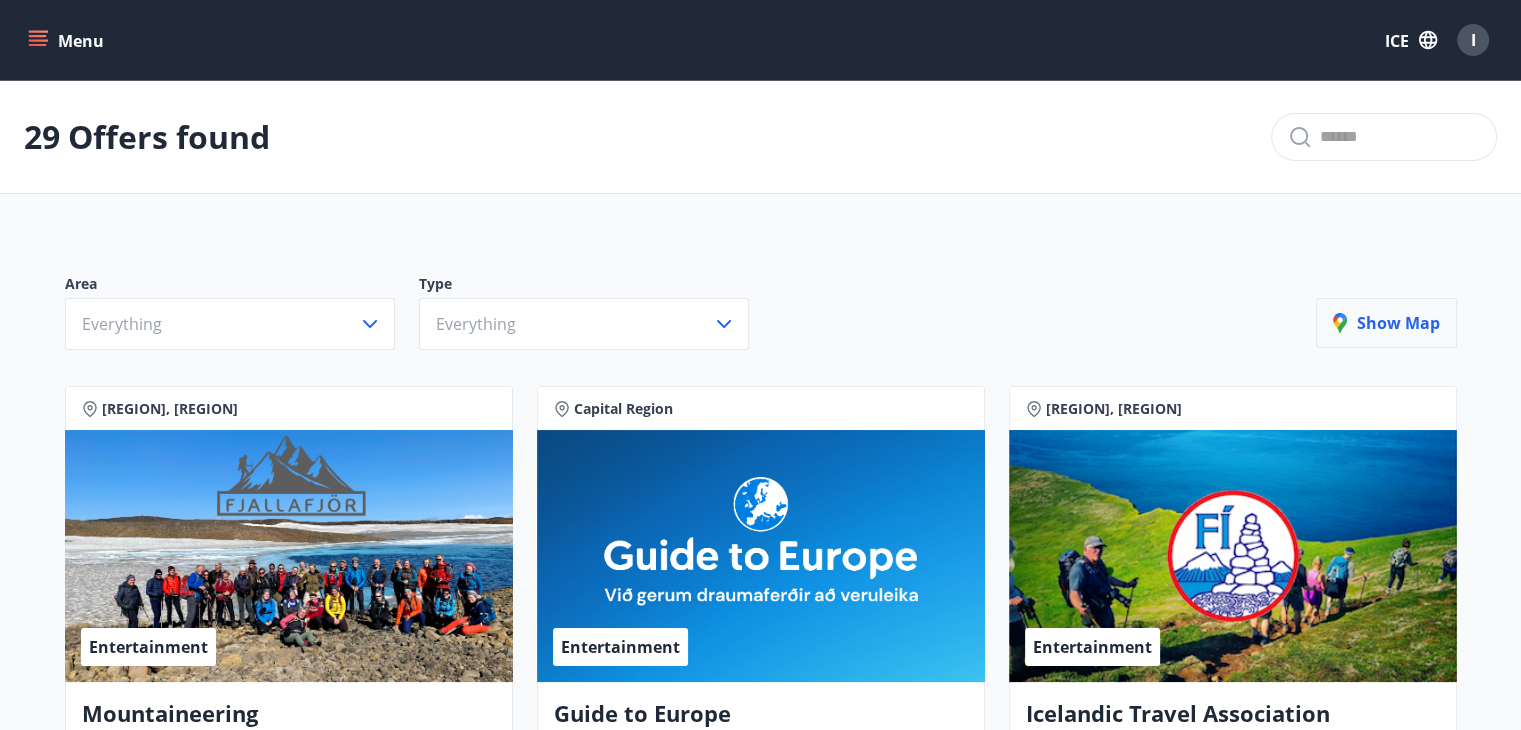 click on "Show map" at bounding box center [1386, 323] 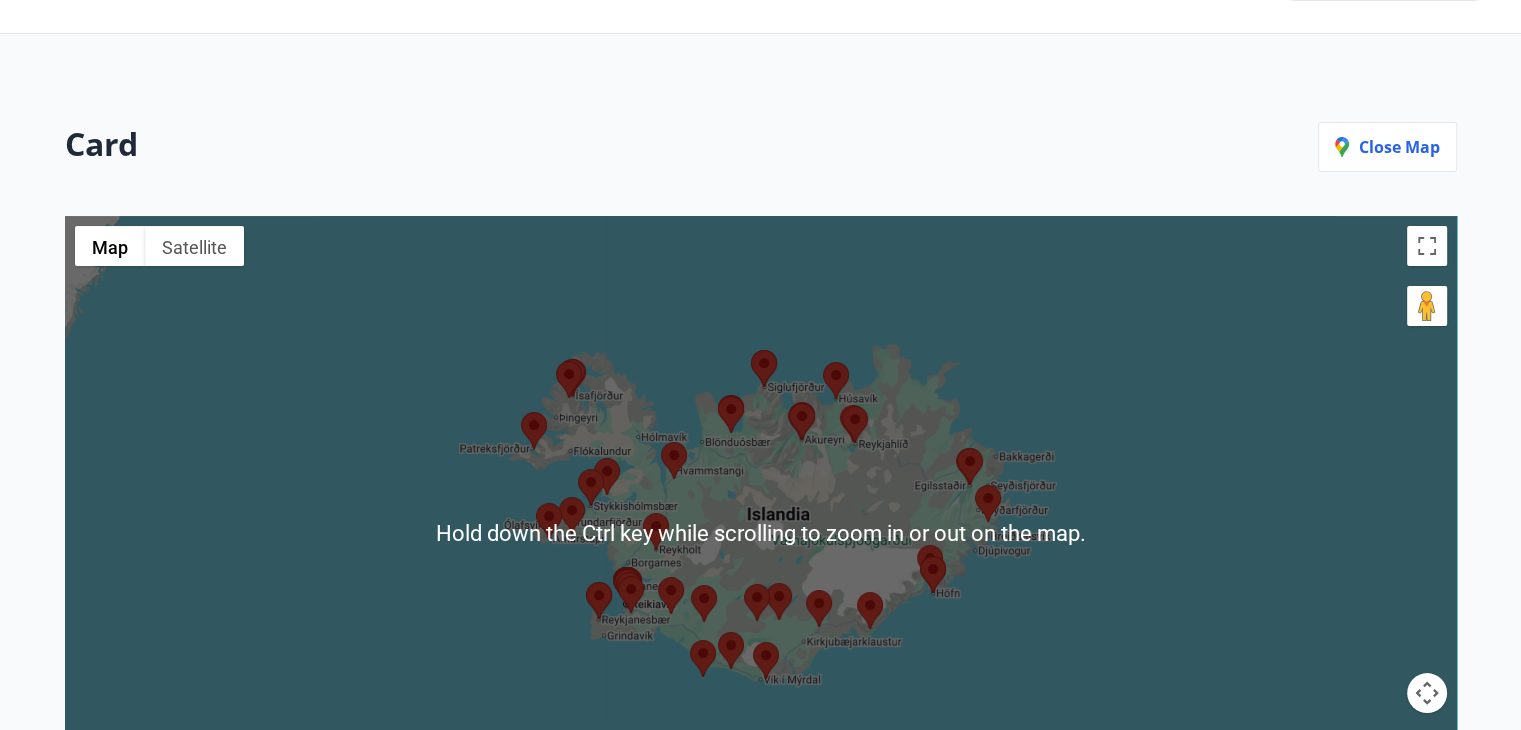 scroll, scrollTop: 300, scrollLeft: 0, axis: vertical 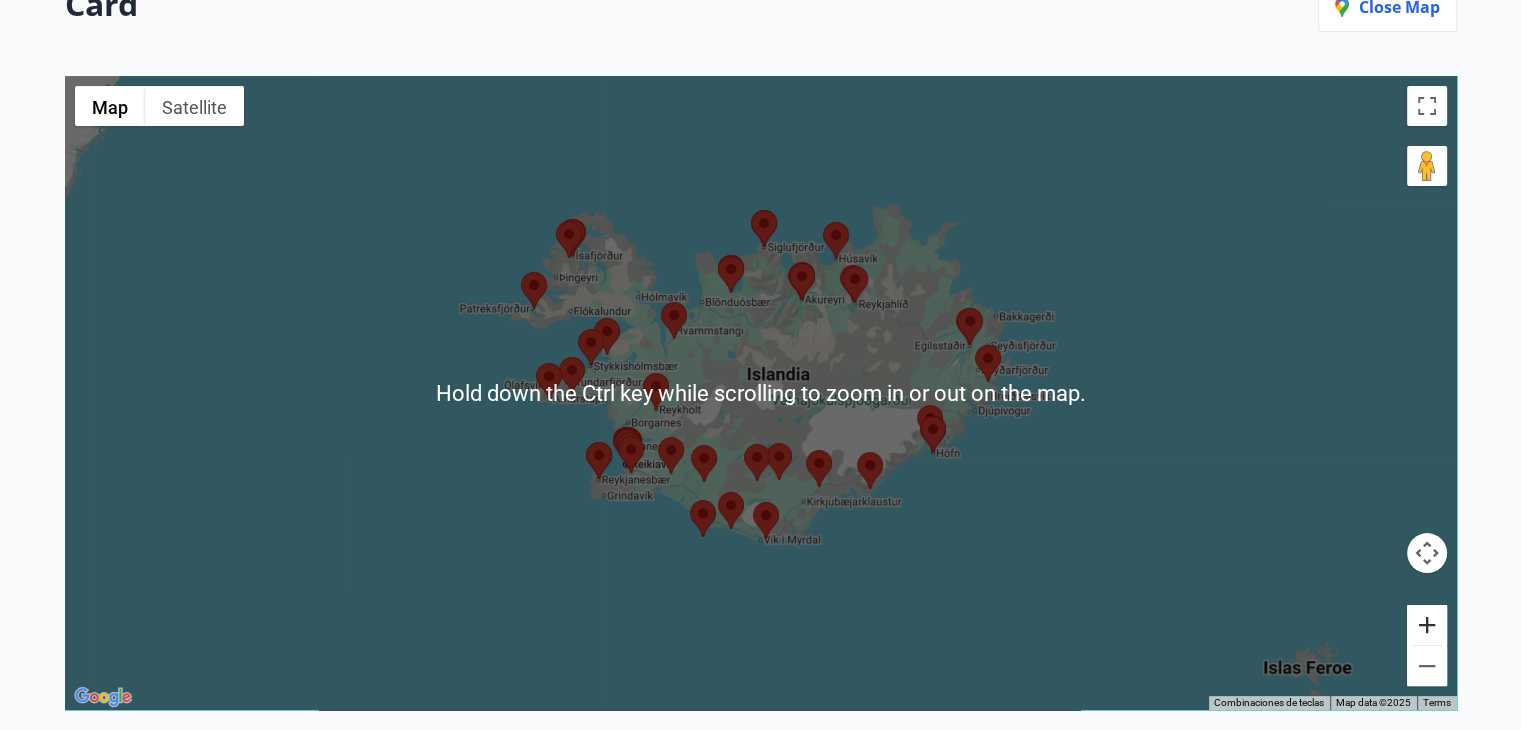 click at bounding box center (1427, 625) 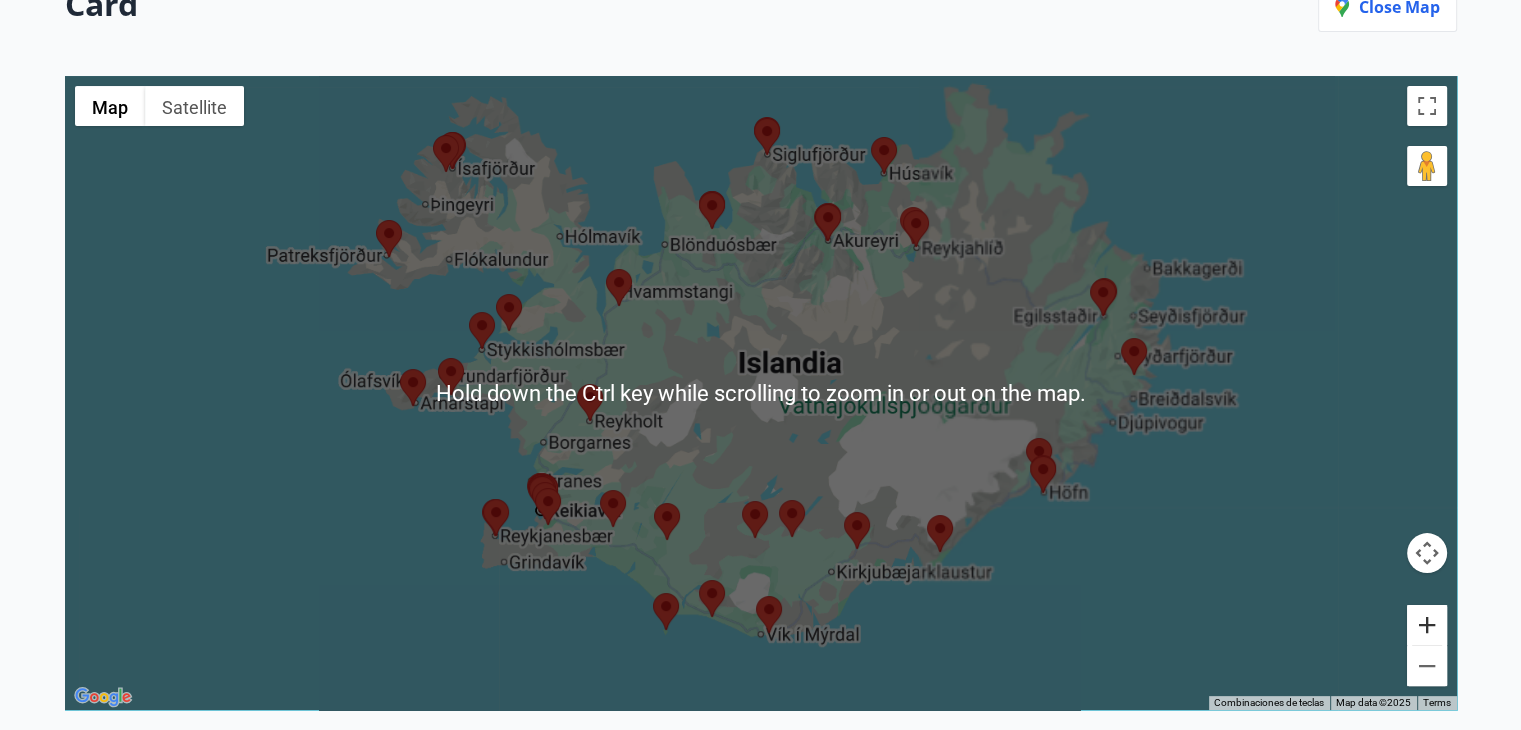click at bounding box center [1427, 625] 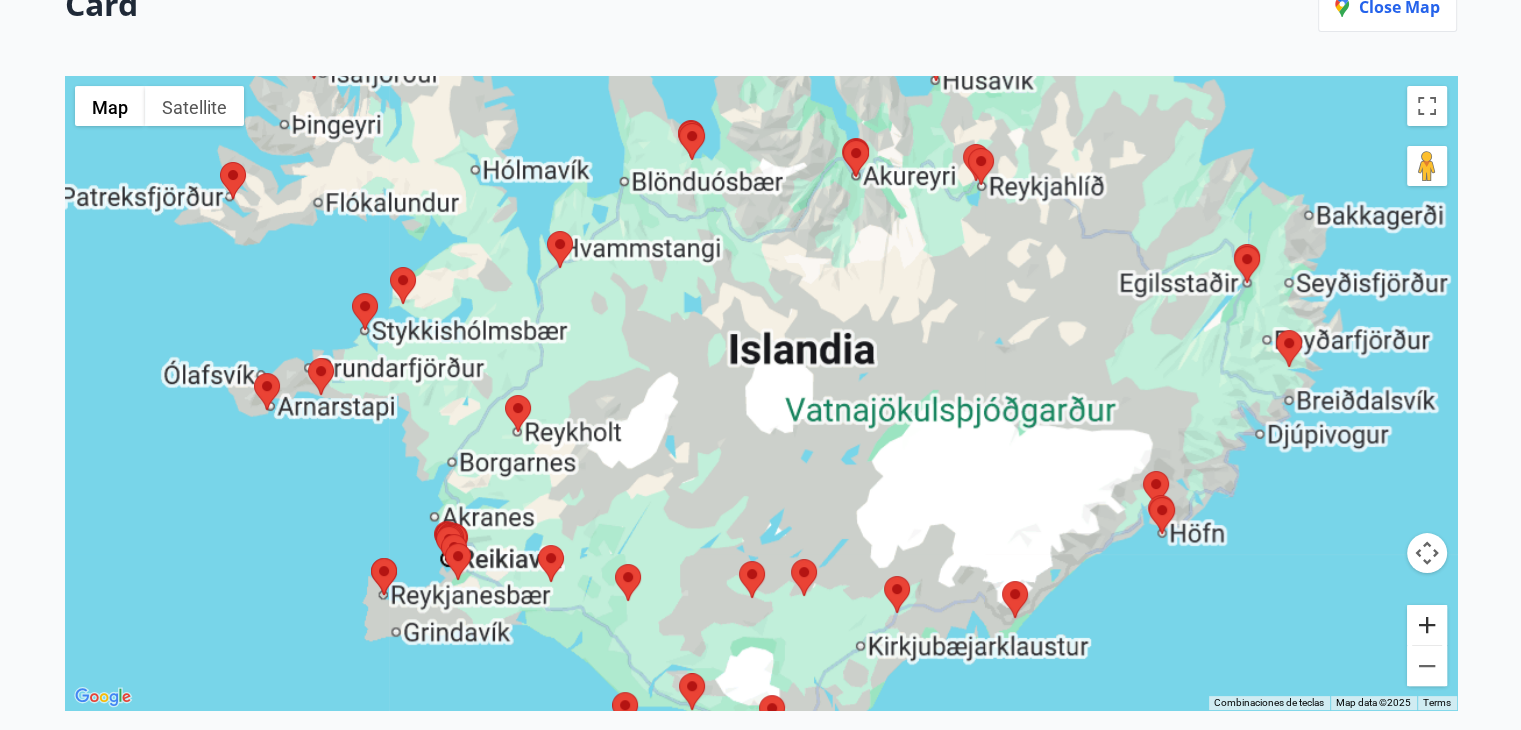 click at bounding box center [1427, 625] 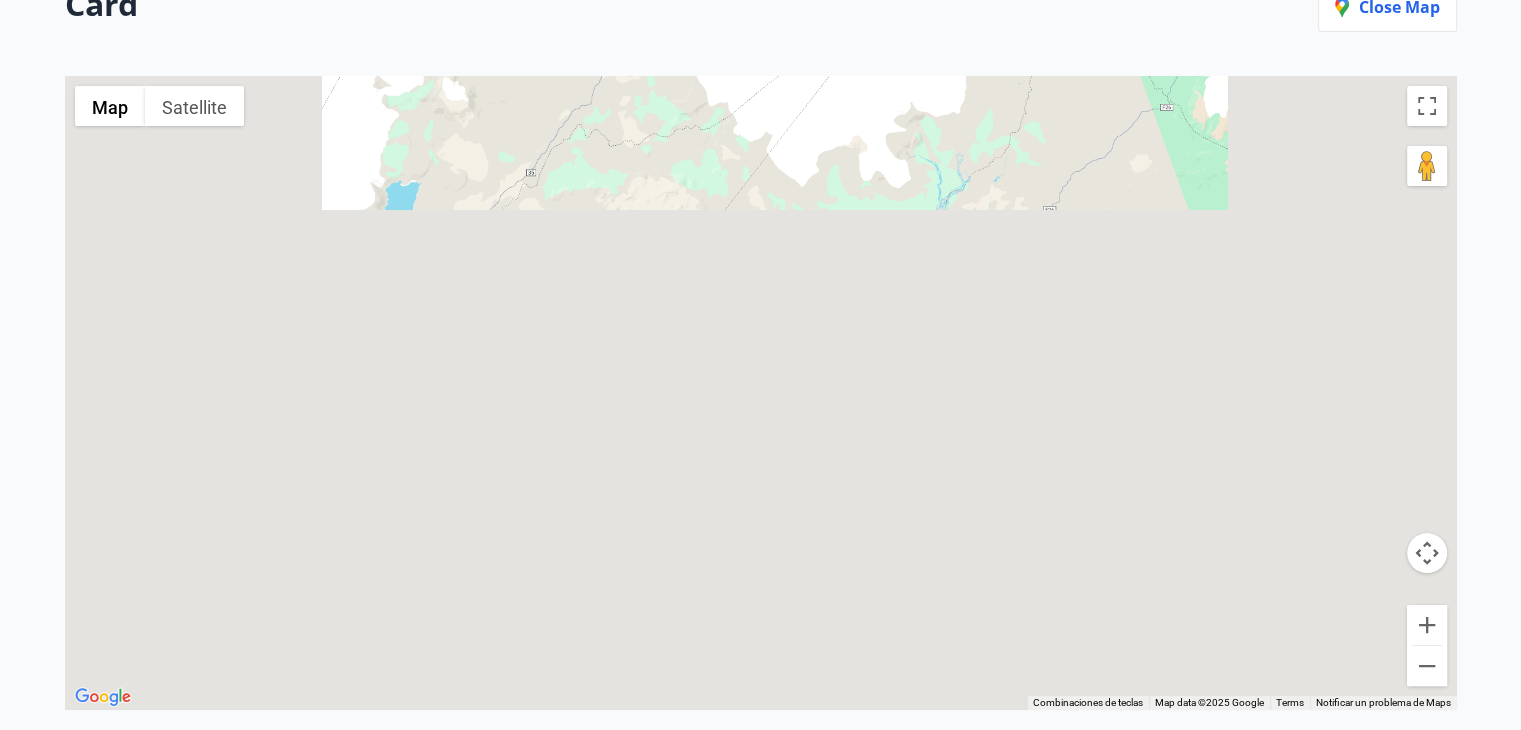 drag, startPoint x: 1111, startPoint y: 576, endPoint x: 1108, endPoint y: 1, distance: 575.0078 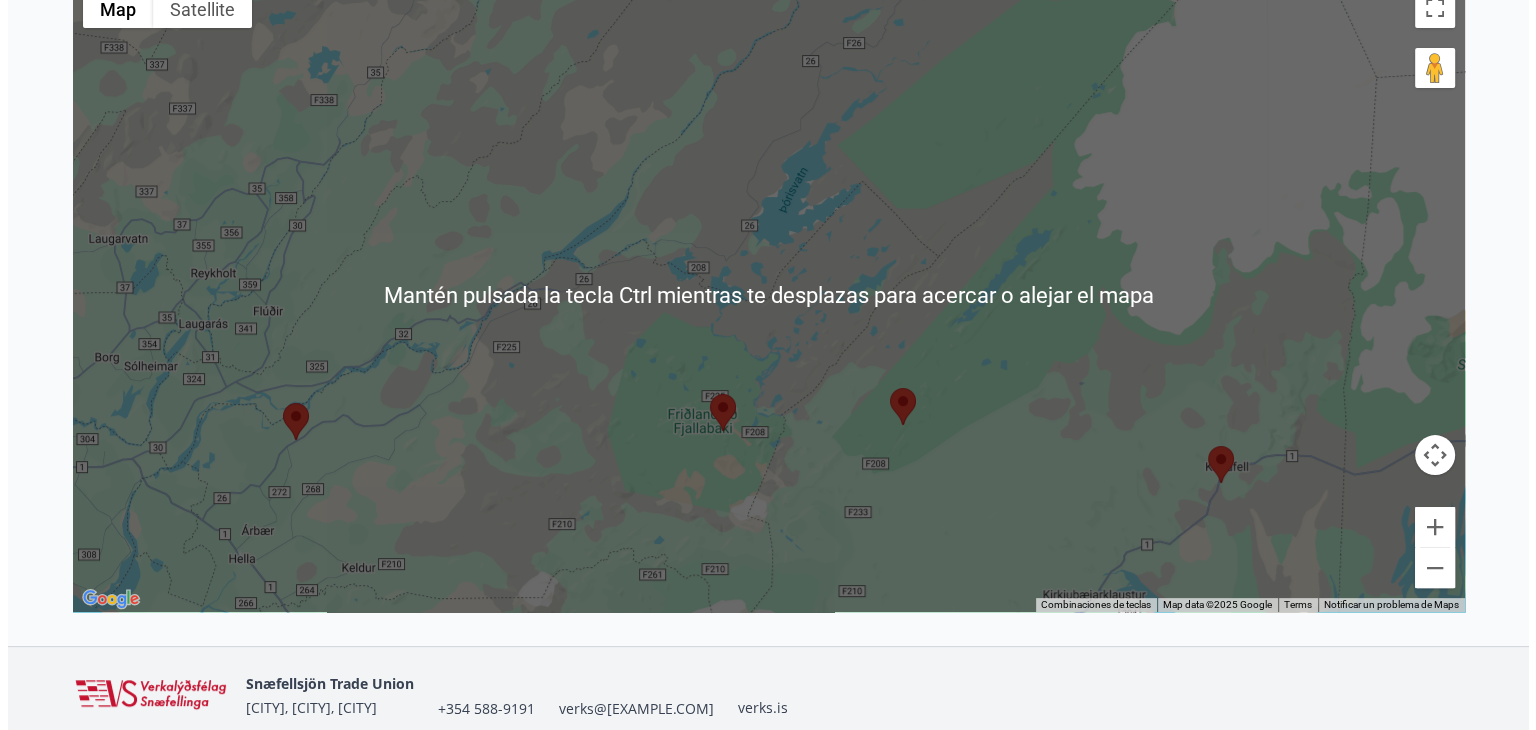 scroll, scrollTop: 400, scrollLeft: 0, axis: vertical 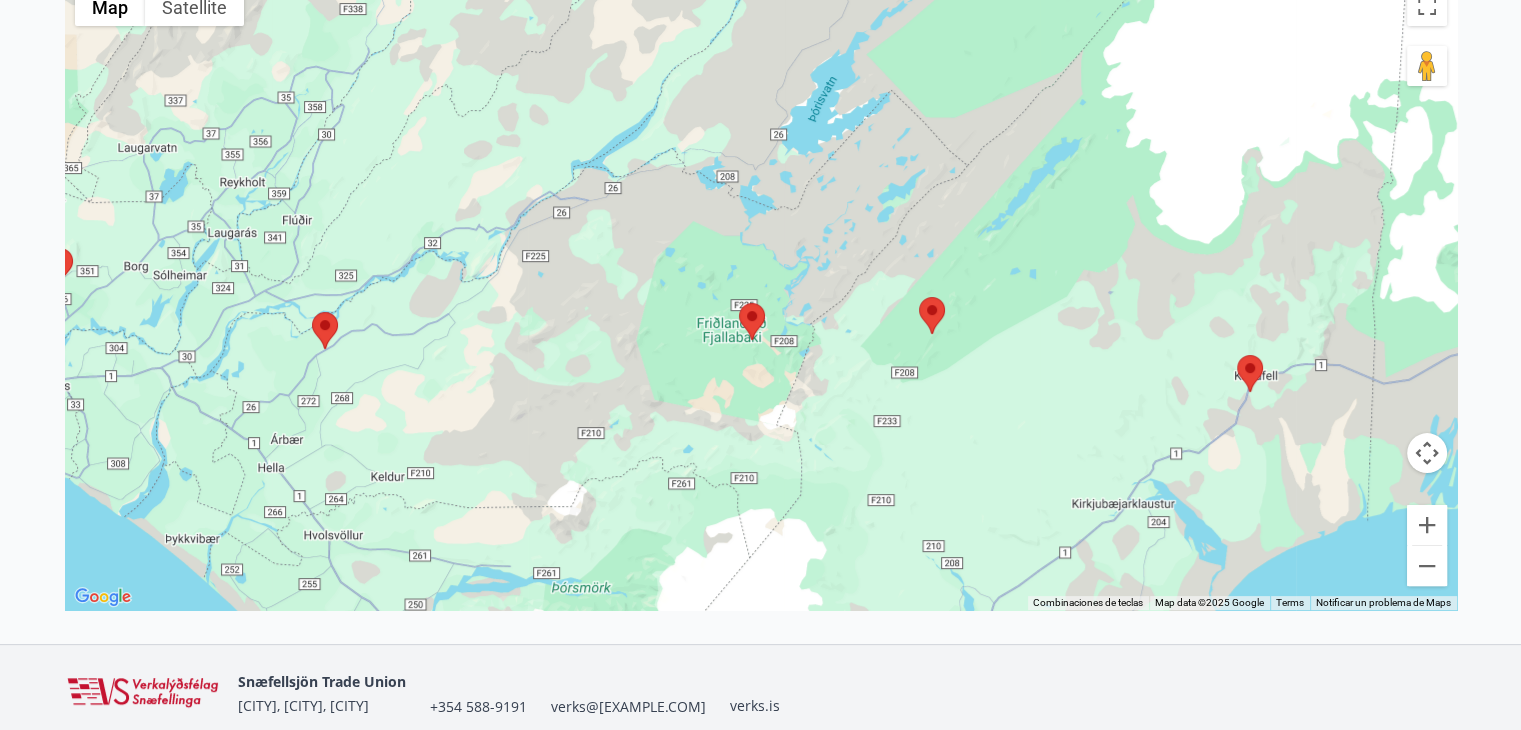 drag, startPoint x: 960, startPoint y: 417, endPoint x: 997, endPoint y: 169, distance: 250.74489 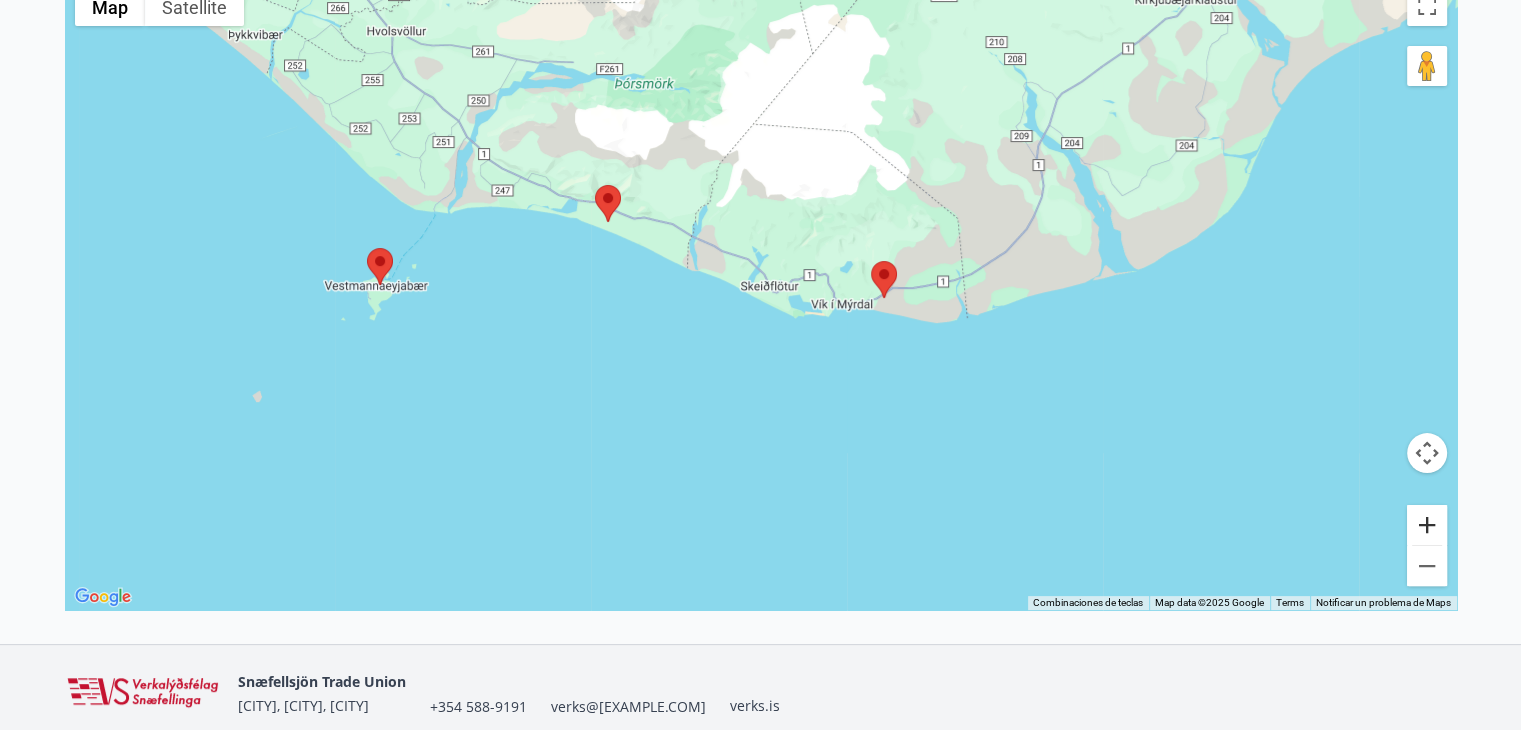 click at bounding box center [1427, 525] 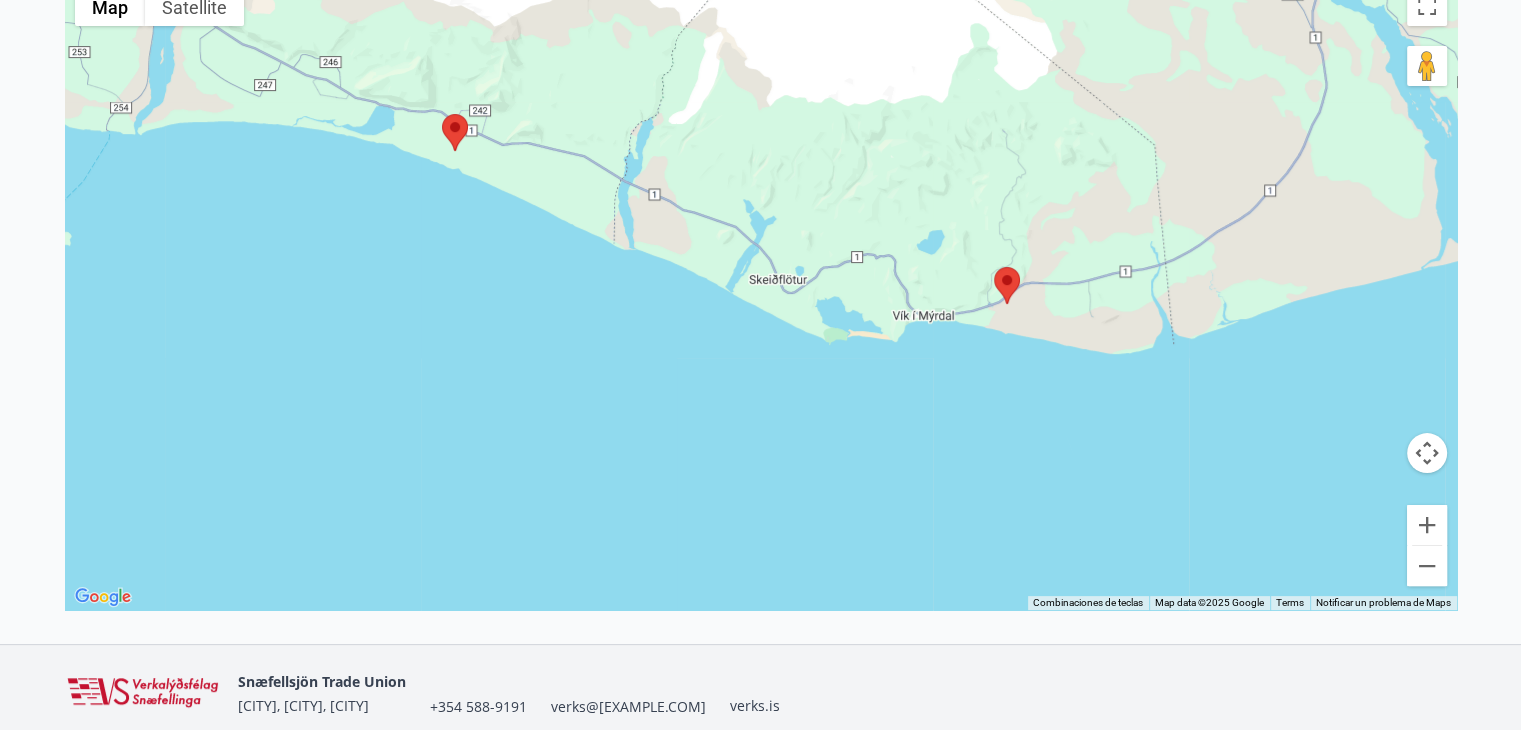 click at bounding box center [442, 114] 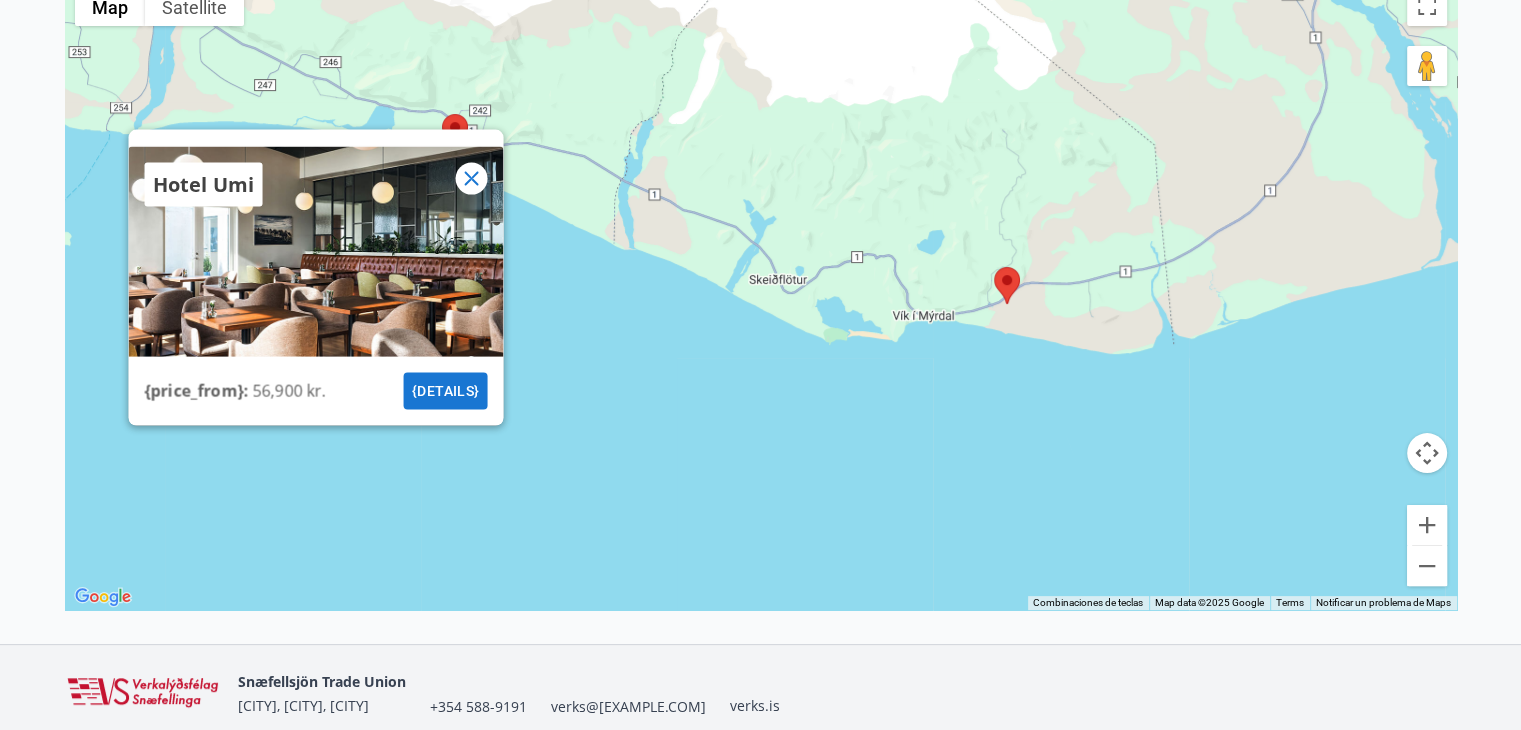 click on "{details}" at bounding box center [445, 391] 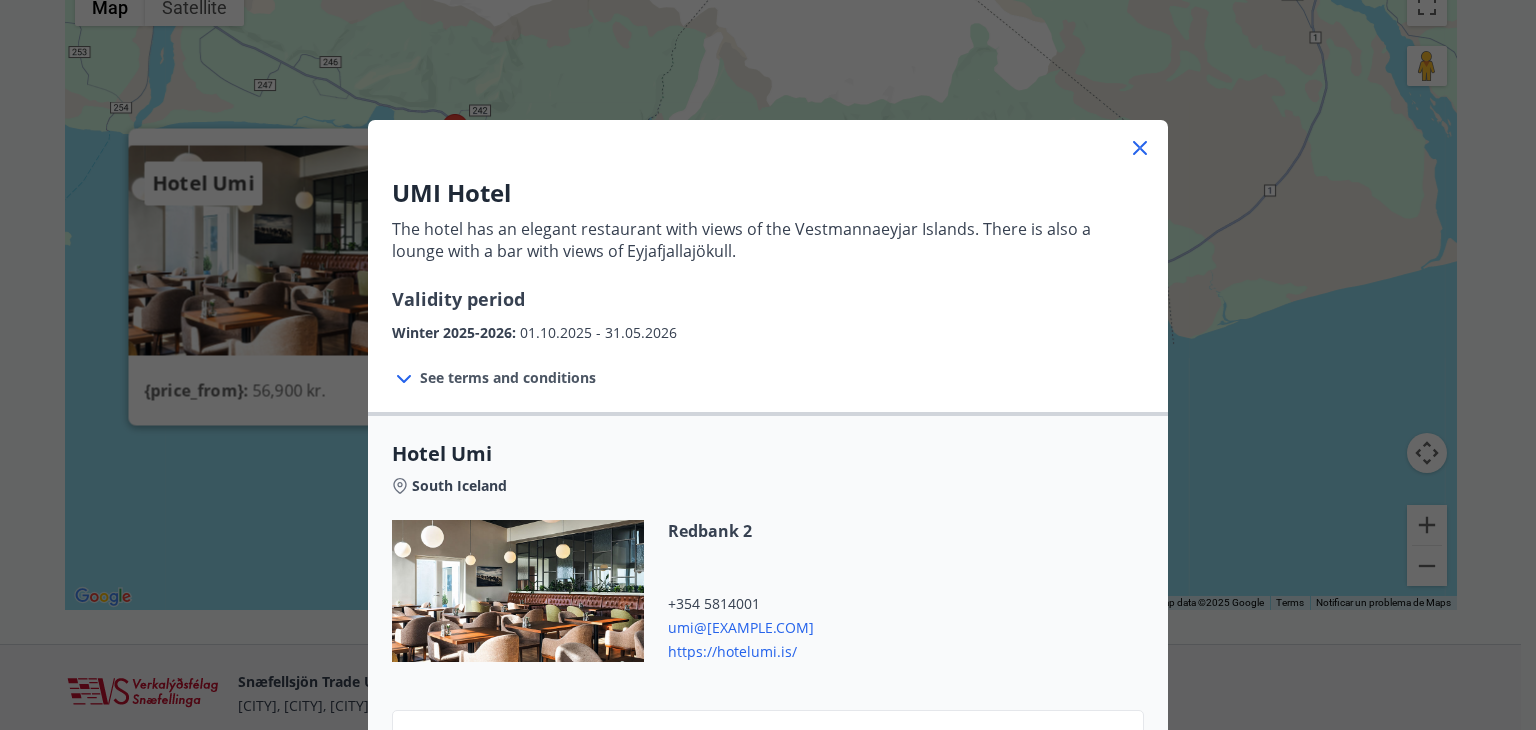 click on "See terms and conditions" at bounding box center (508, 377) 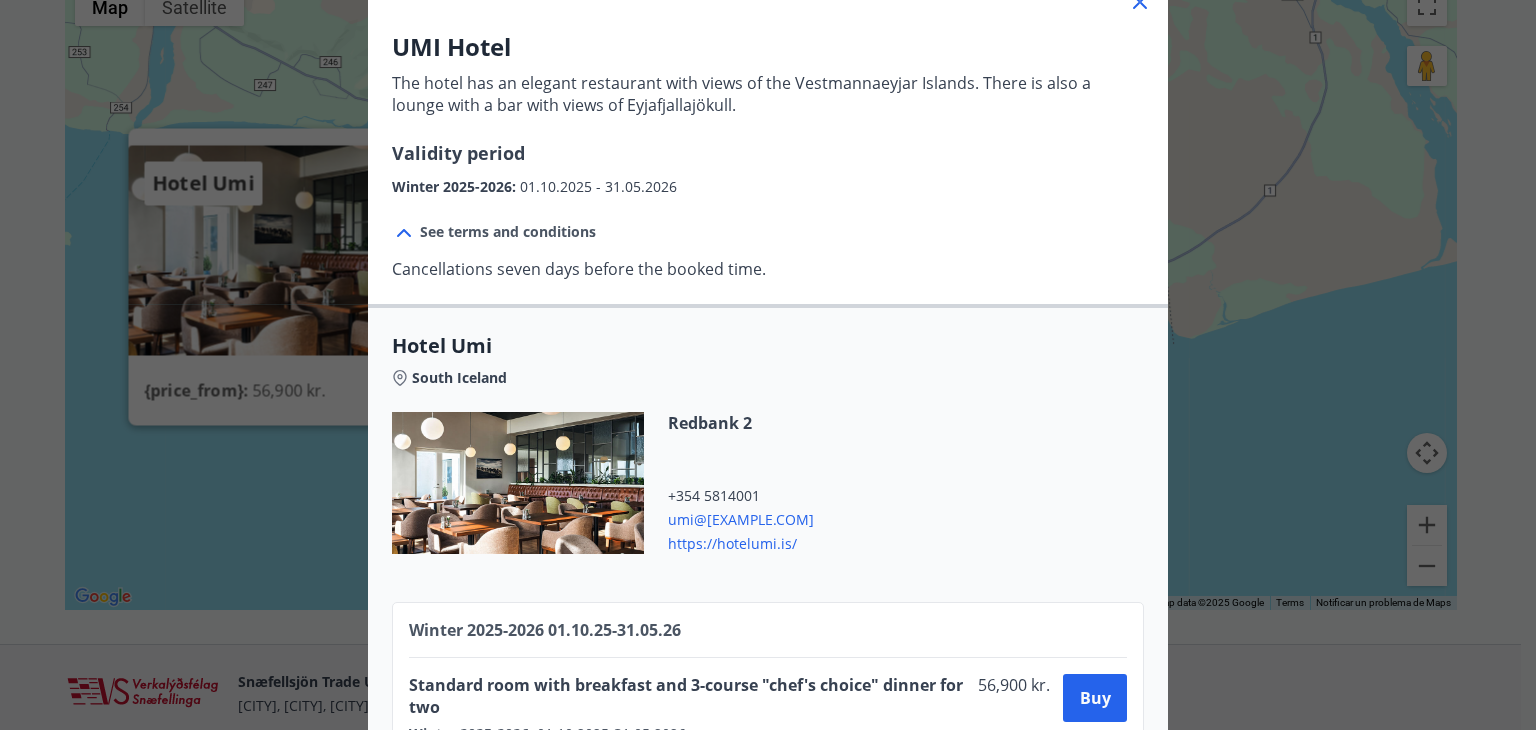scroll, scrollTop: 116, scrollLeft: 0, axis: vertical 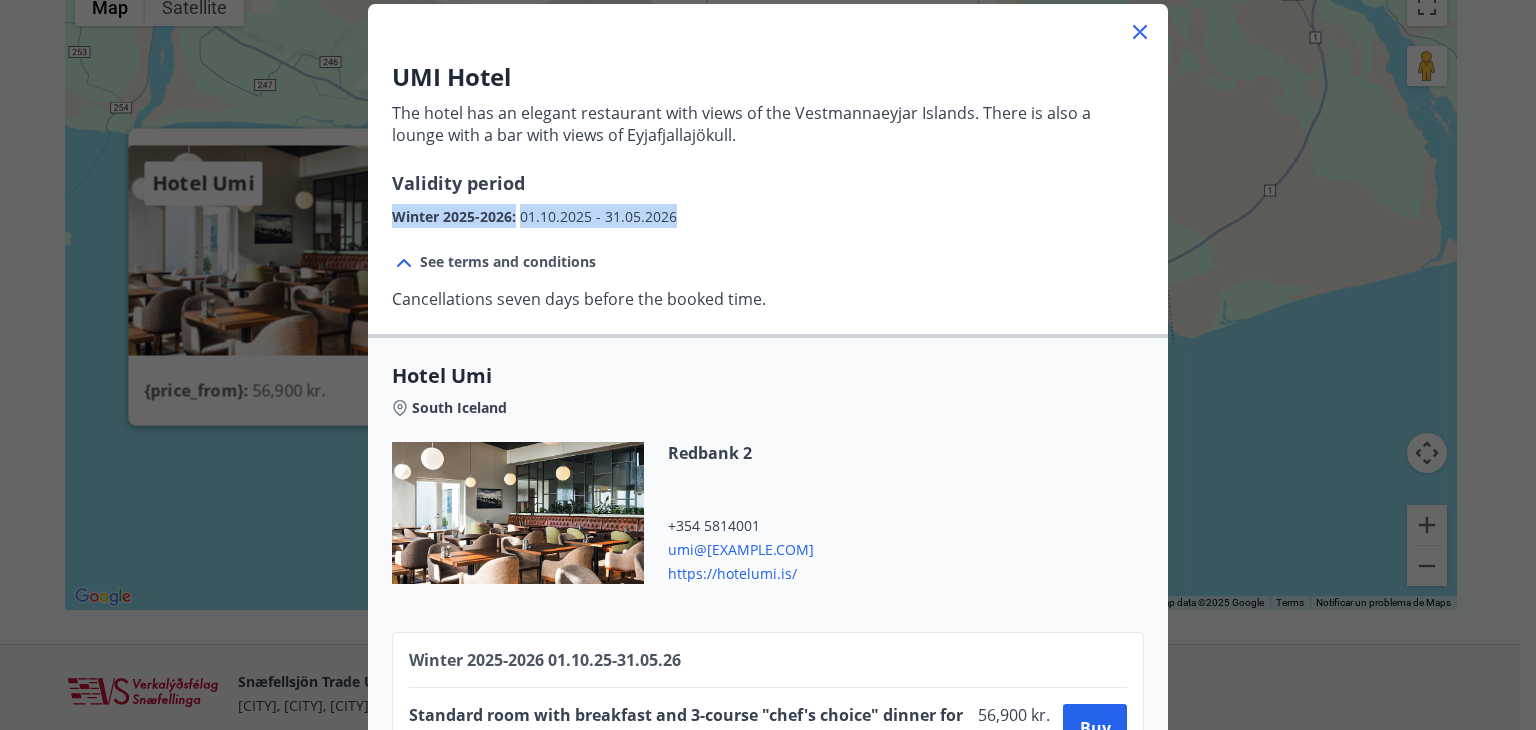 drag, startPoint x: 386, startPoint y: 216, endPoint x: 680, endPoint y: 209, distance: 294.0833 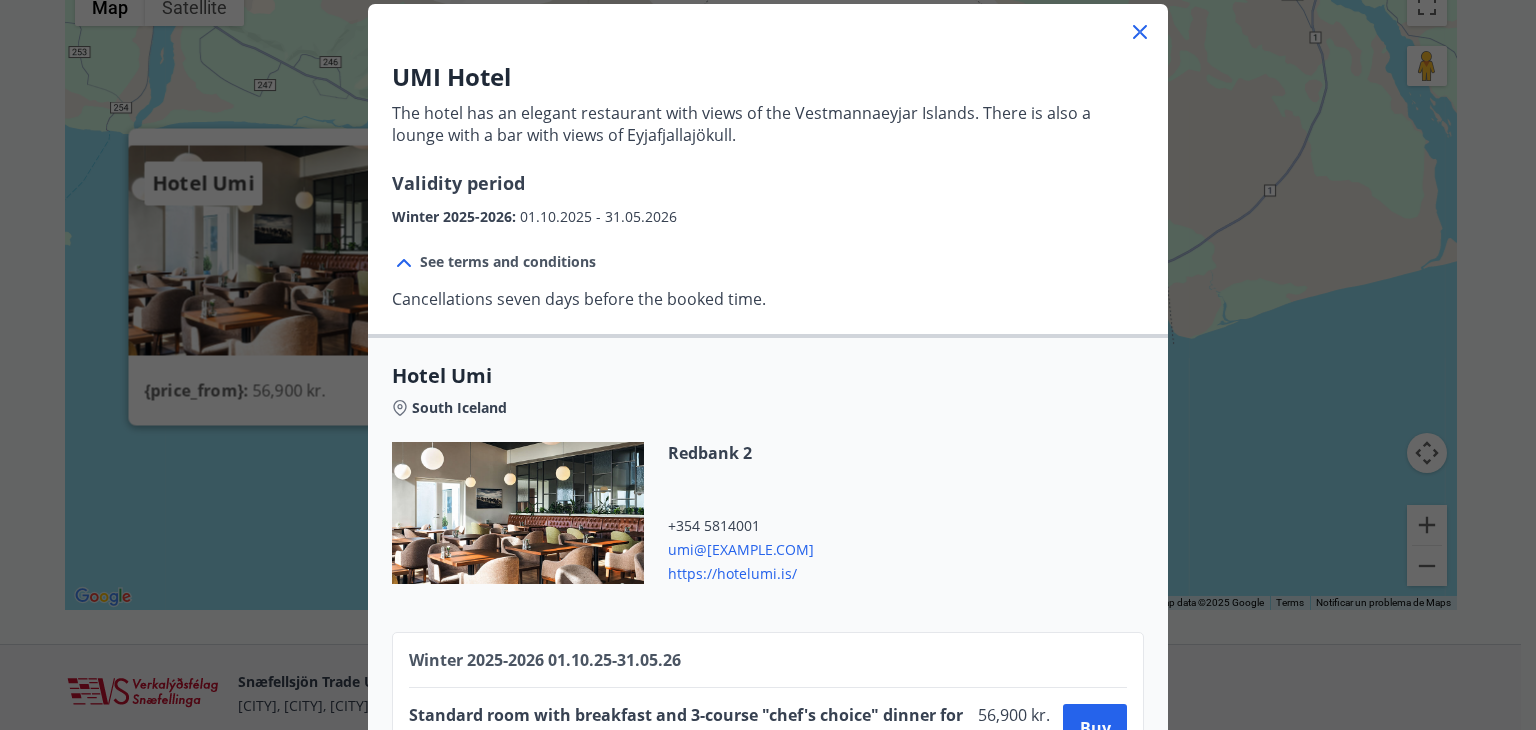 click on "UMI Hotel The hotel has an elegant restaurant with views of the Vestmannaeyjar Islands. There is also a lounge with a bar with views of Eyjafjallajökull.
Validity period Winter 2025-2026 : 01.10.2025 - 31.05.2026" at bounding box center [768, 144] 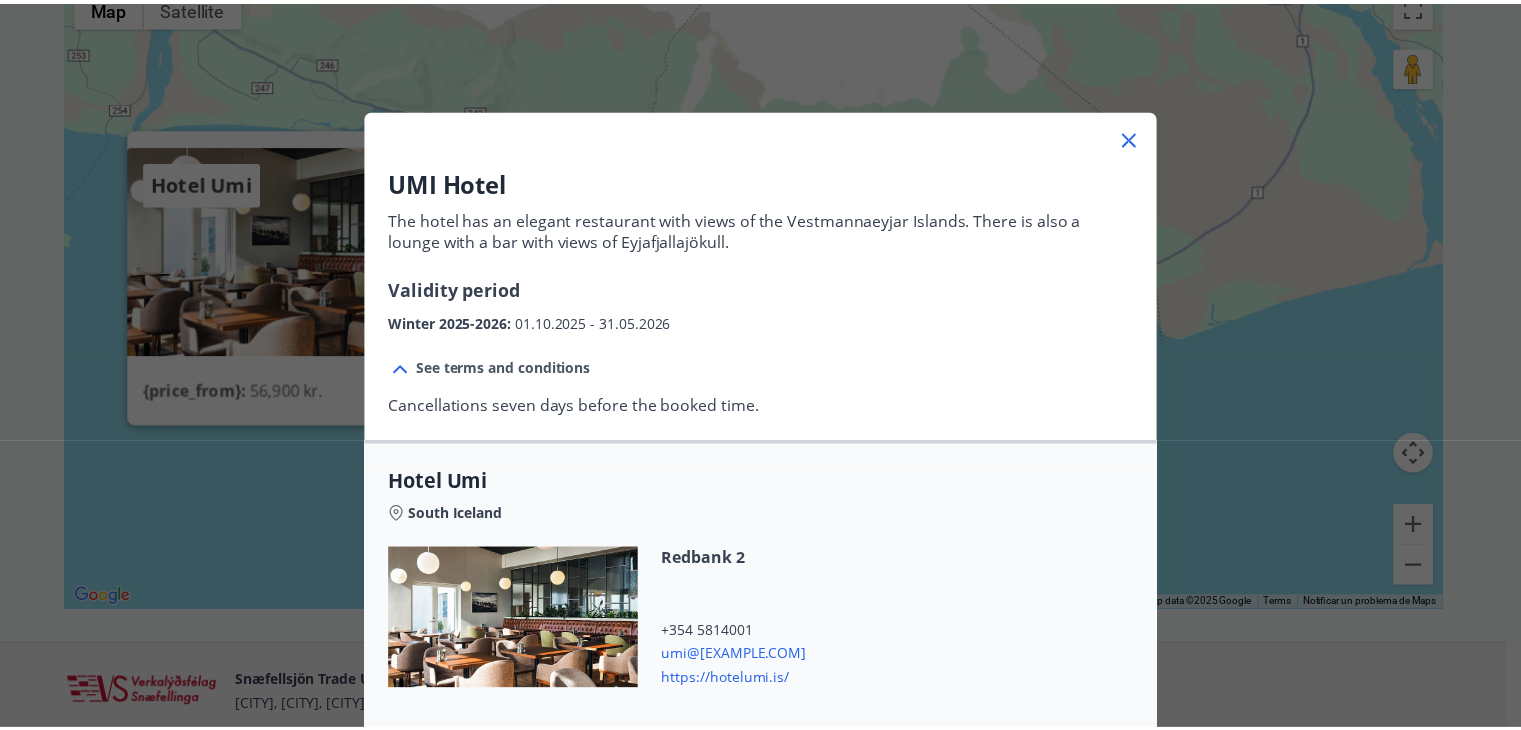 scroll, scrollTop: 0, scrollLeft: 0, axis: both 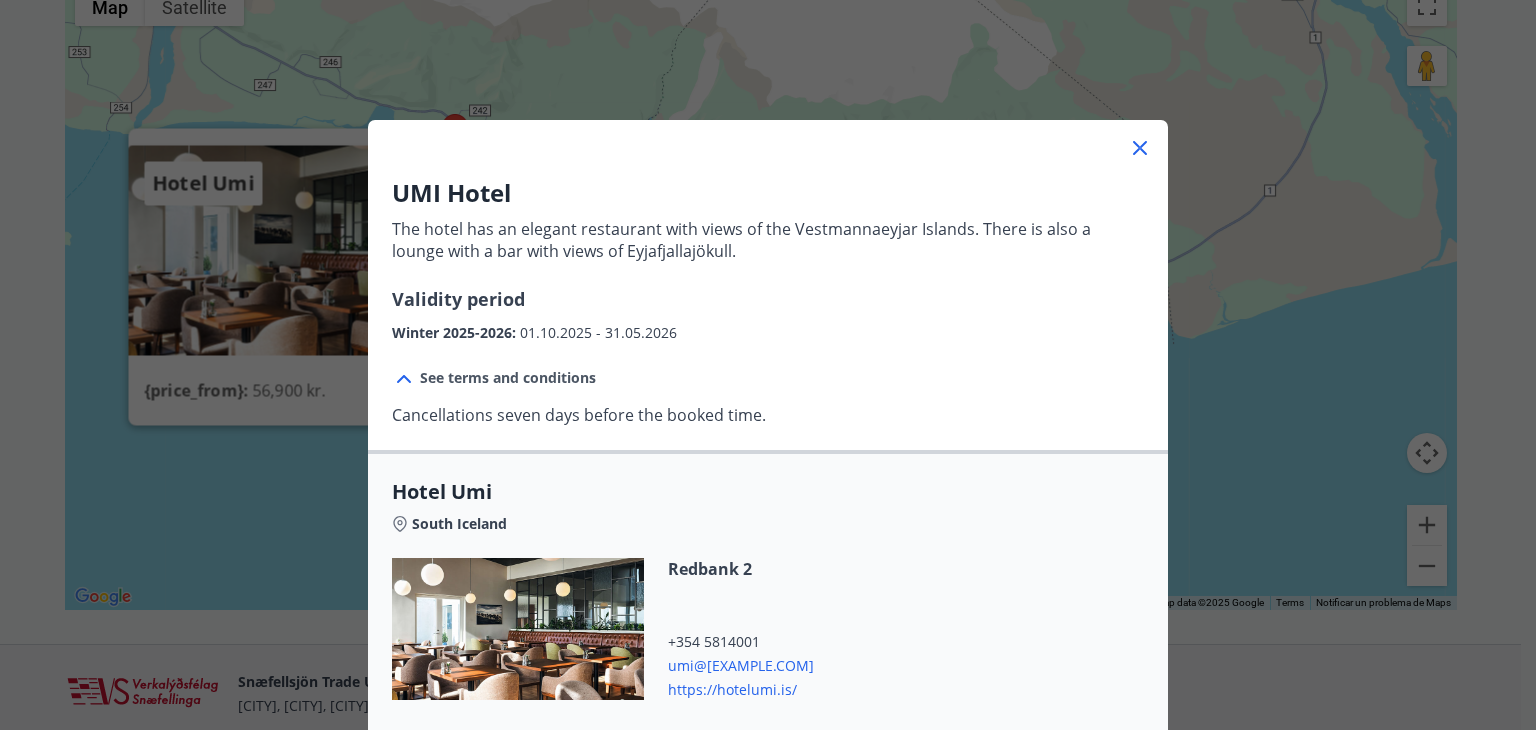 click 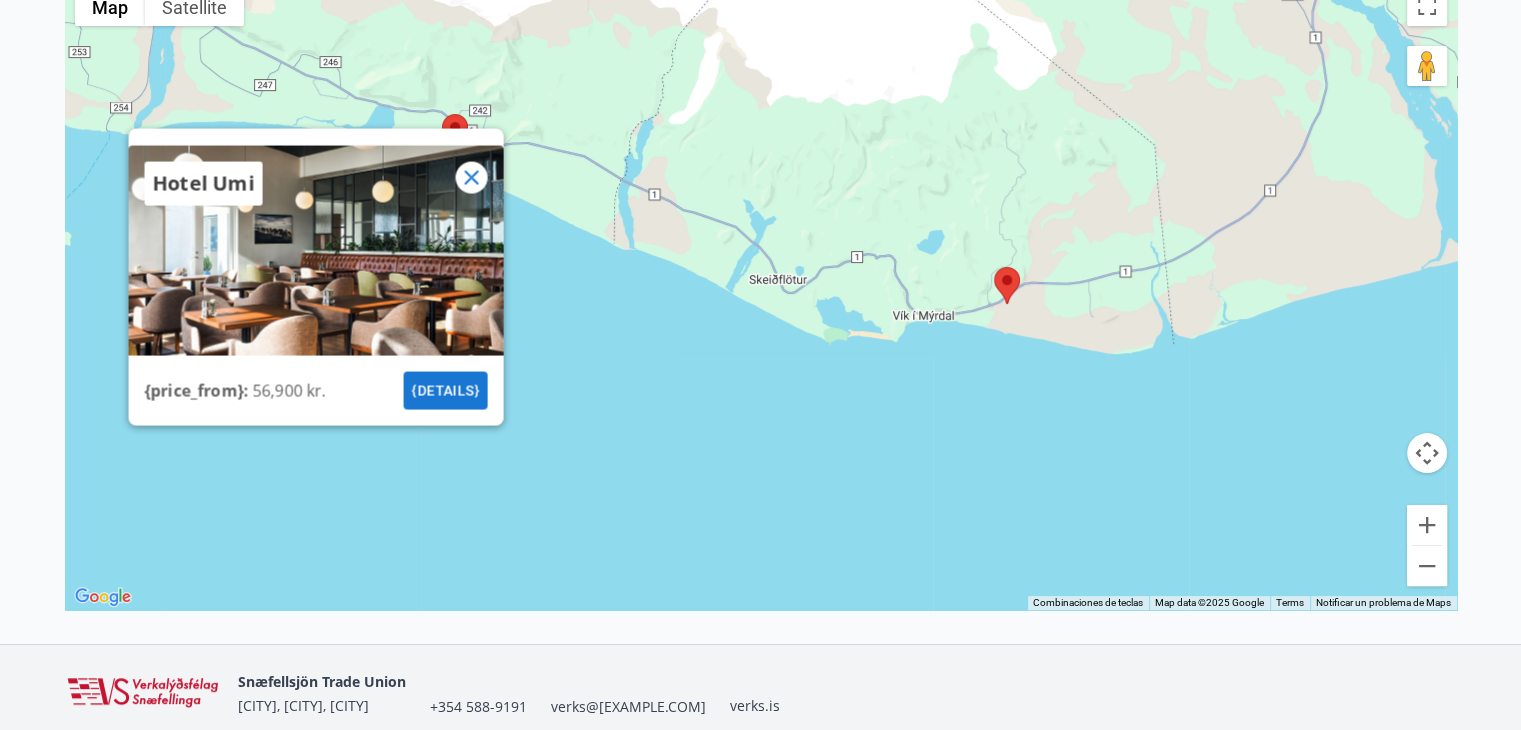 click at bounding box center (994, 267) 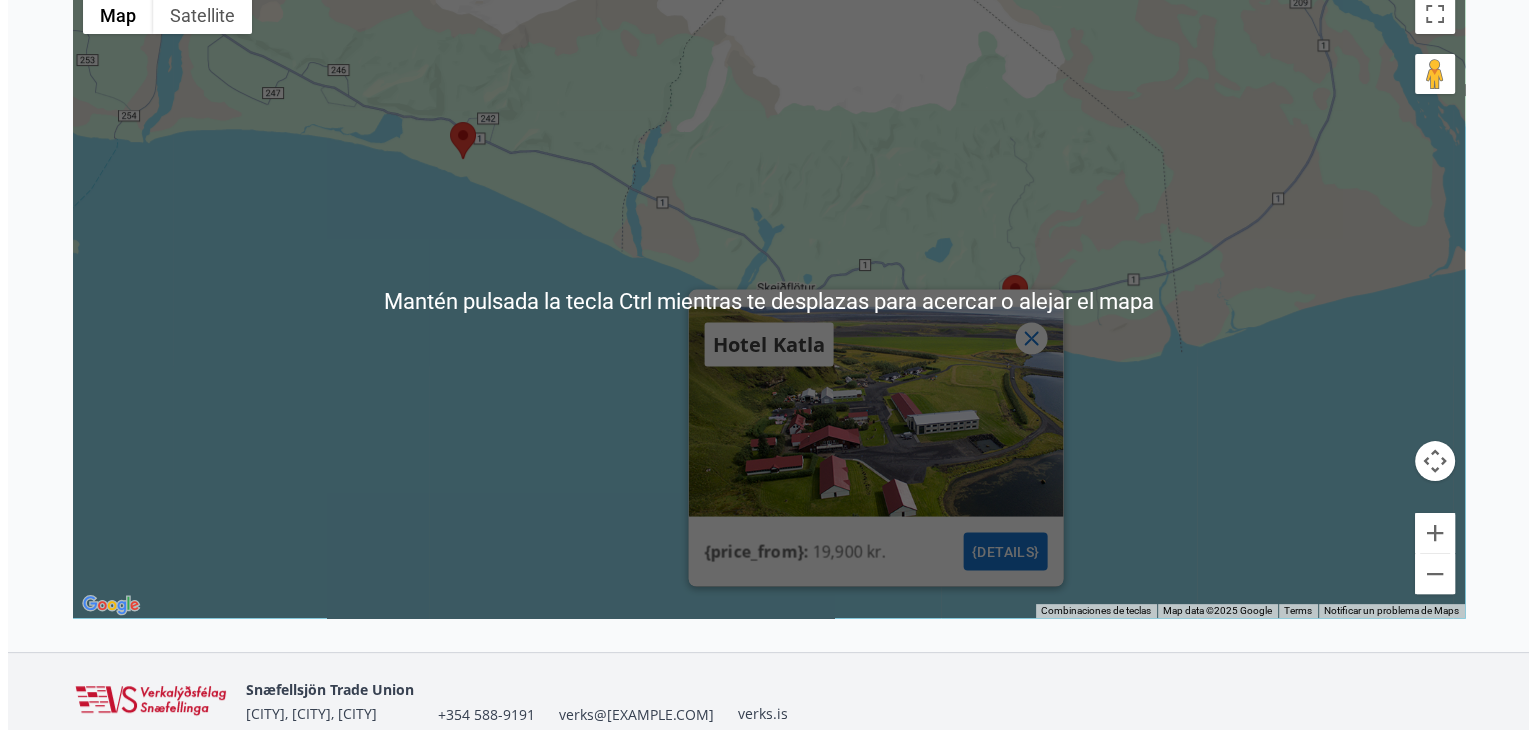 scroll, scrollTop: 400, scrollLeft: 0, axis: vertical 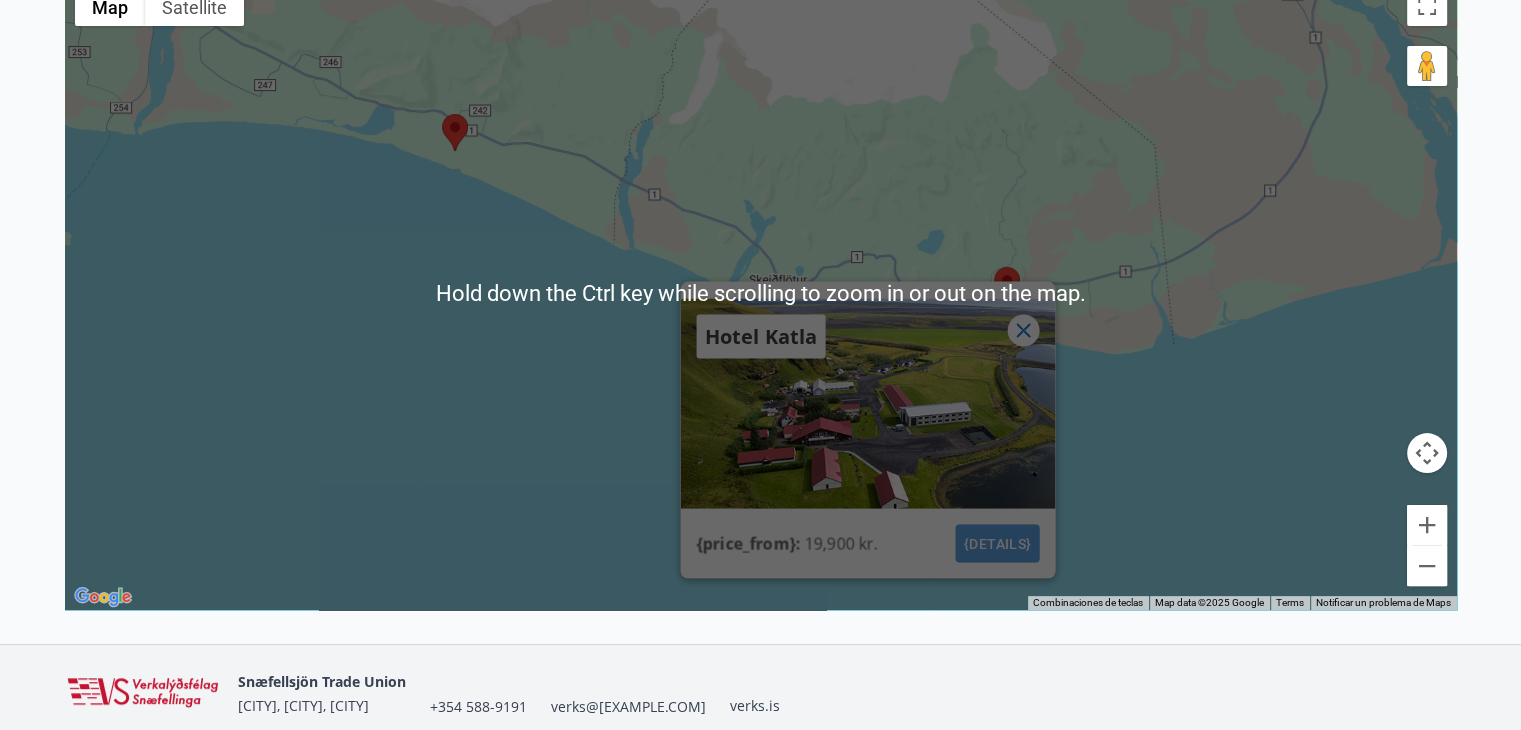 click on "{details}" at bounding box center [997, 543] 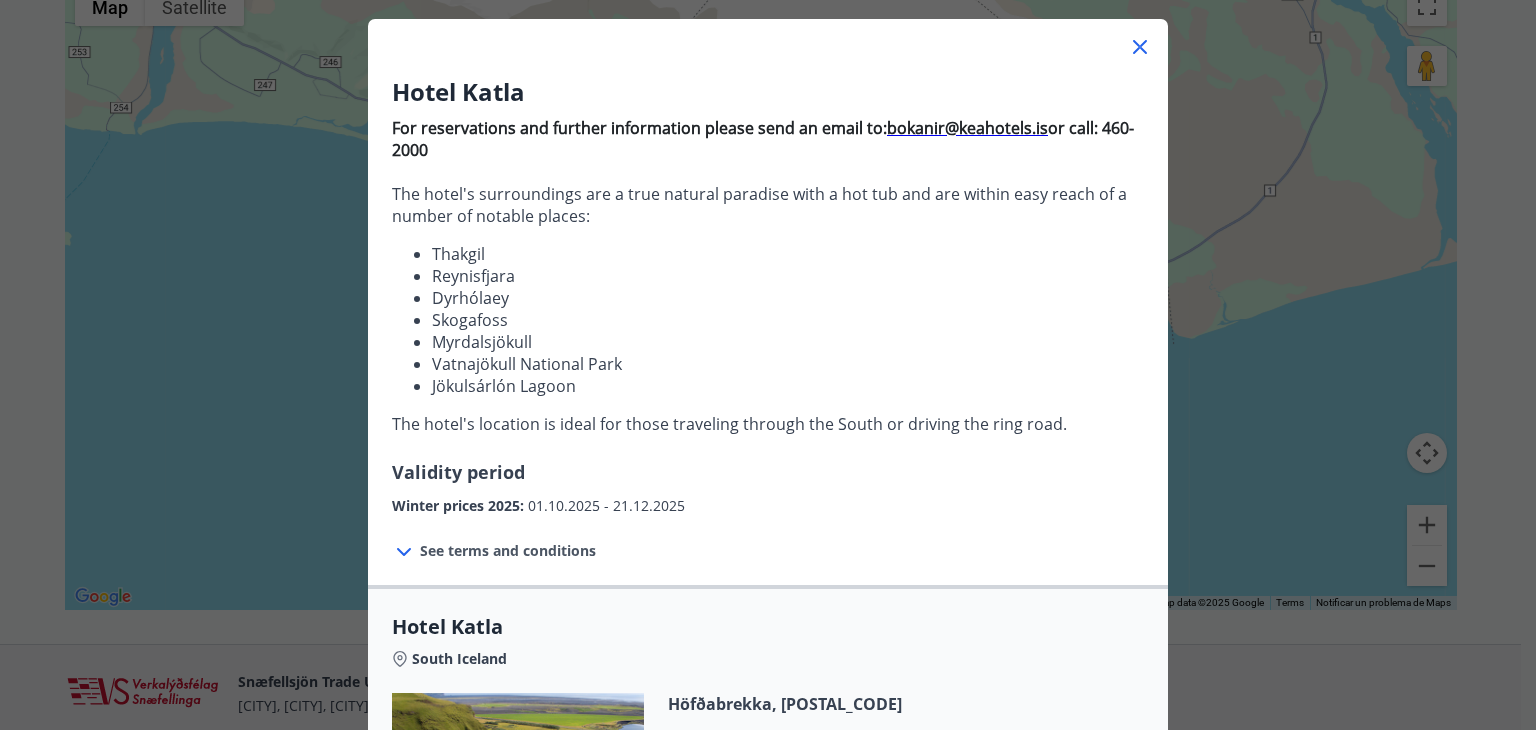 scroll, scrollTop: 0, scrollLeft: 0, axis: both 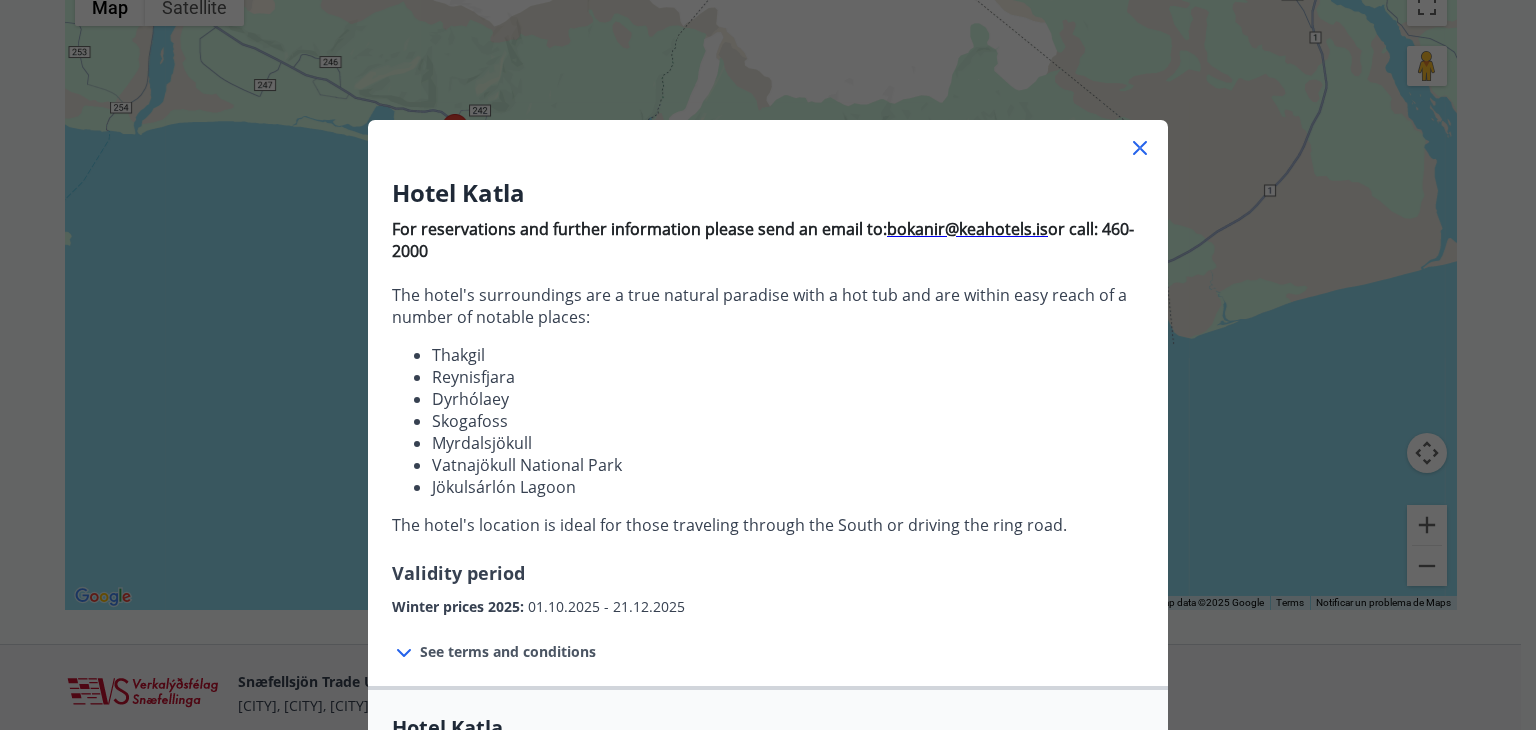 click 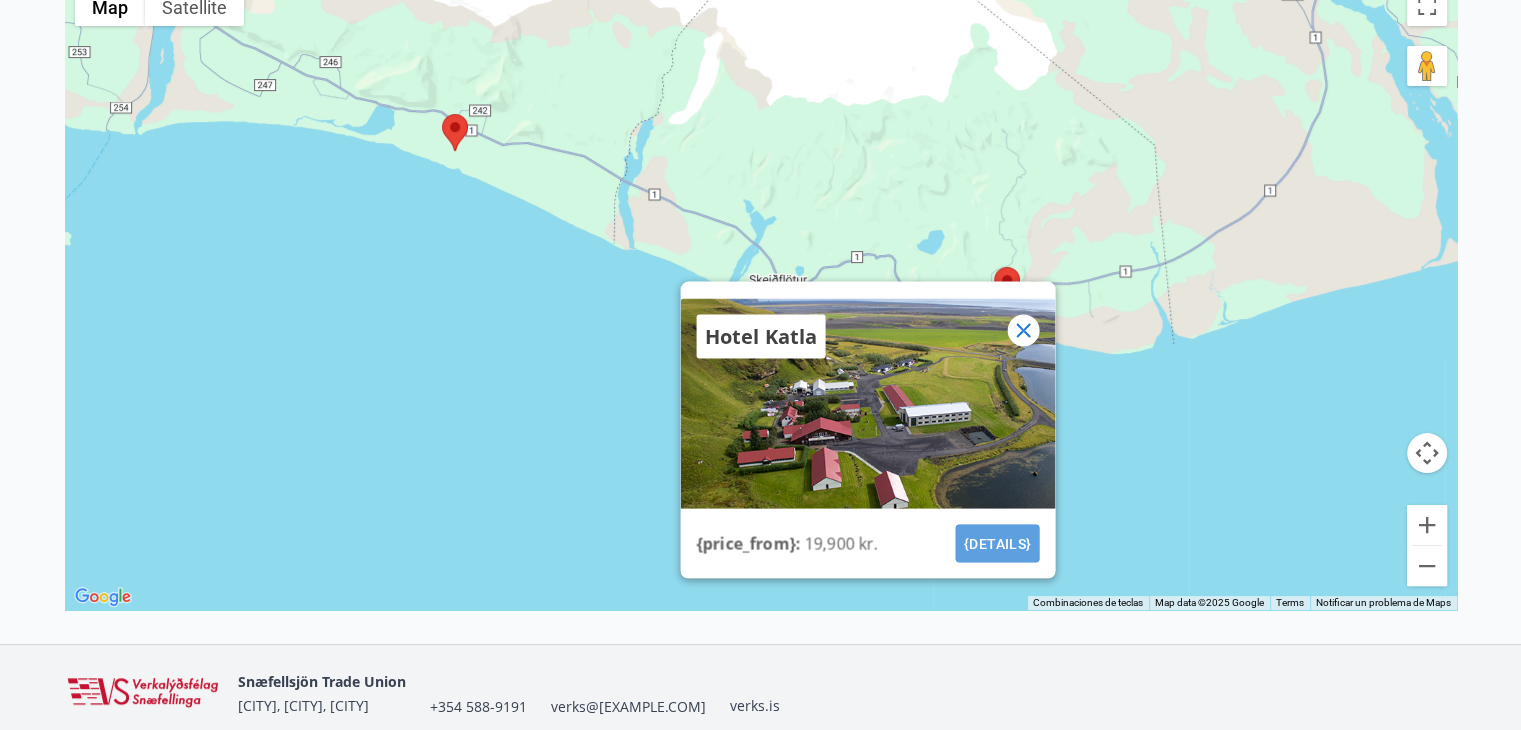 click on "{details}" at bounding box center [997, 544] 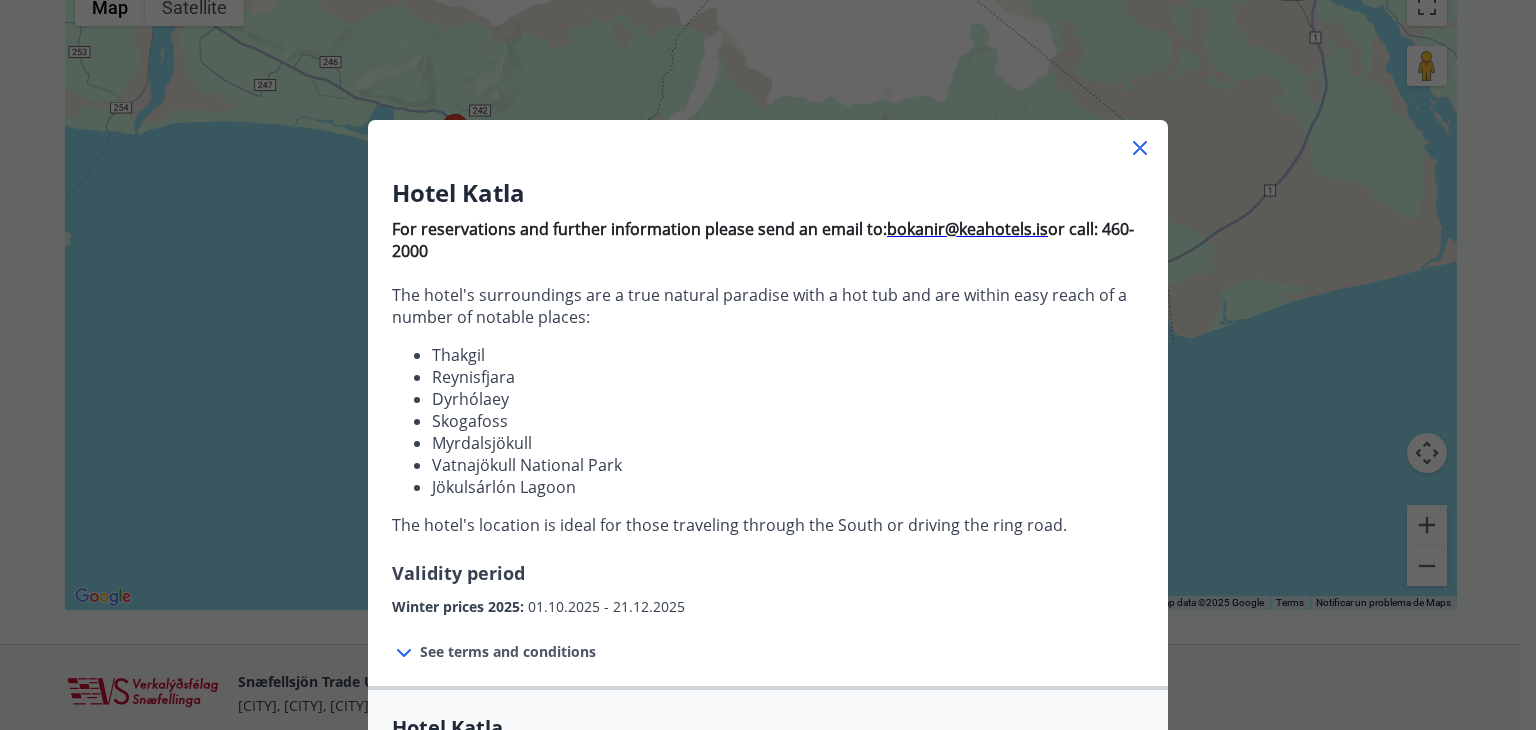 drag, startPoint x: 1089, startPoint y: 230, endPoint x: 1089, endPoint y: 253, distance: 23 